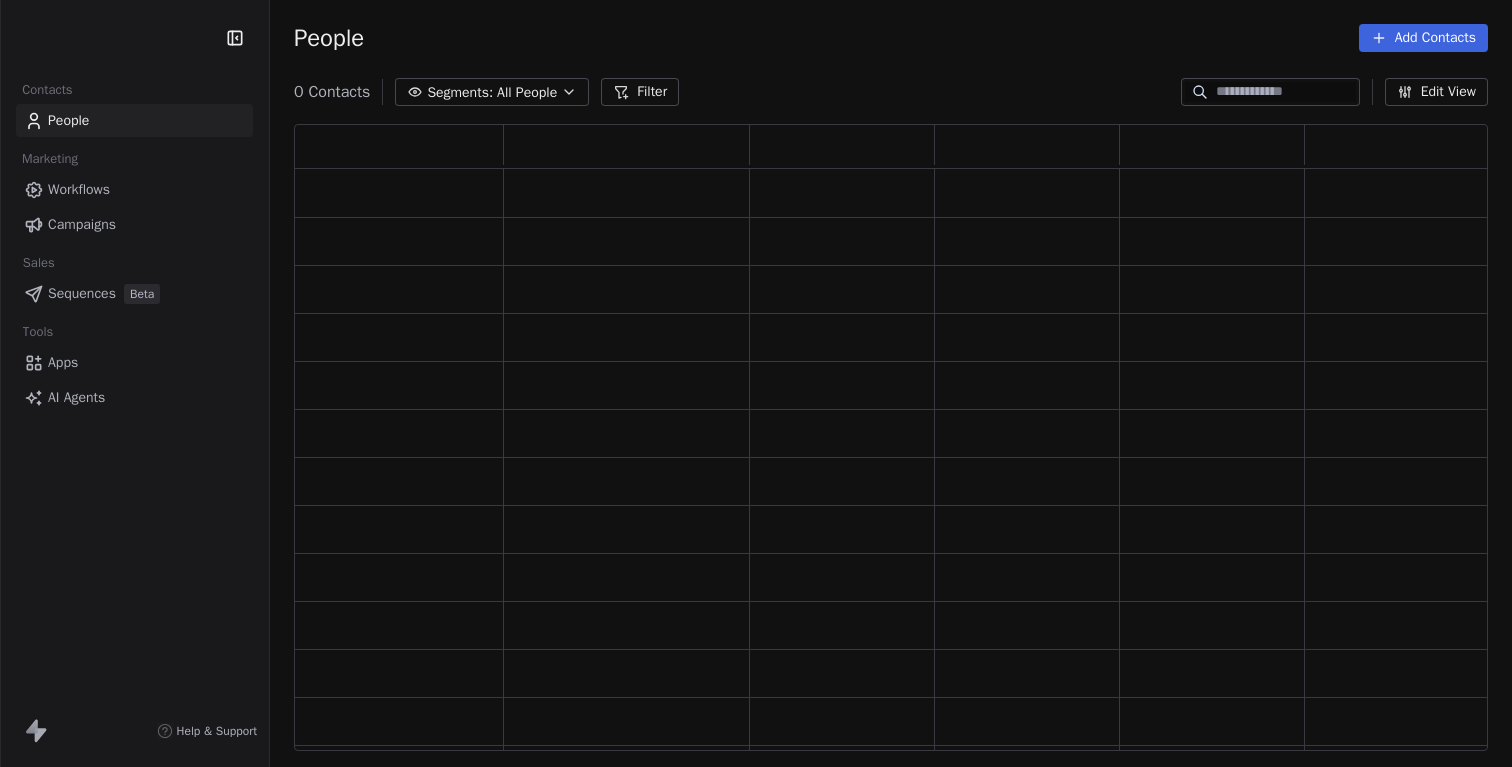 scroll, scrollTop: 0, scrollLeft: 0, axis: both 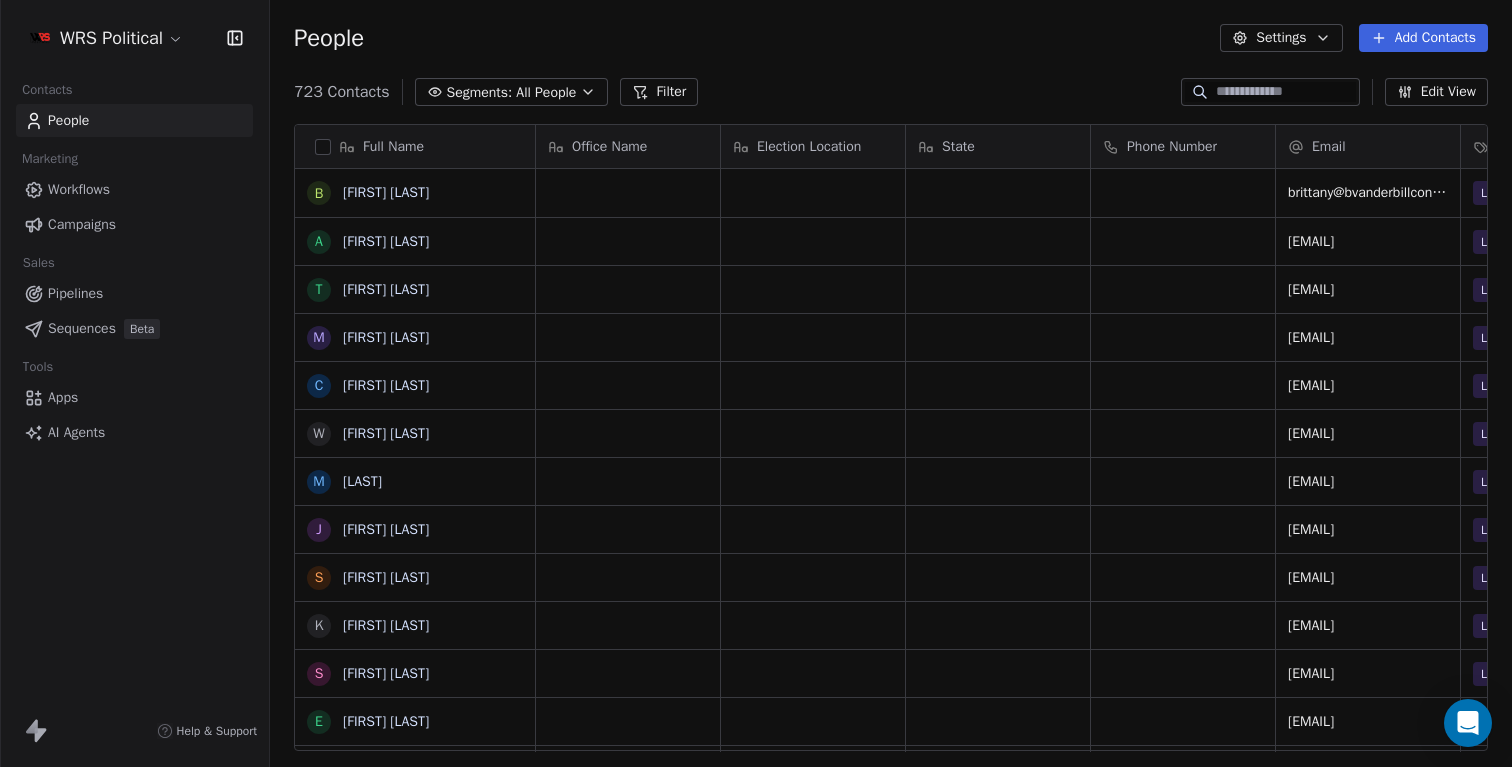 click on "Contacts People Marketing Workflows Campaigns Sales Pipelines Sequences Beta Tools Apps AI Agents" at bounding box center (134, 262) 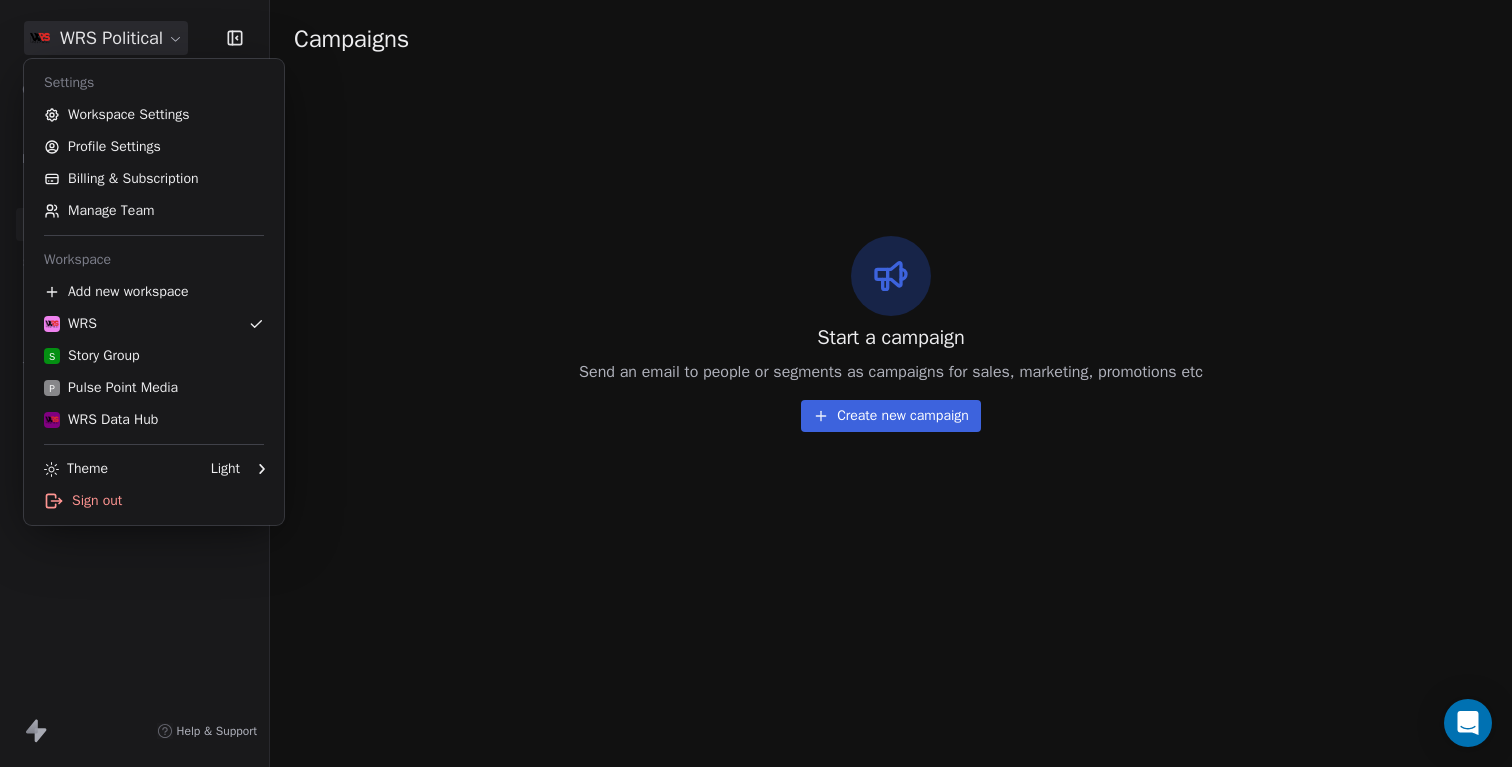 click on "WRS Political Contacts People Marketing Workflows Campaigns Sales Pipelines Sequences Beta Tools Apps AI Agents Help & Support Campaigns Start a campaign Send an email to people or segments as campaigns for sales, marketing, promotions etc Create new campaign
Settings Workspace Settings Profile Settings Billing & Subscription Manage Team Workspace Add new workspace WRS S Story Group P Pulse Point Media WRS Data Hub Theme Light Sign out" at bounding box center (756, 383) 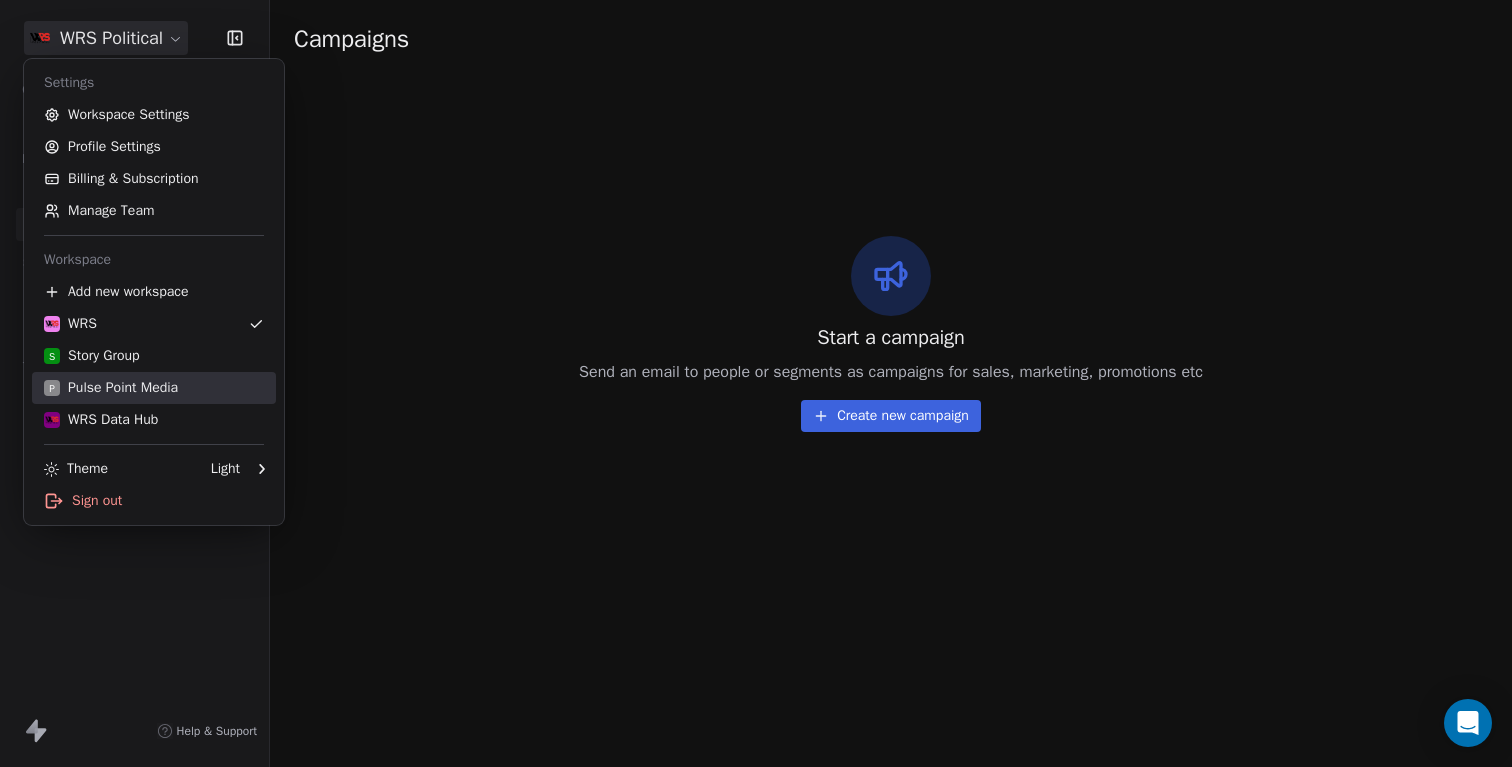 click on "P Pulse Point Media" at bounding box center (154, 388) 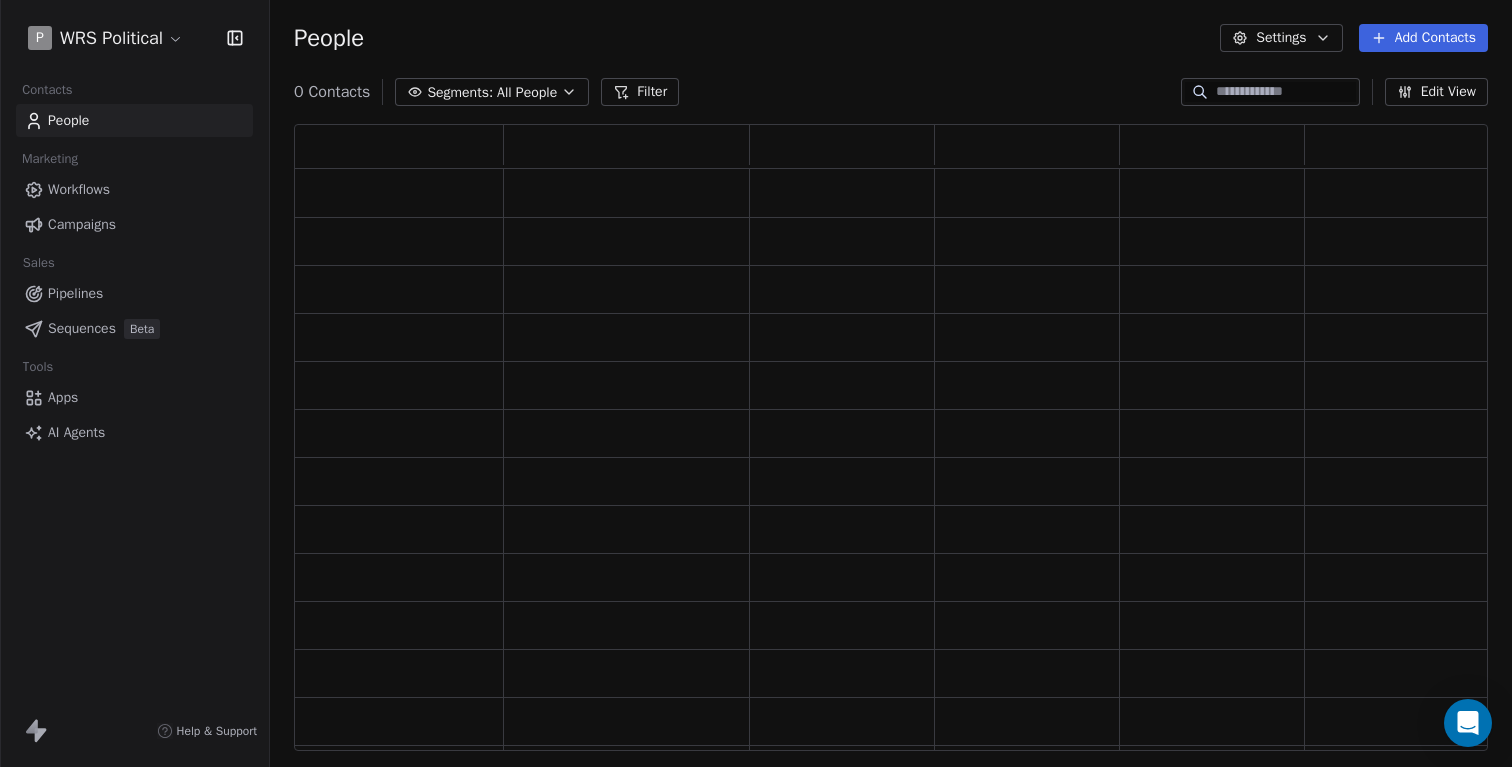 scroll, scrollTop: 1, scrollLeft: 1, axis: both 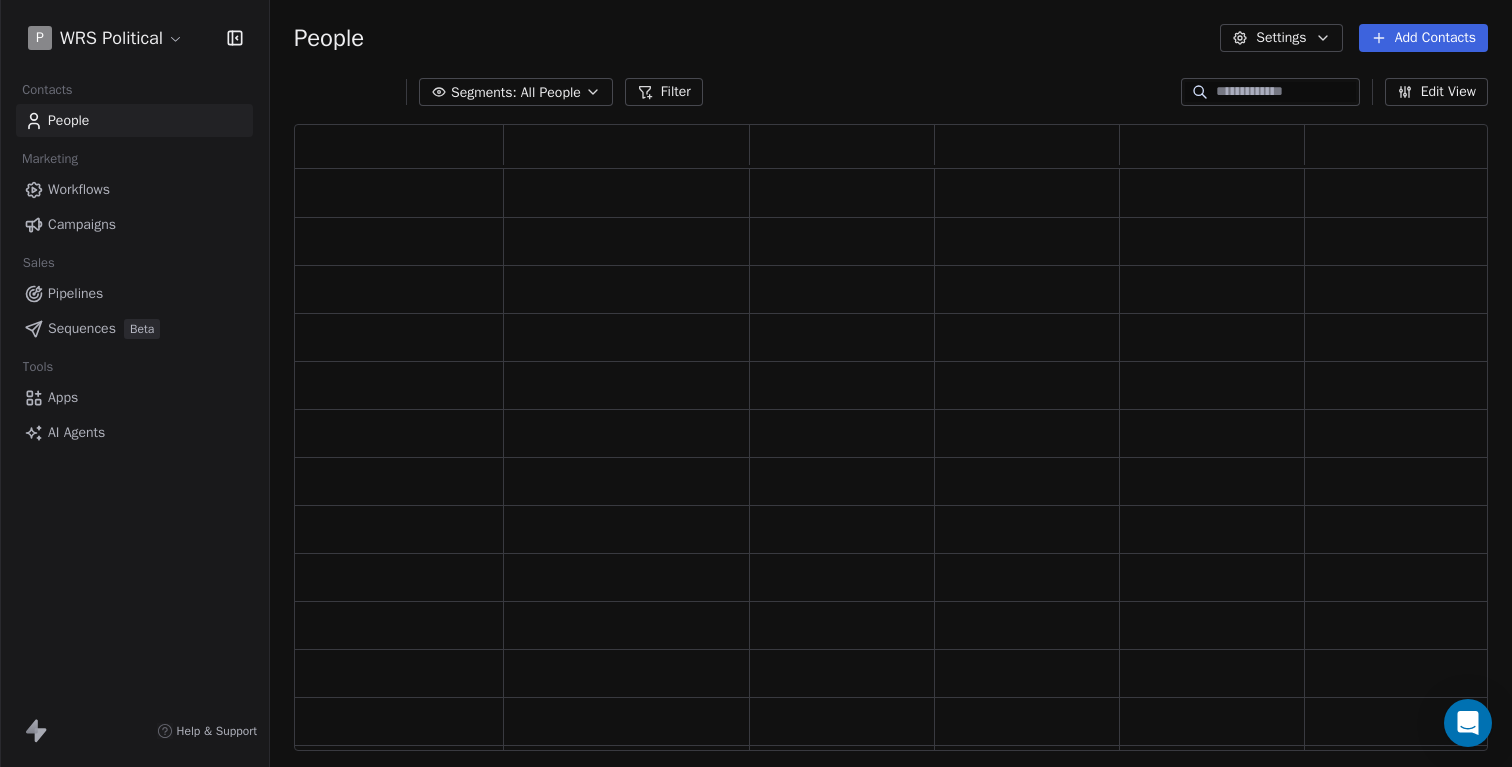 click on "Campaigns" at bounding box center [82, 224] 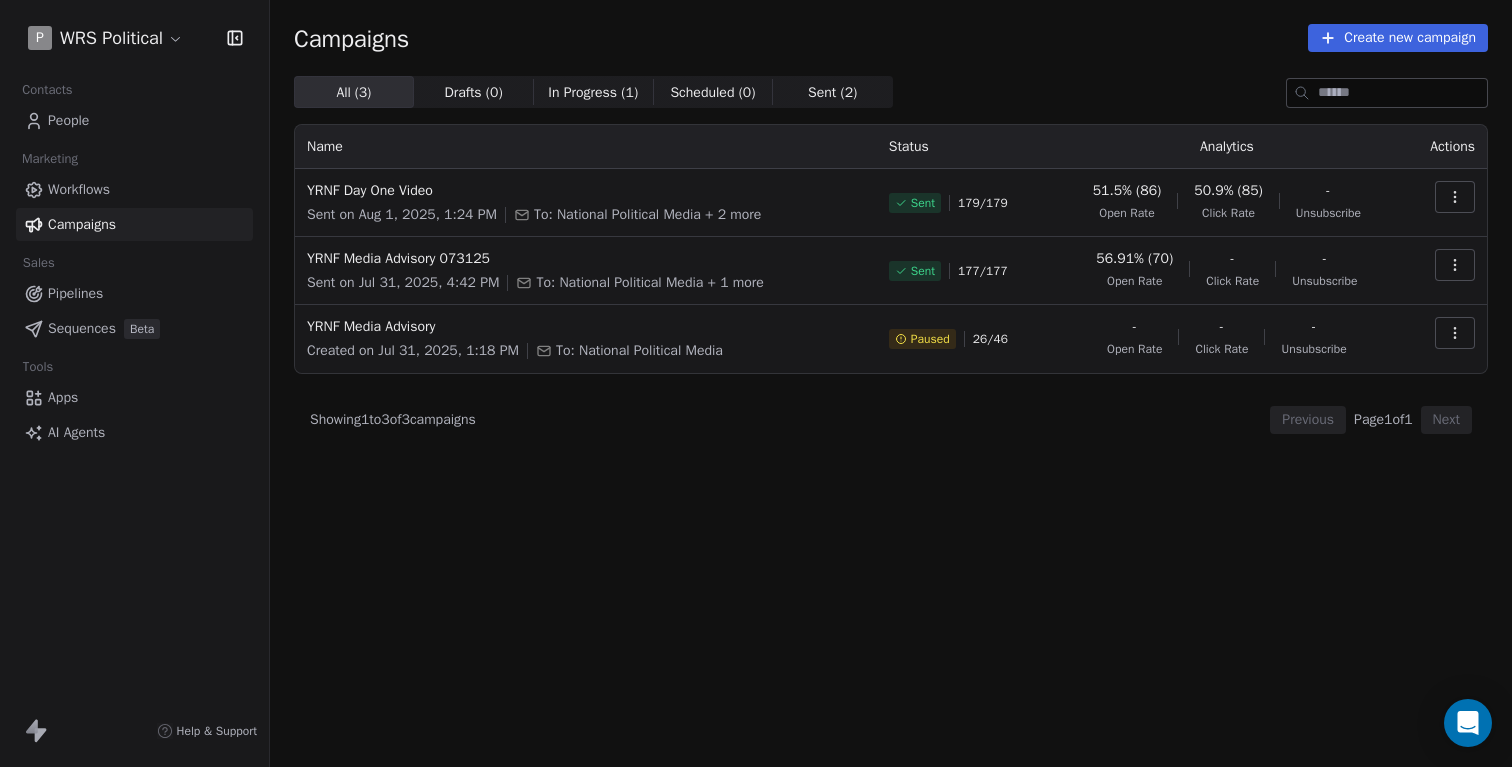 click 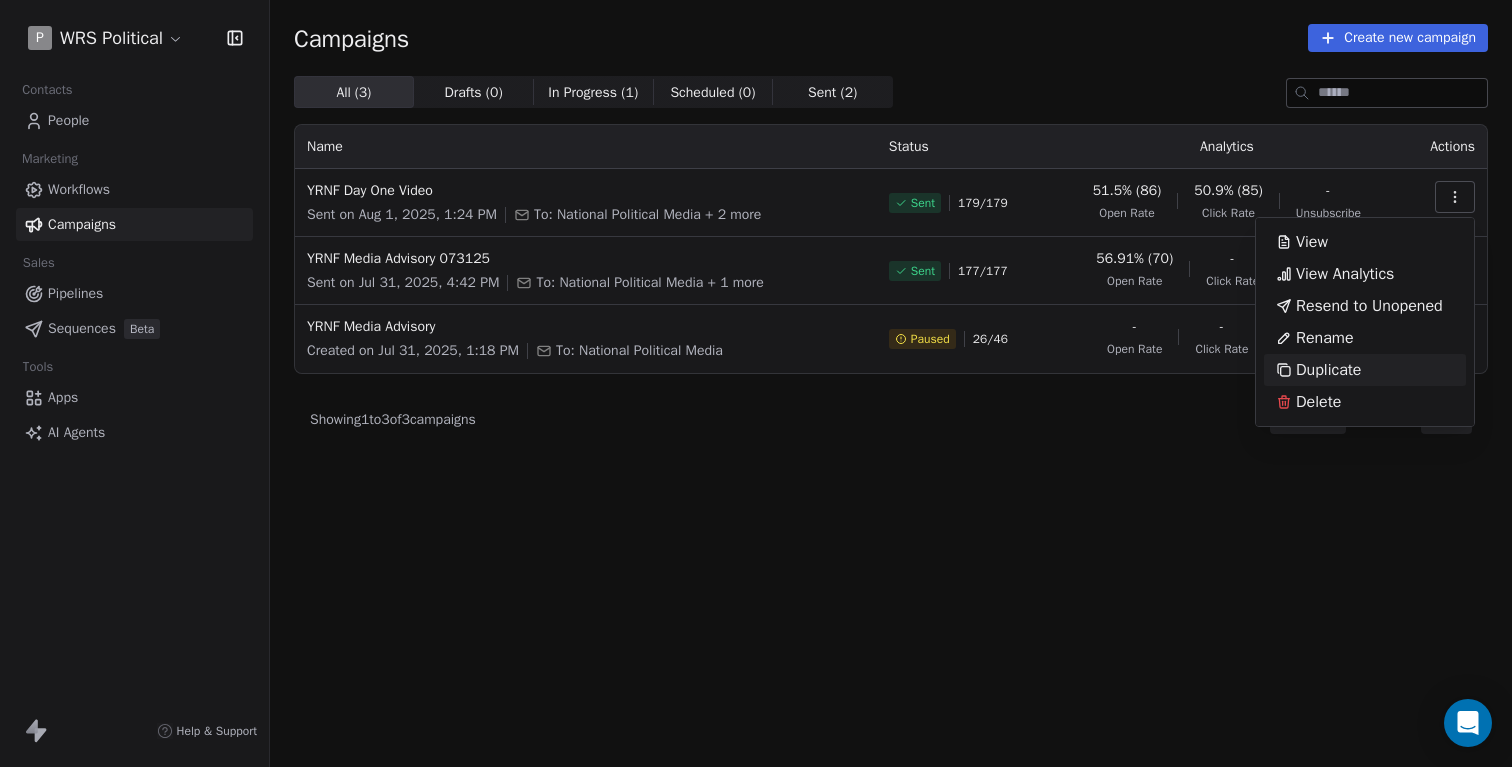 drag, startPoint x: 1338, startPoint y: 384, endPoint x: 1354, endPoint y: 374, distance: 18.867962 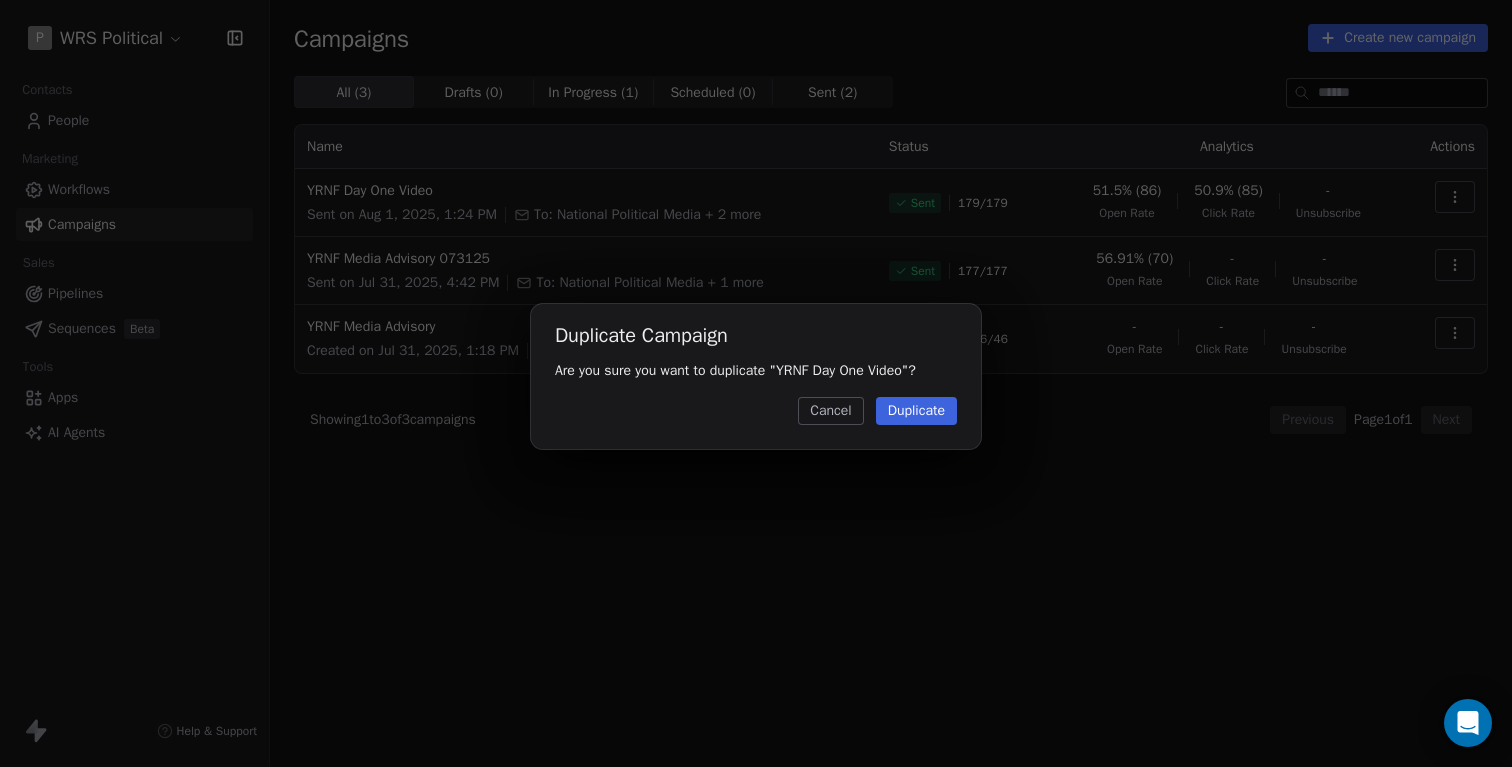 click on "Cancel" at bounding box center [830, 411] 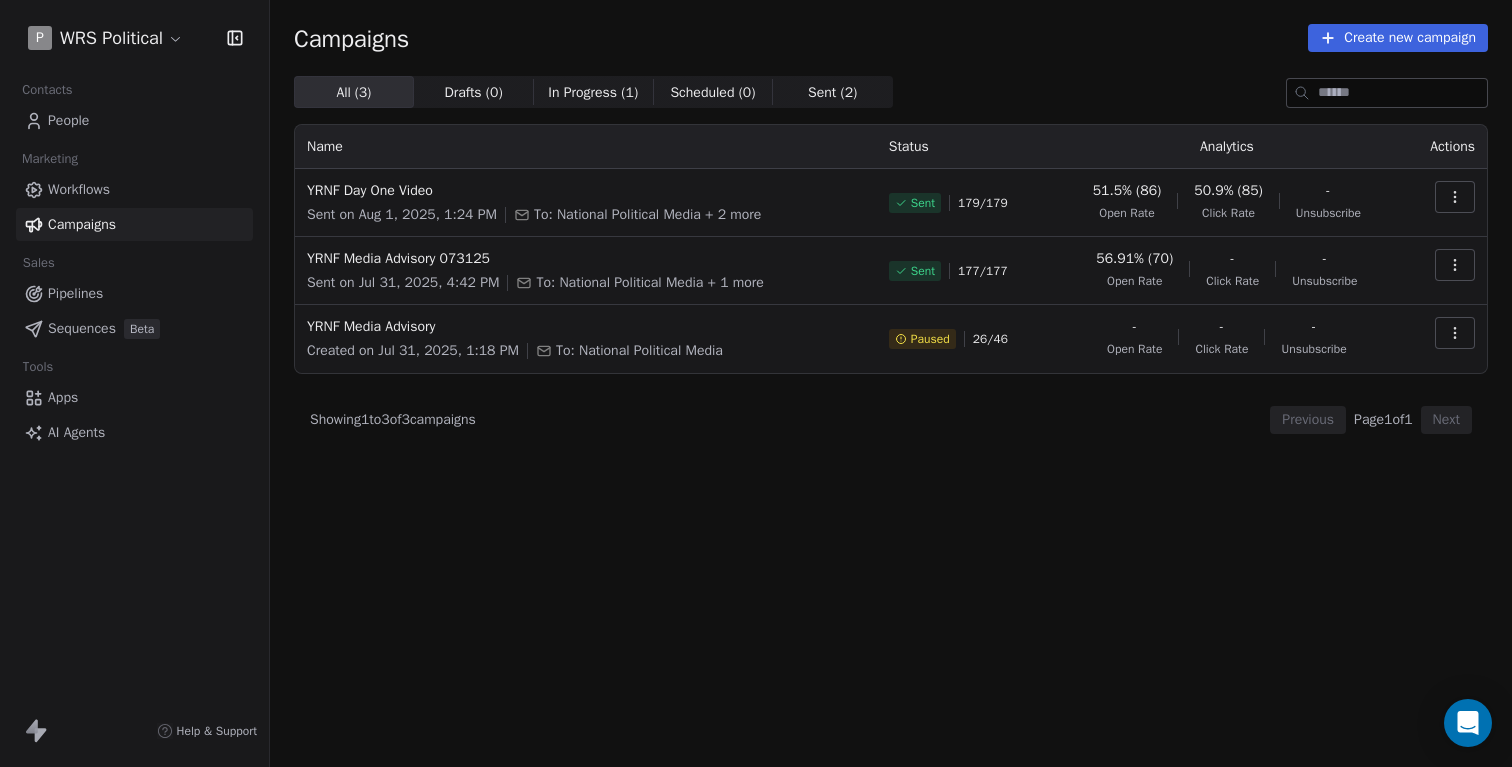 click 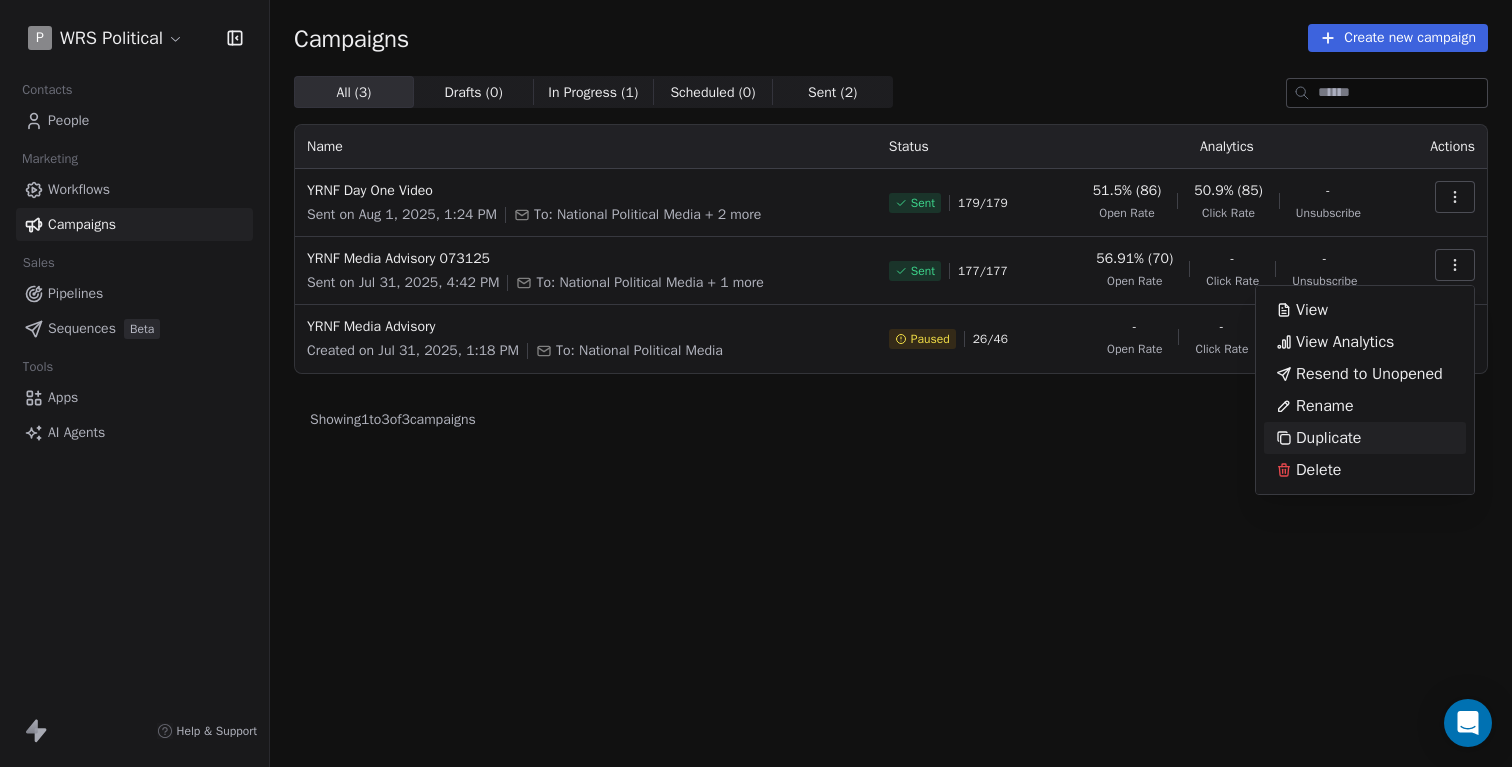 click on "Duplicate" at bounding box center [1328, 438] 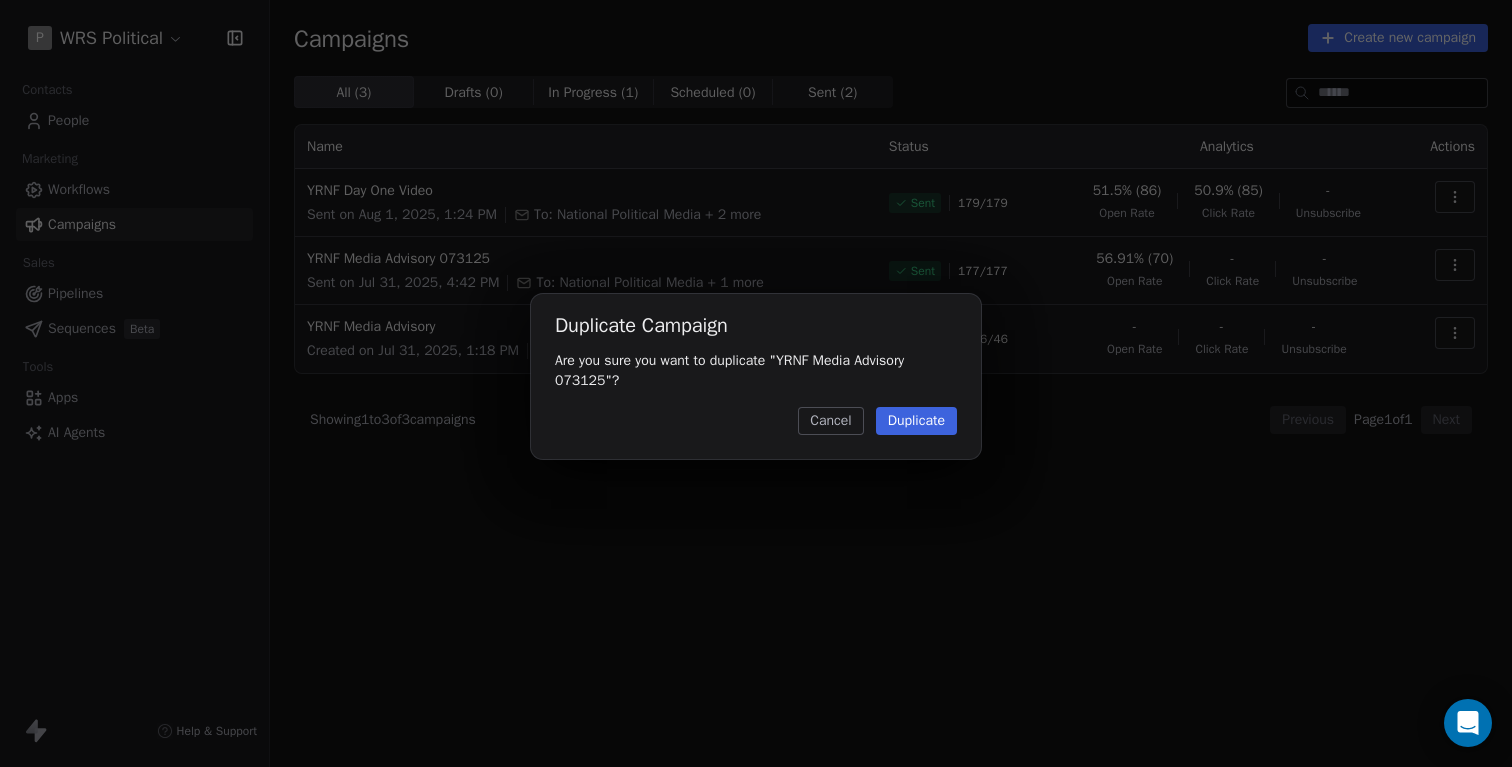 click on "Cancel" at bounding box center (830, 421) 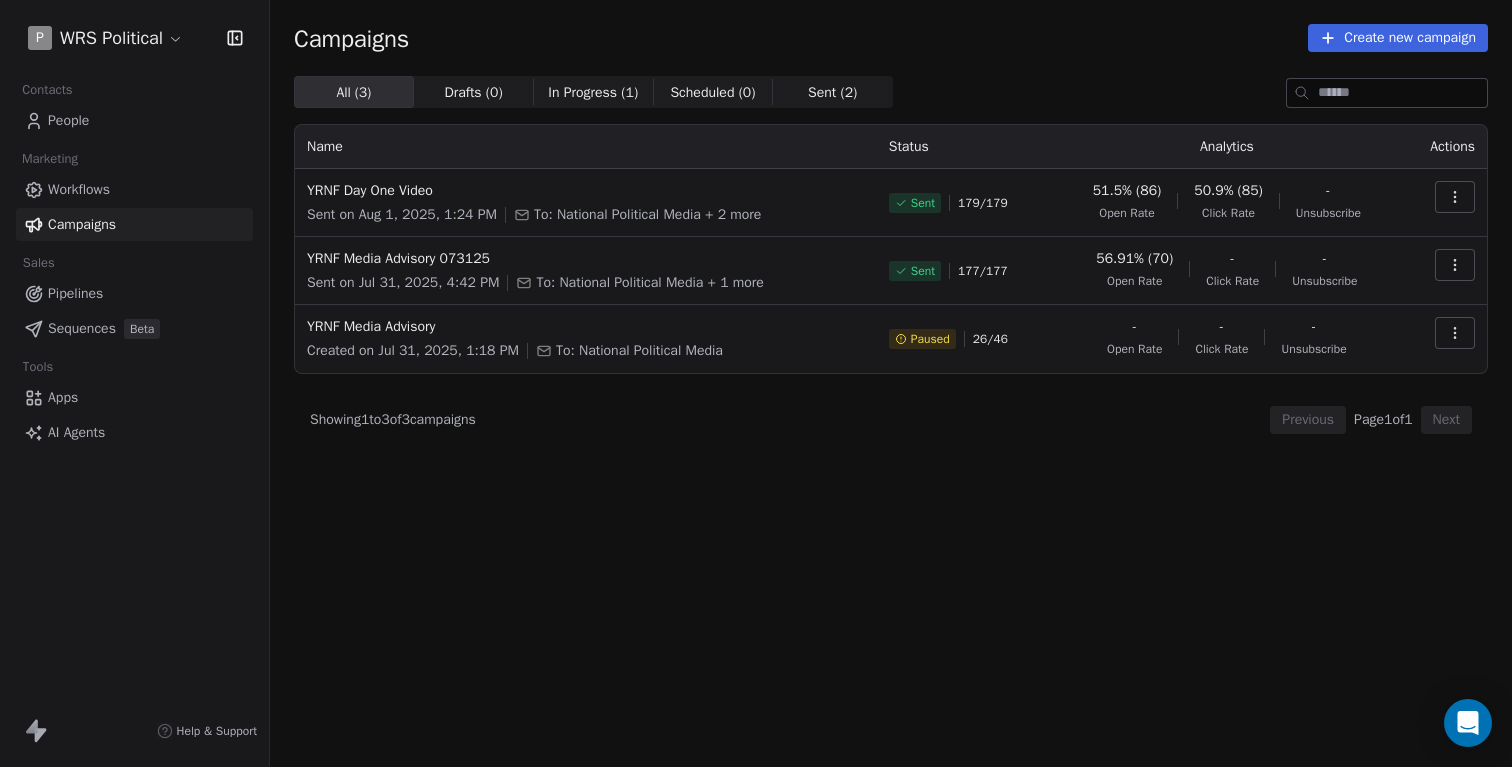 click 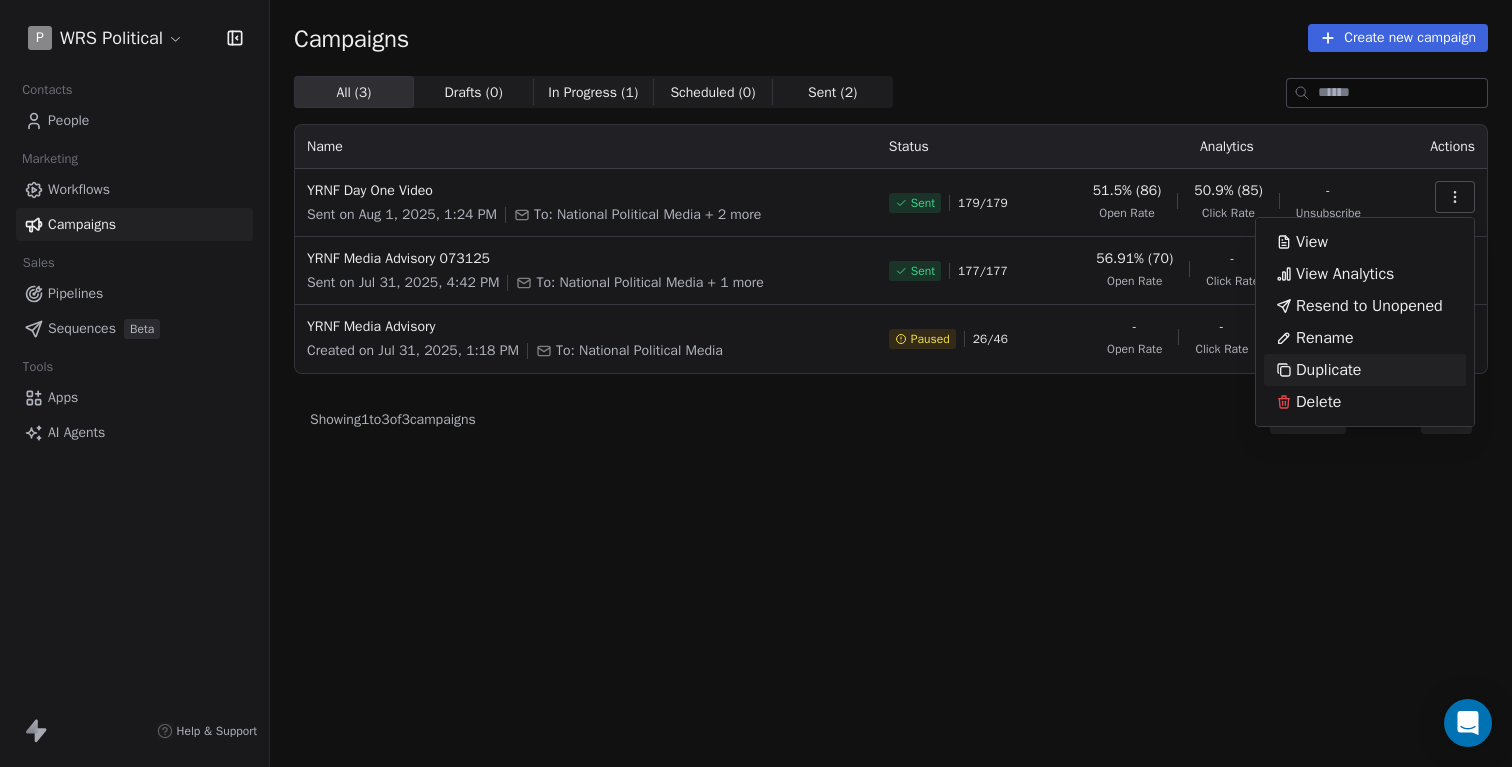 click on "Duplicate" at bounding box center (1328, 370) 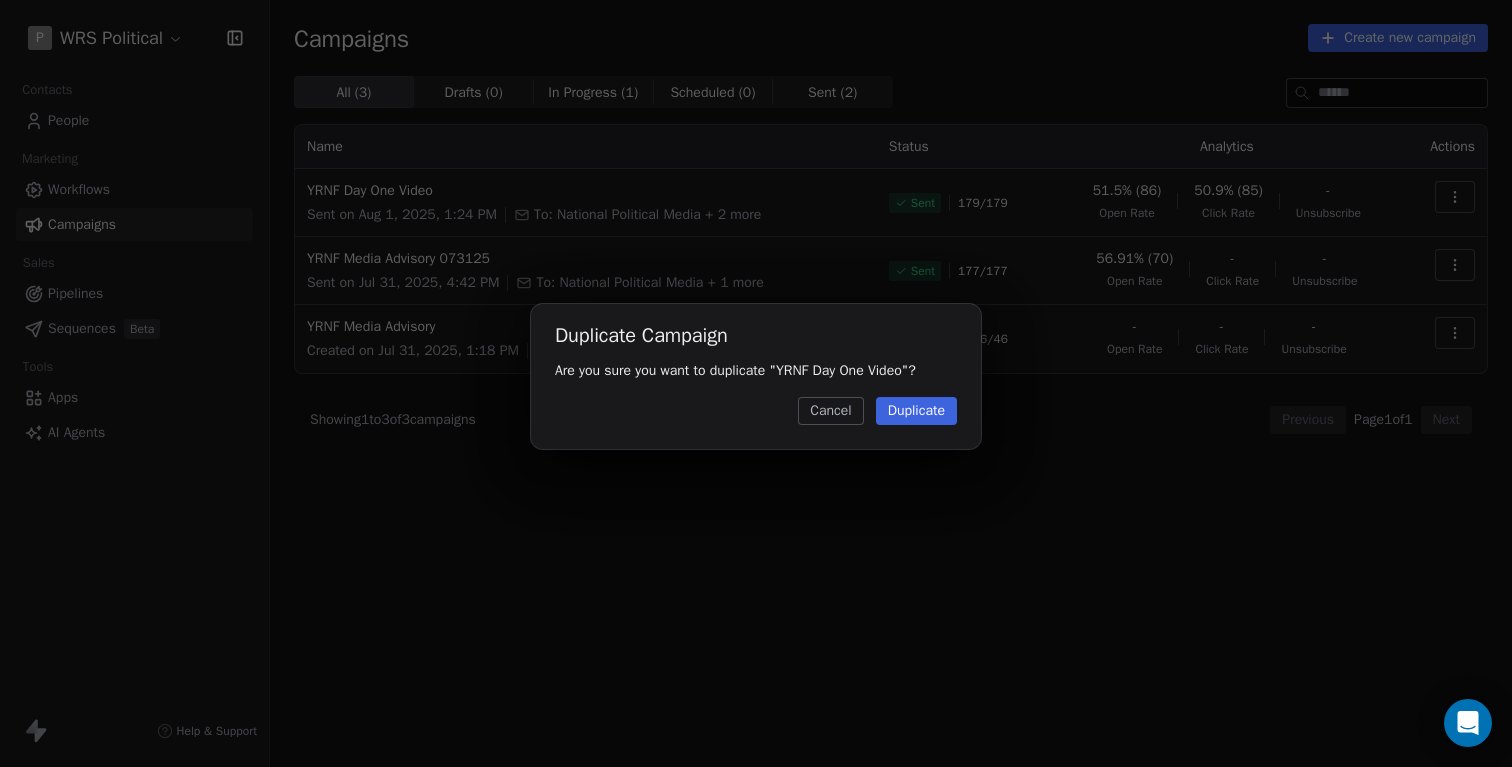 click on "Duplicate" at bounding box center [916, 411] 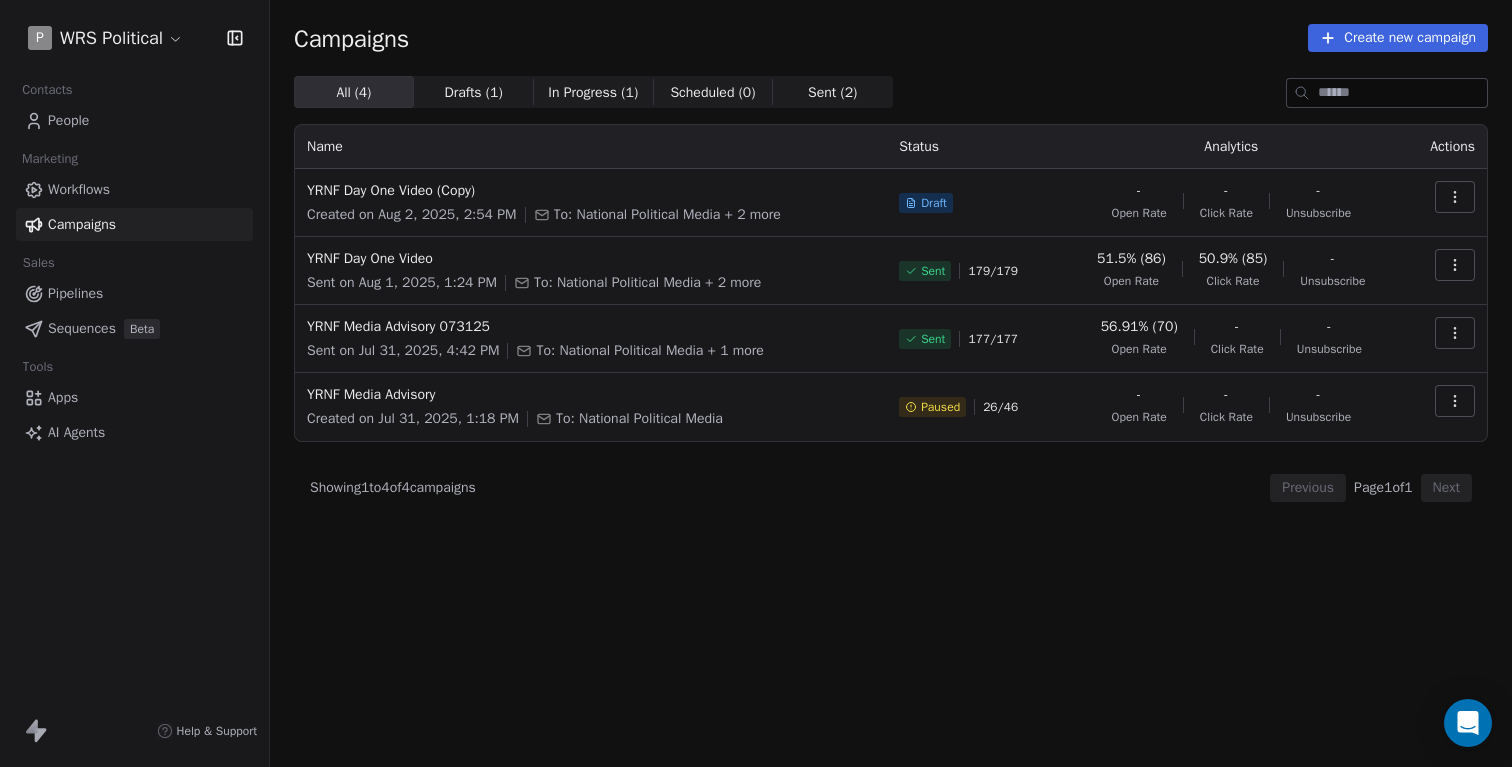 click 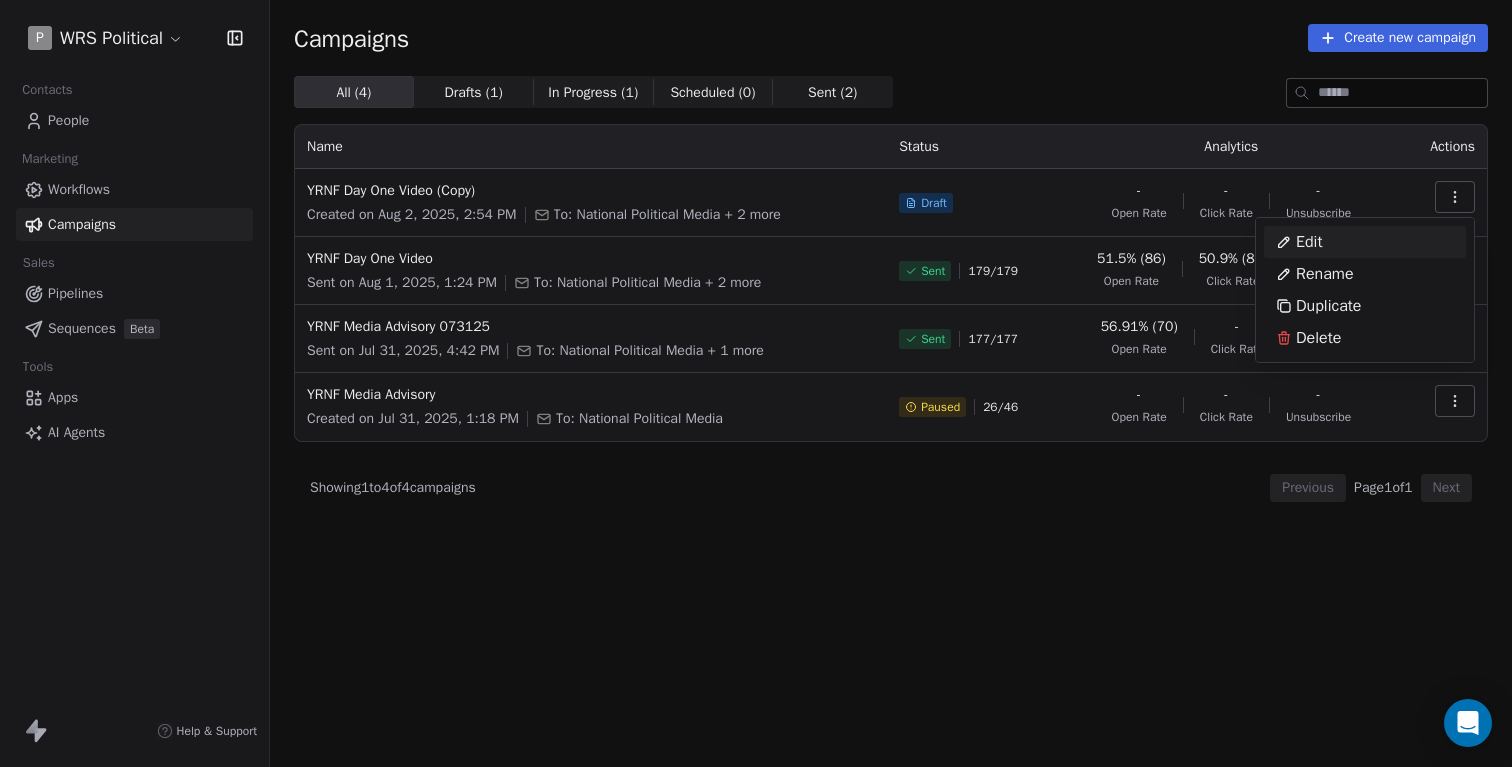 click on "Edit" at bounding box center [1299, 242] 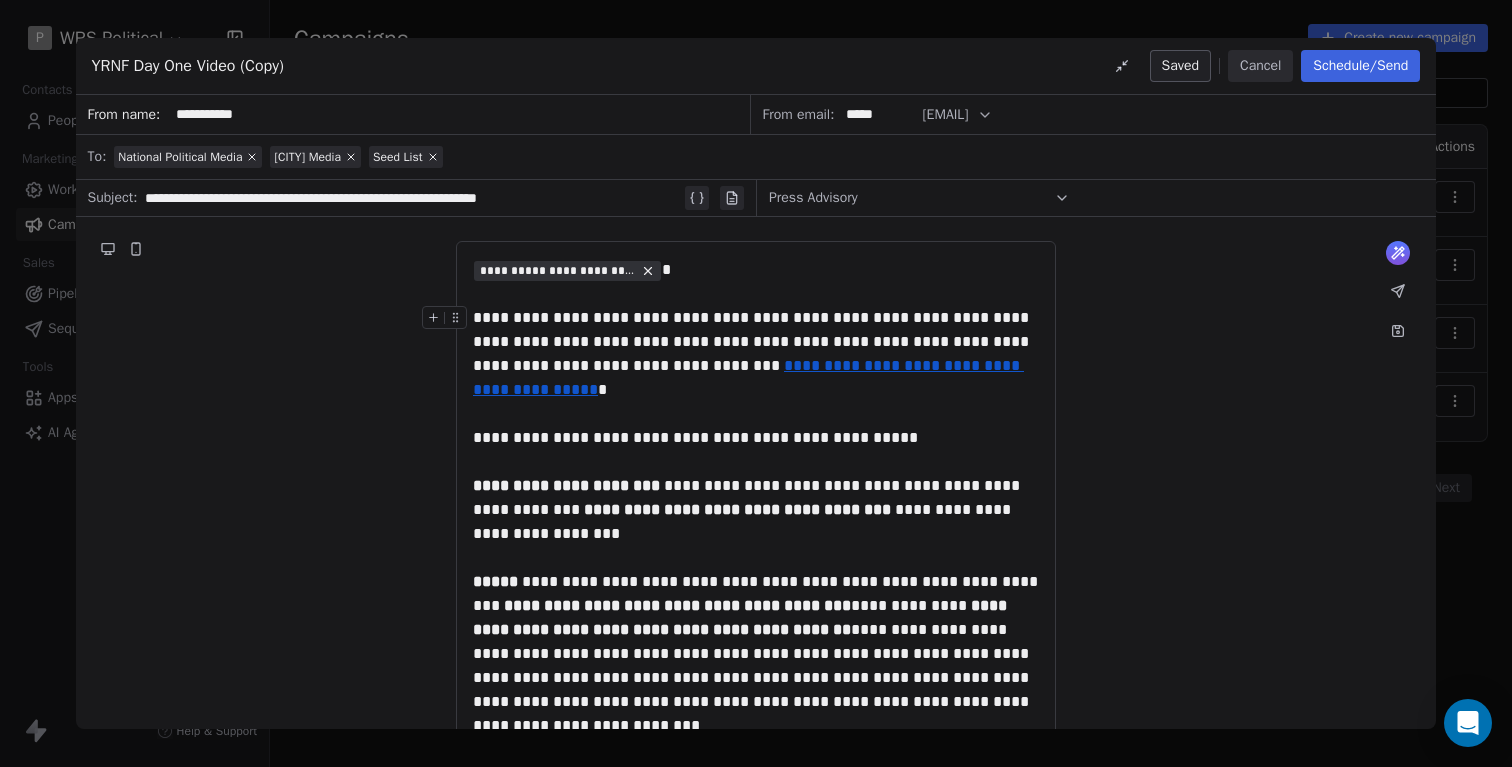 click on "**********" at bounding box center [756, 354] 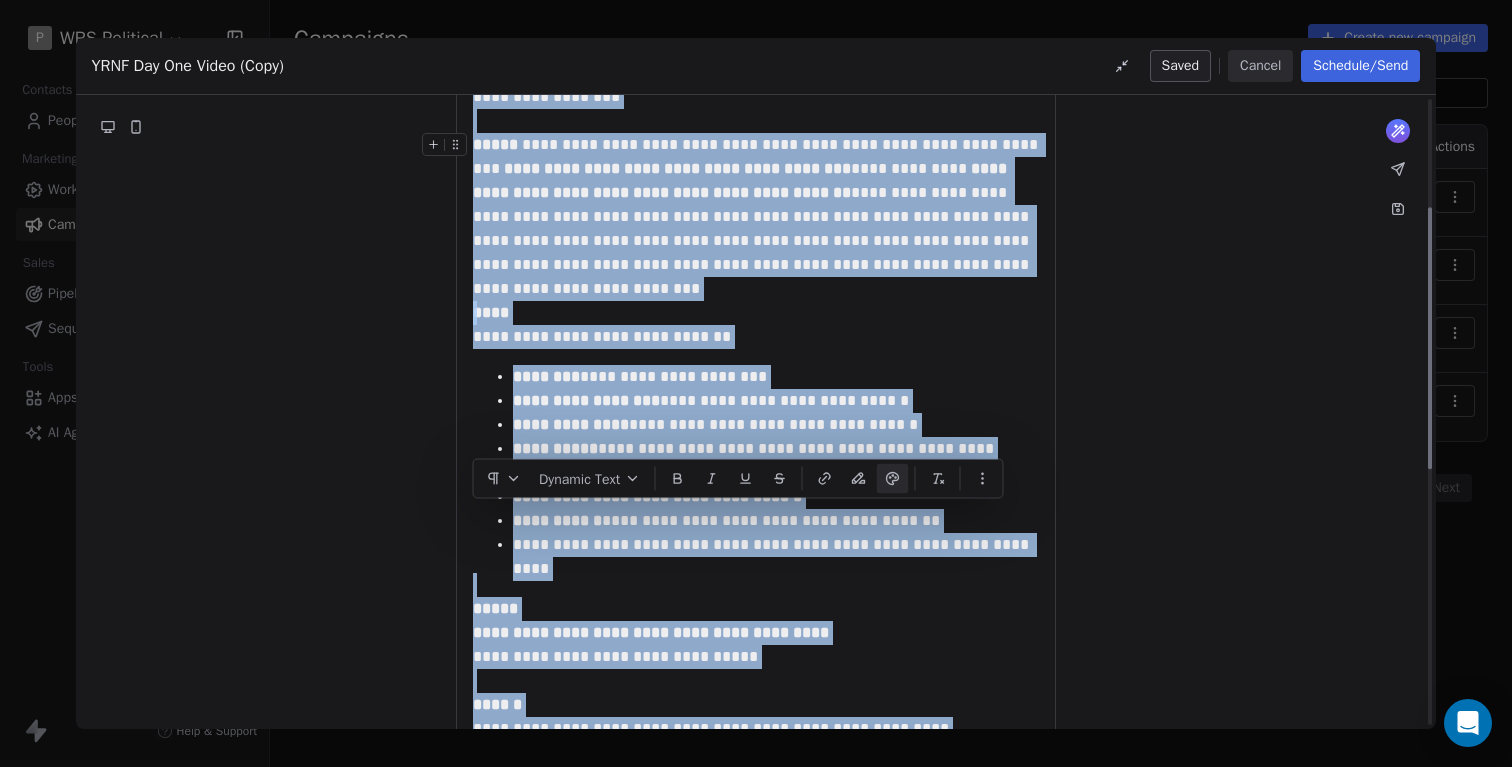 scroll, scrollTop: 878, scrollLeft: 0, axis: vertical 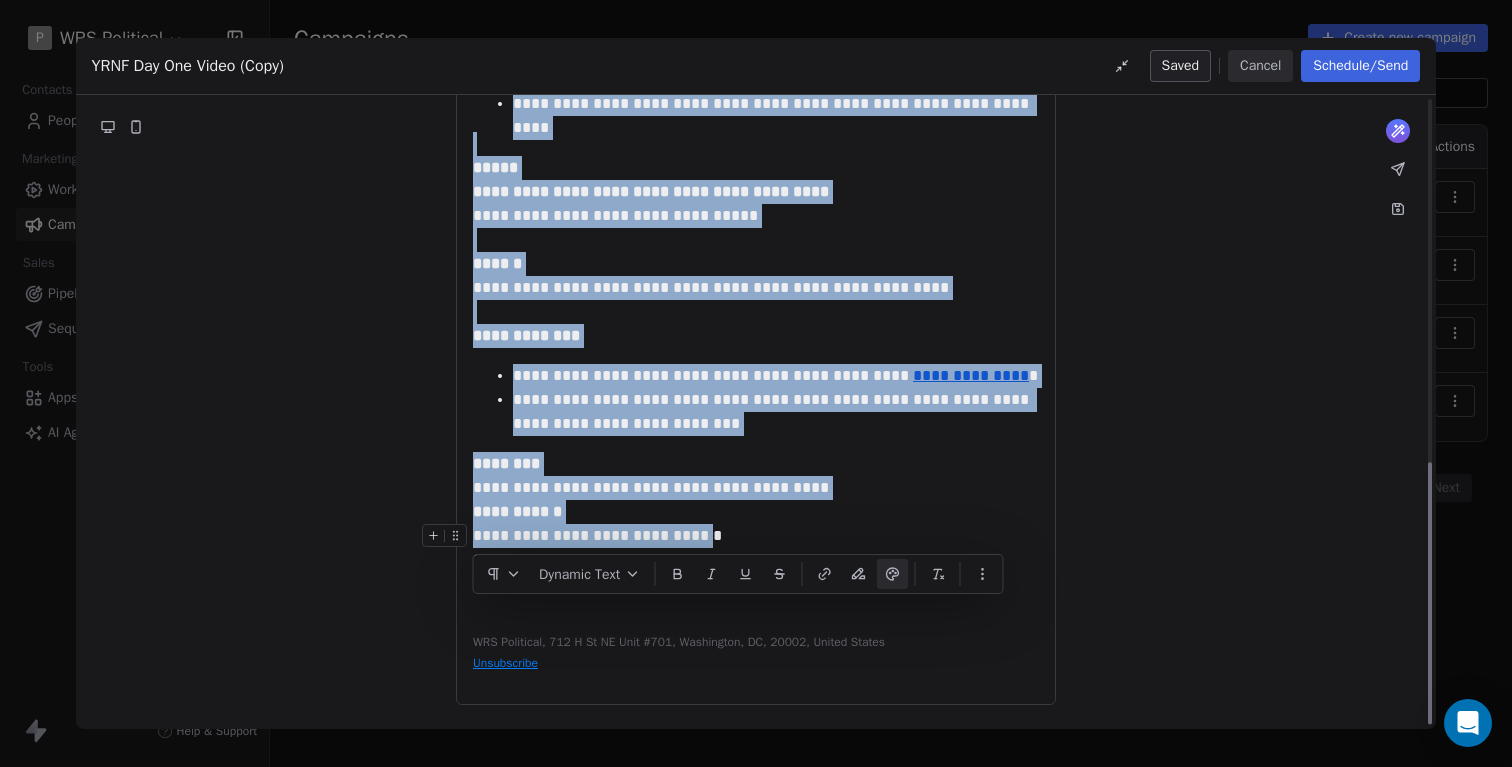 drag, startPoint x: 477, startPoint y: 318, endPoint x: 715, endPoint y: 528, distance: 317.40195 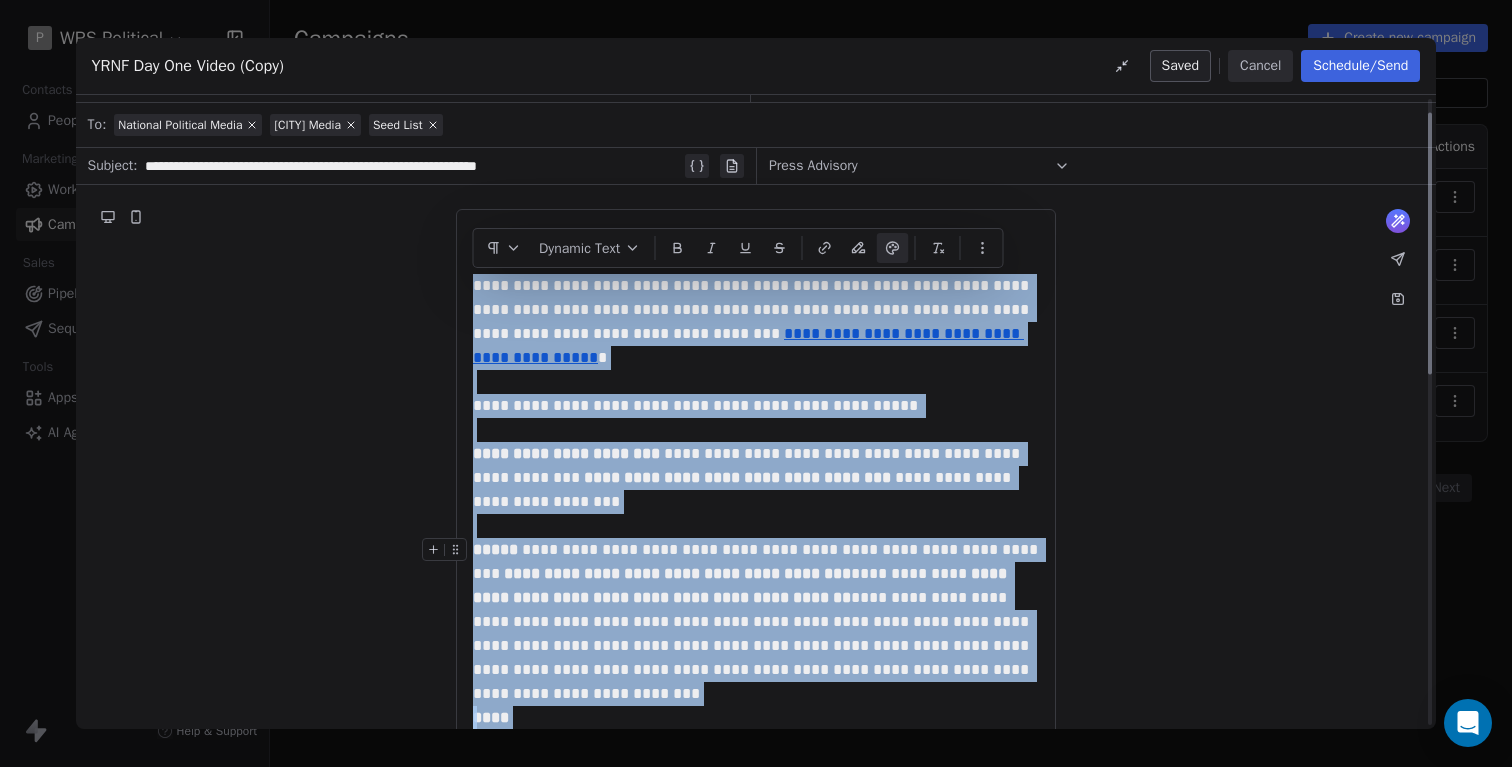 scroll, scrollTop: 0, scrollLeft: 0, axis: both 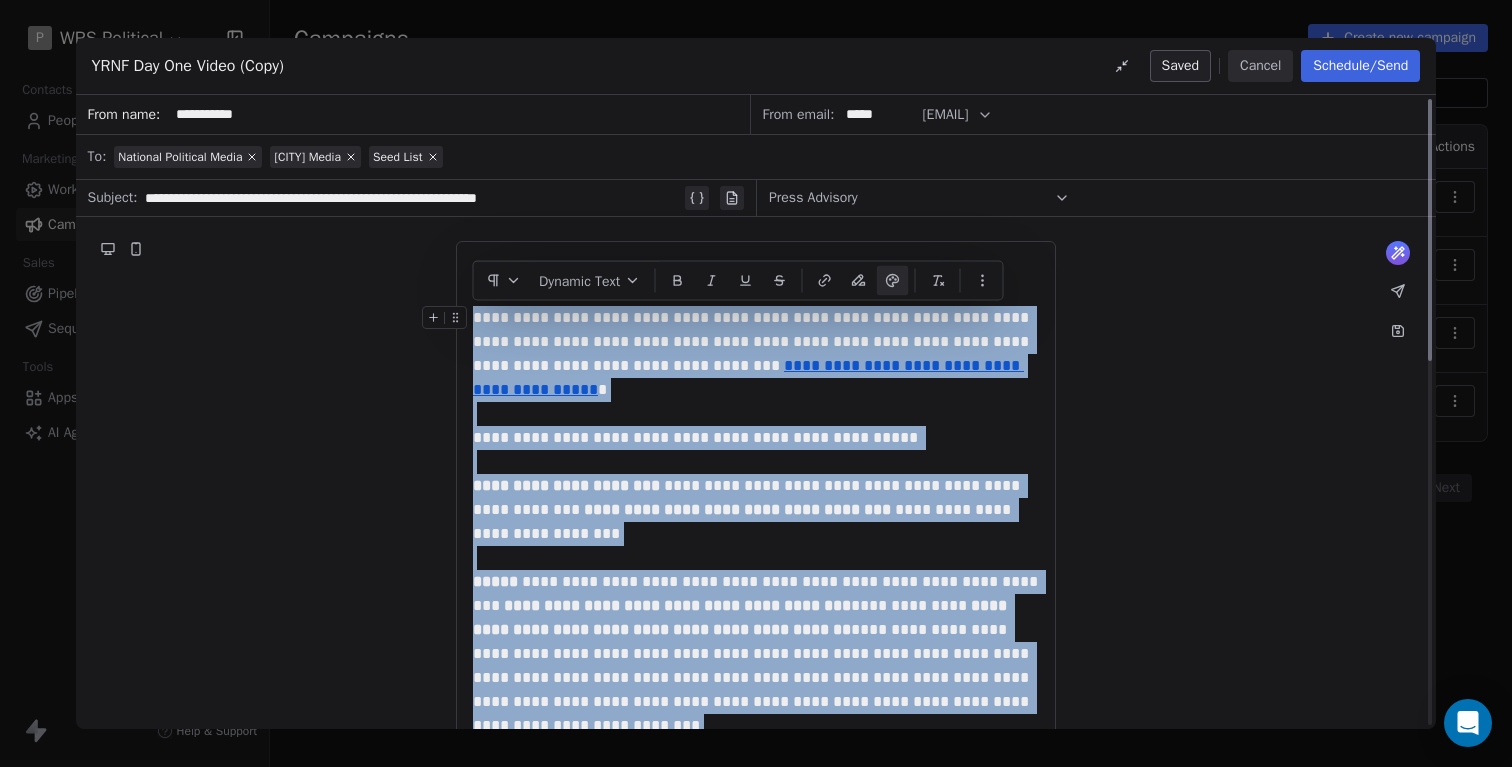 click on "**********" at bounding box center [756, 354] 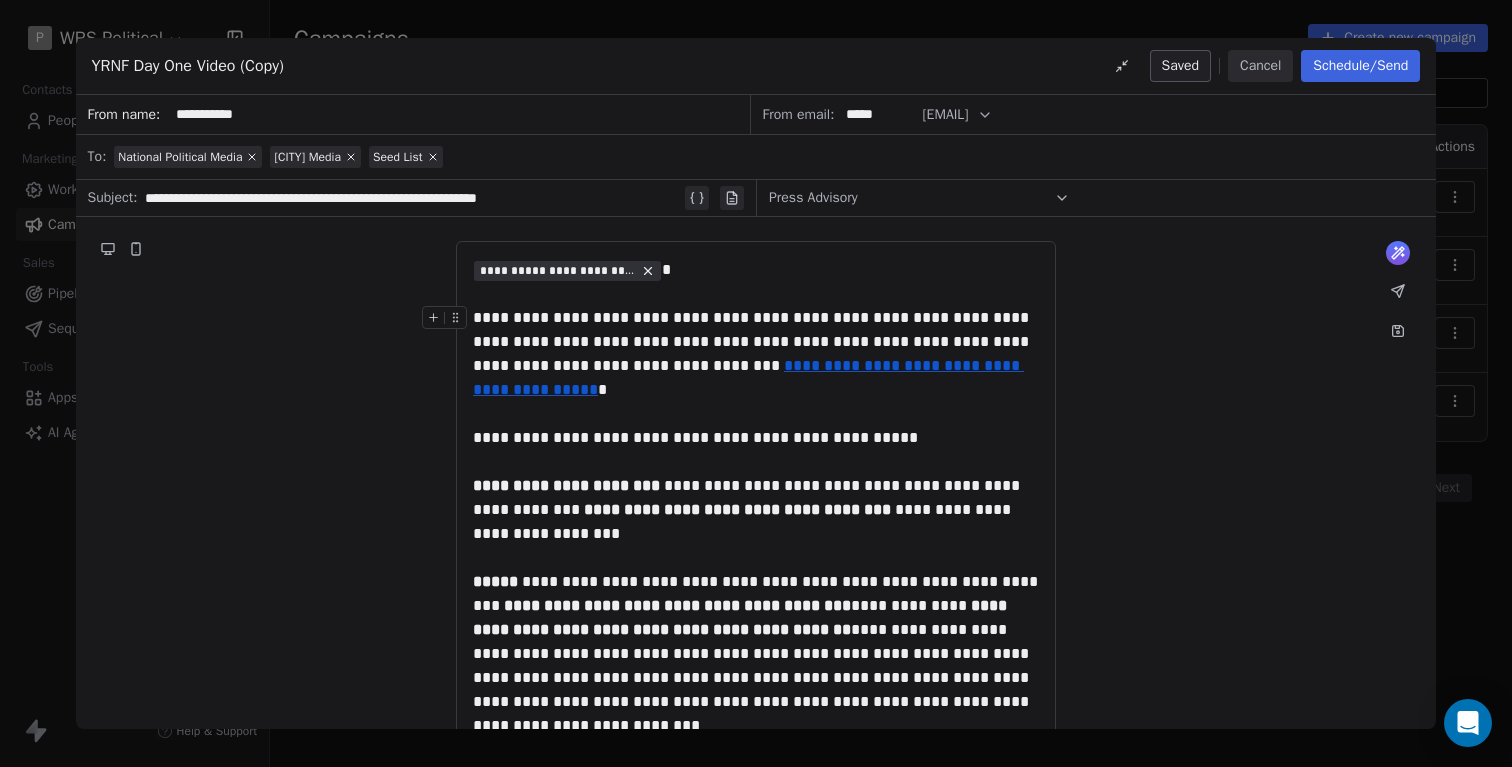 click on "**********" at bounding box center (756, 354) 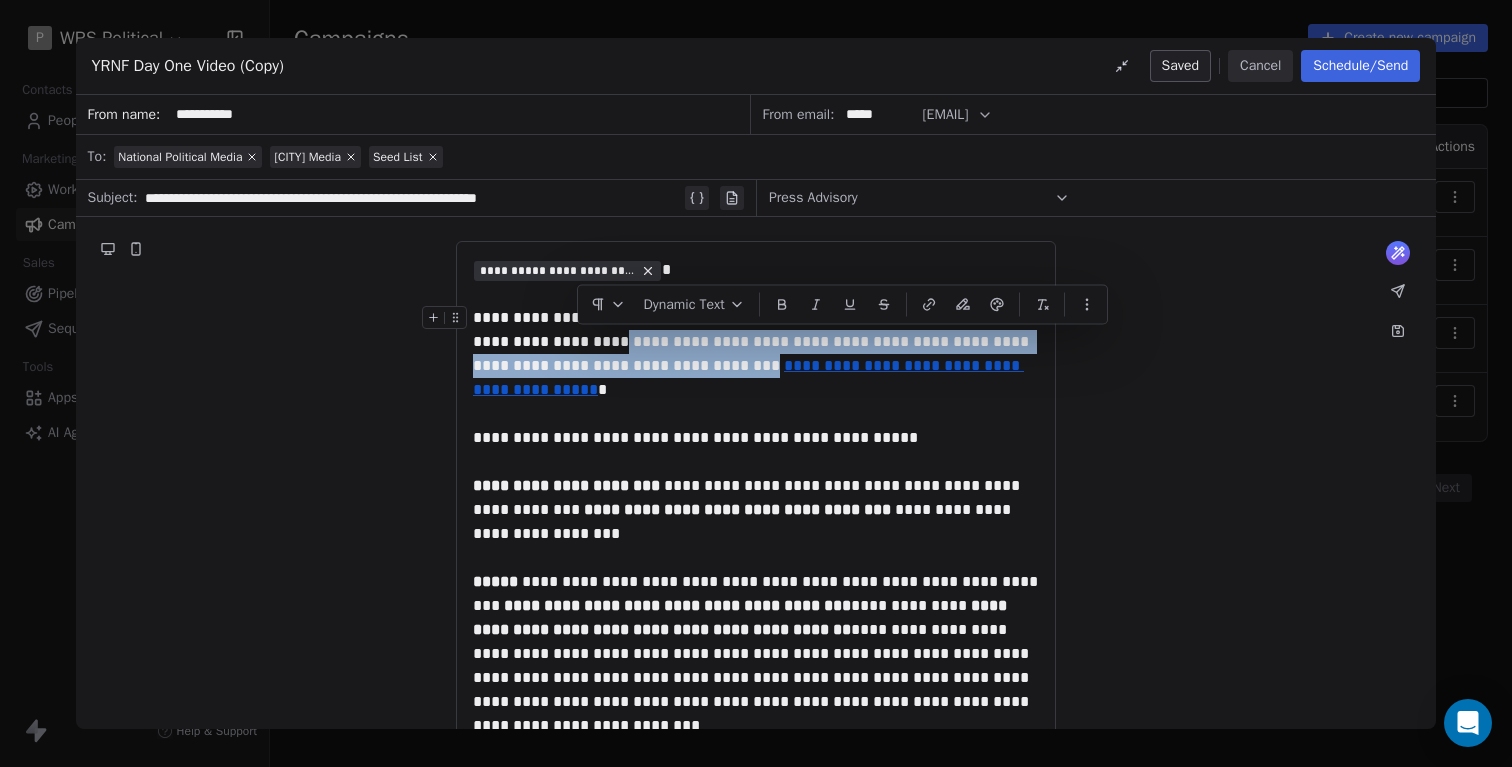 drag, startPoint x: 707, startPoint y: 367, endPoint x: 563, endPoint y: 349, distance: 145.12064 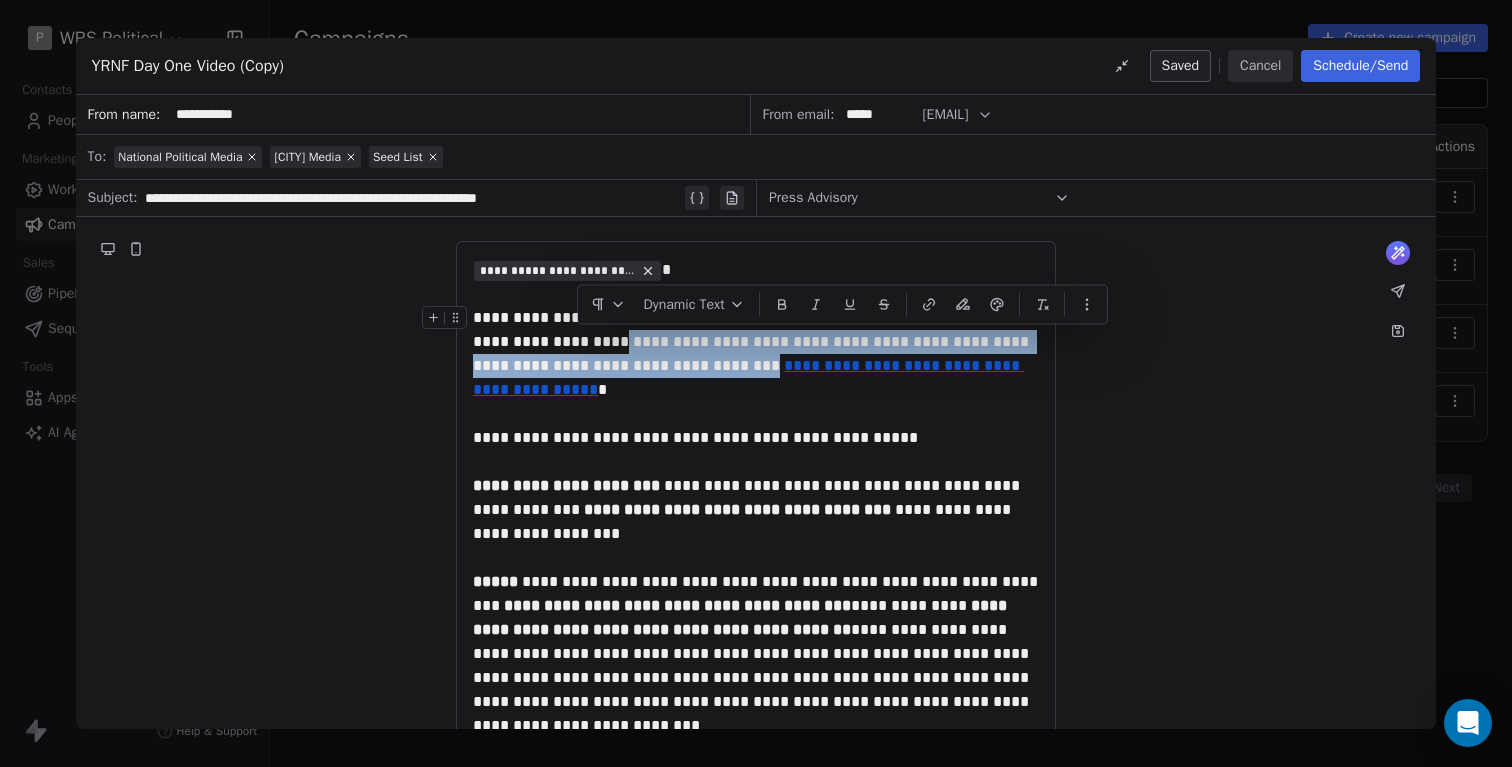 click on "**********" at bounding box center (756, 354) 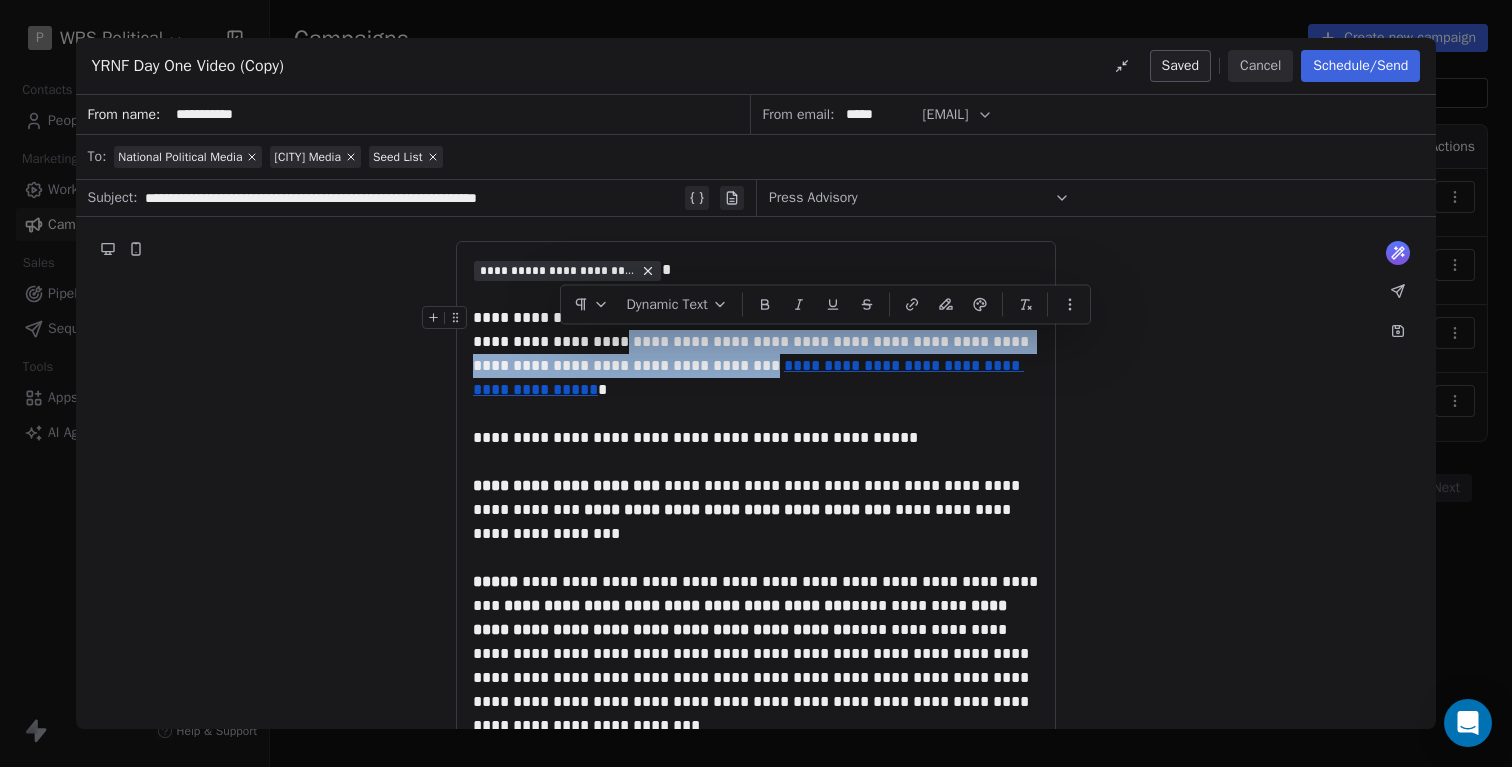 click on "**********" at bounding box center (756, 354) 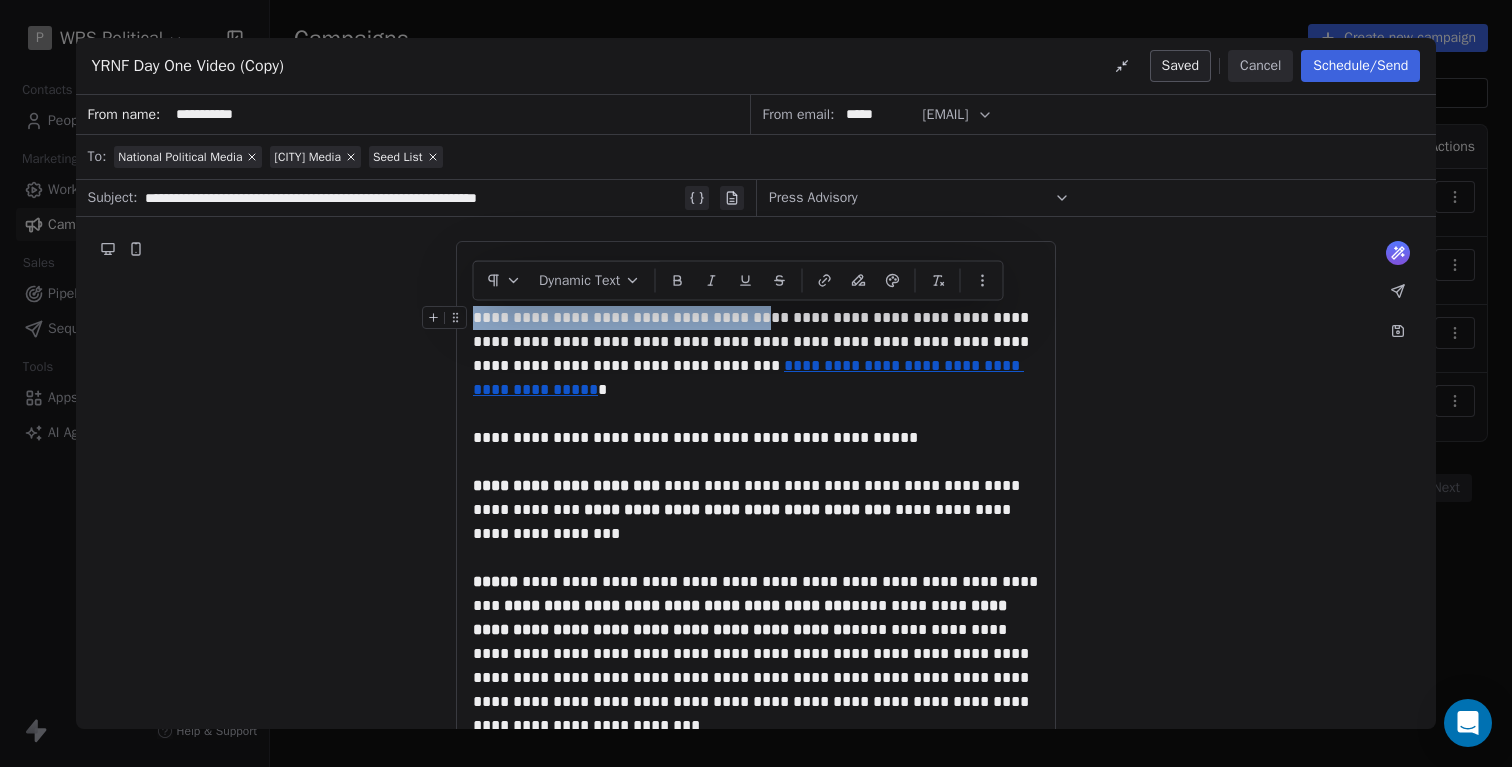 drag, startPoint x: 477, startPoint y: 314, endPoint x: 742, endPoint y: 314, distance: 265 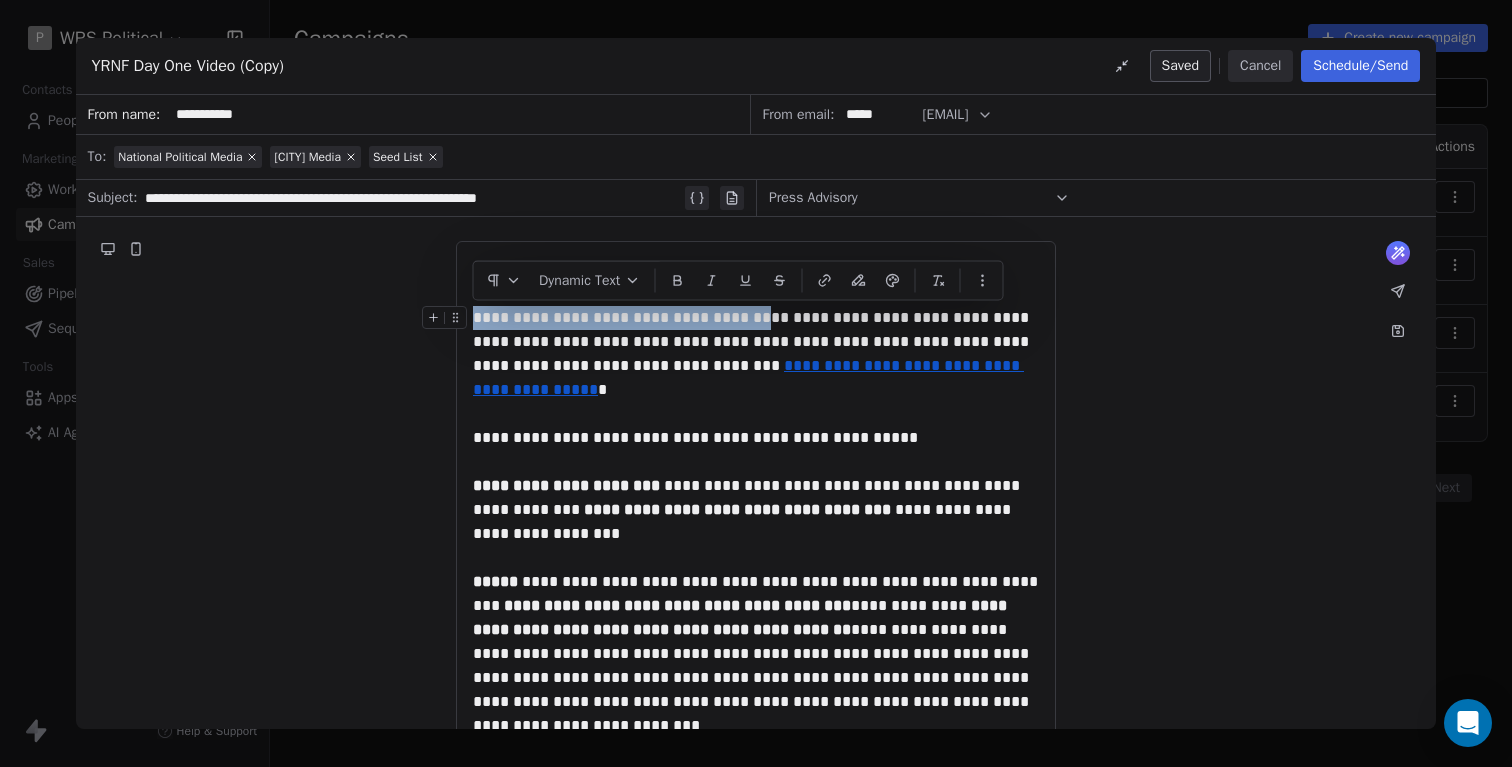 click on "**********" at bounding box center (756, 354) 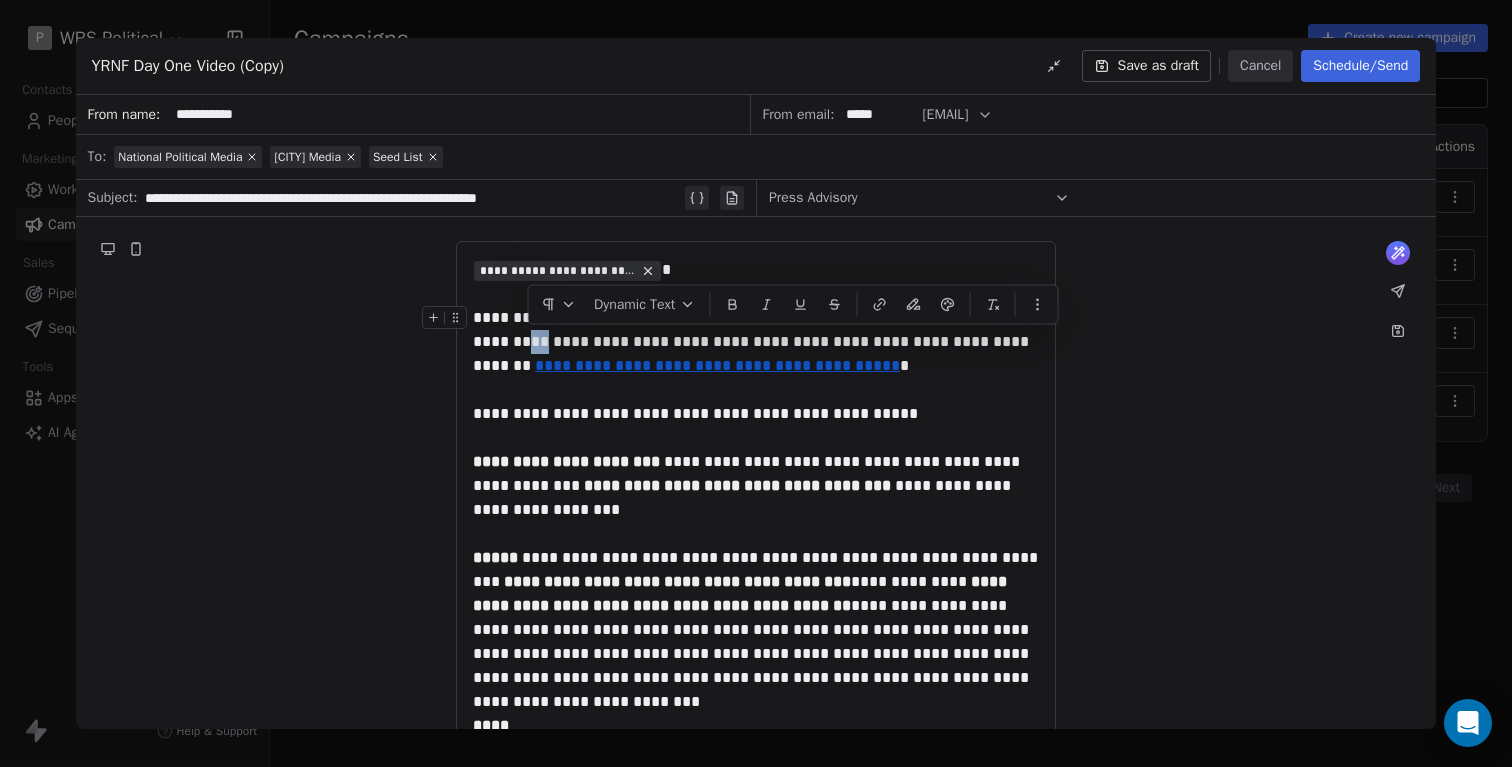 drag, startPoint x: 540, startPoint y: 341, endPoint x: 529, endPoint y: 337, distance: 11.7046995 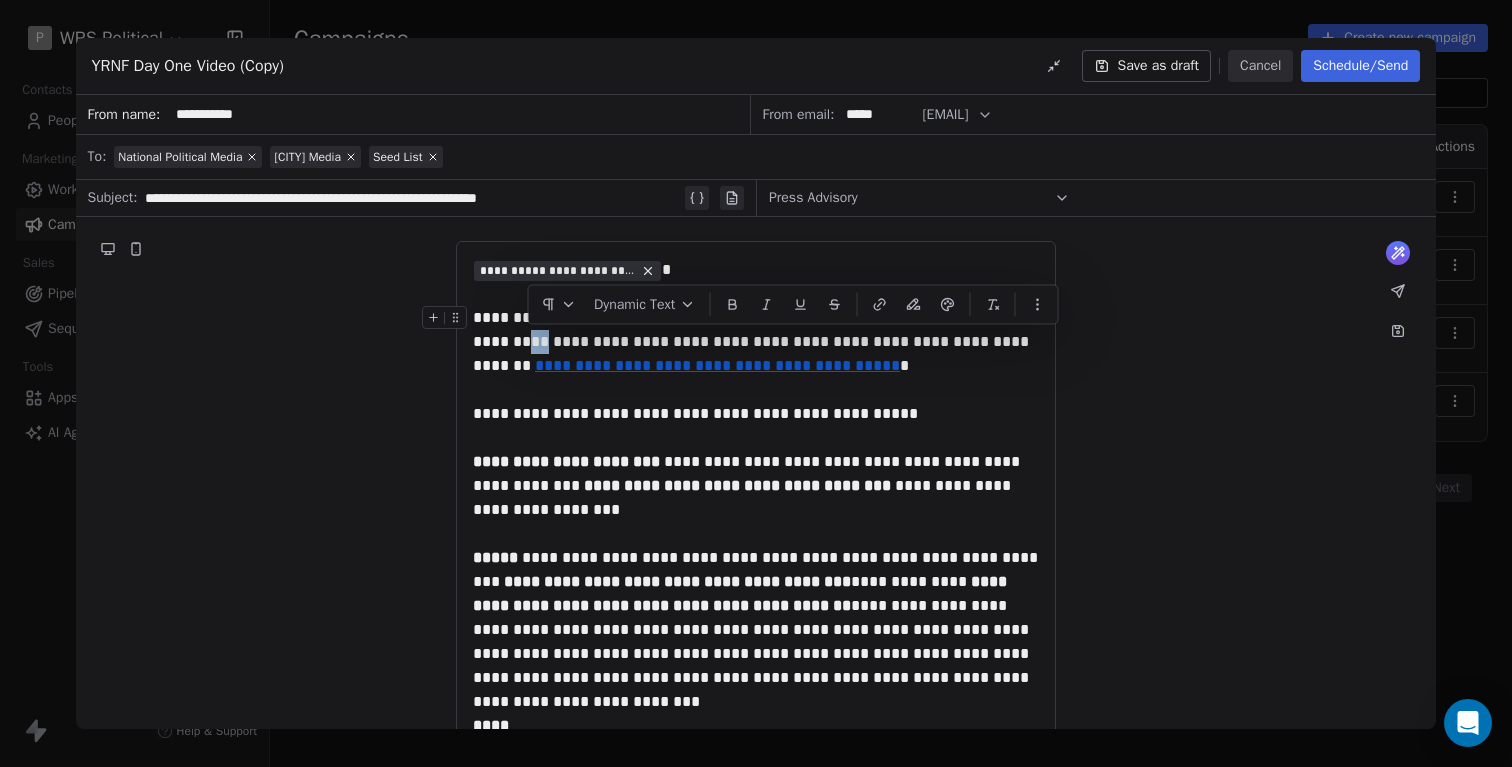 click on "**********" at bounding box center (756, 342) 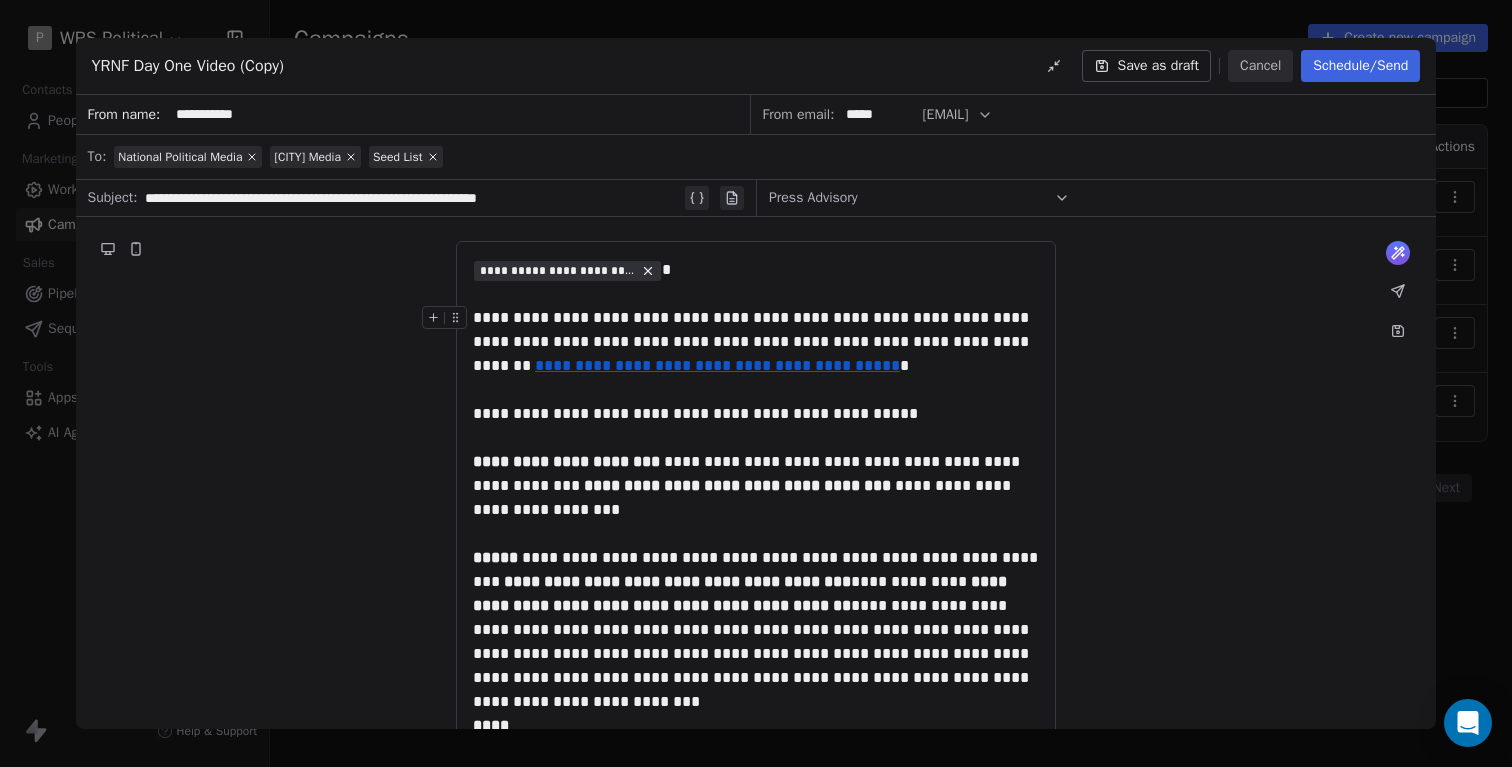 click on "**********" at bounding box center [756, 342] 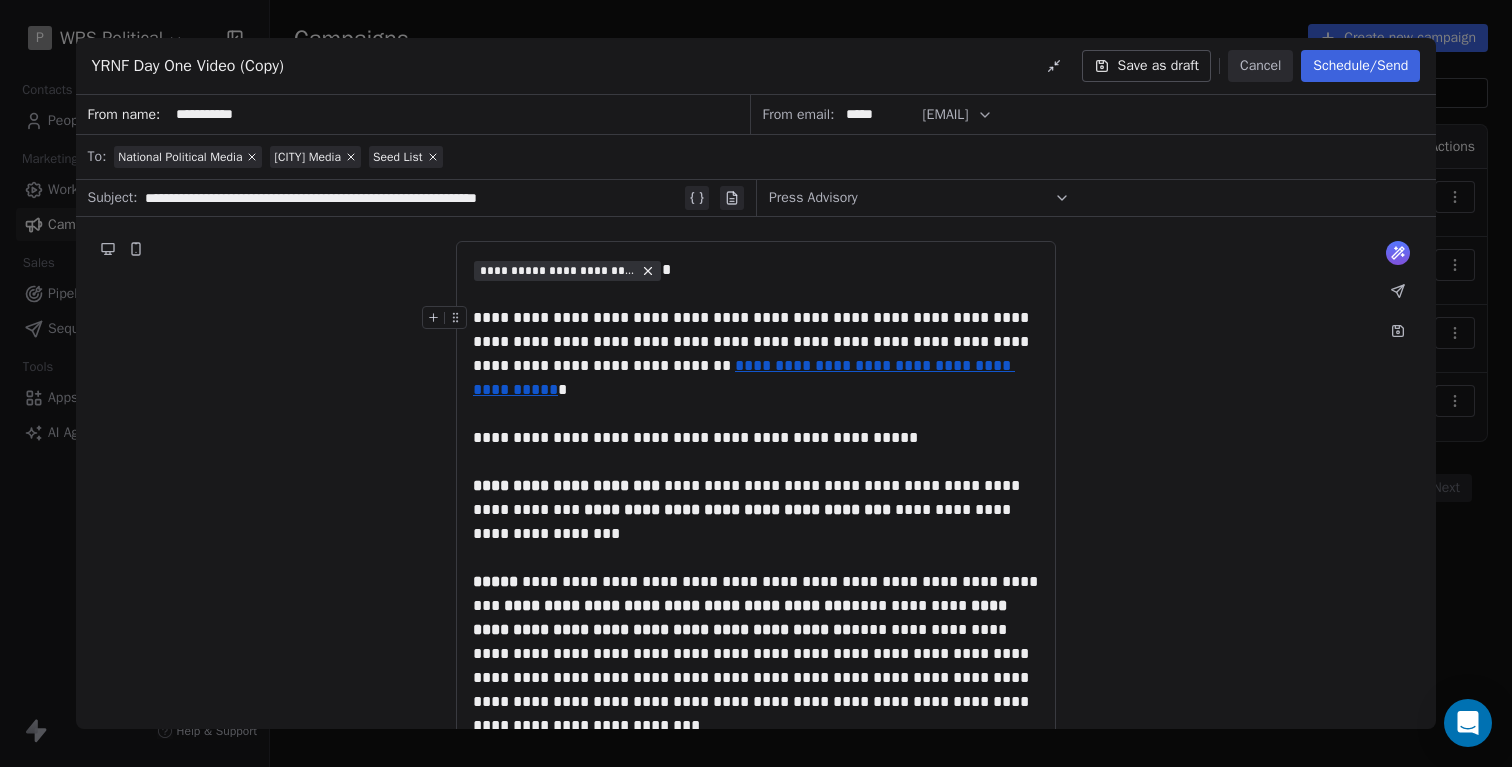 click on "**********" at bounding box center (756, 354) 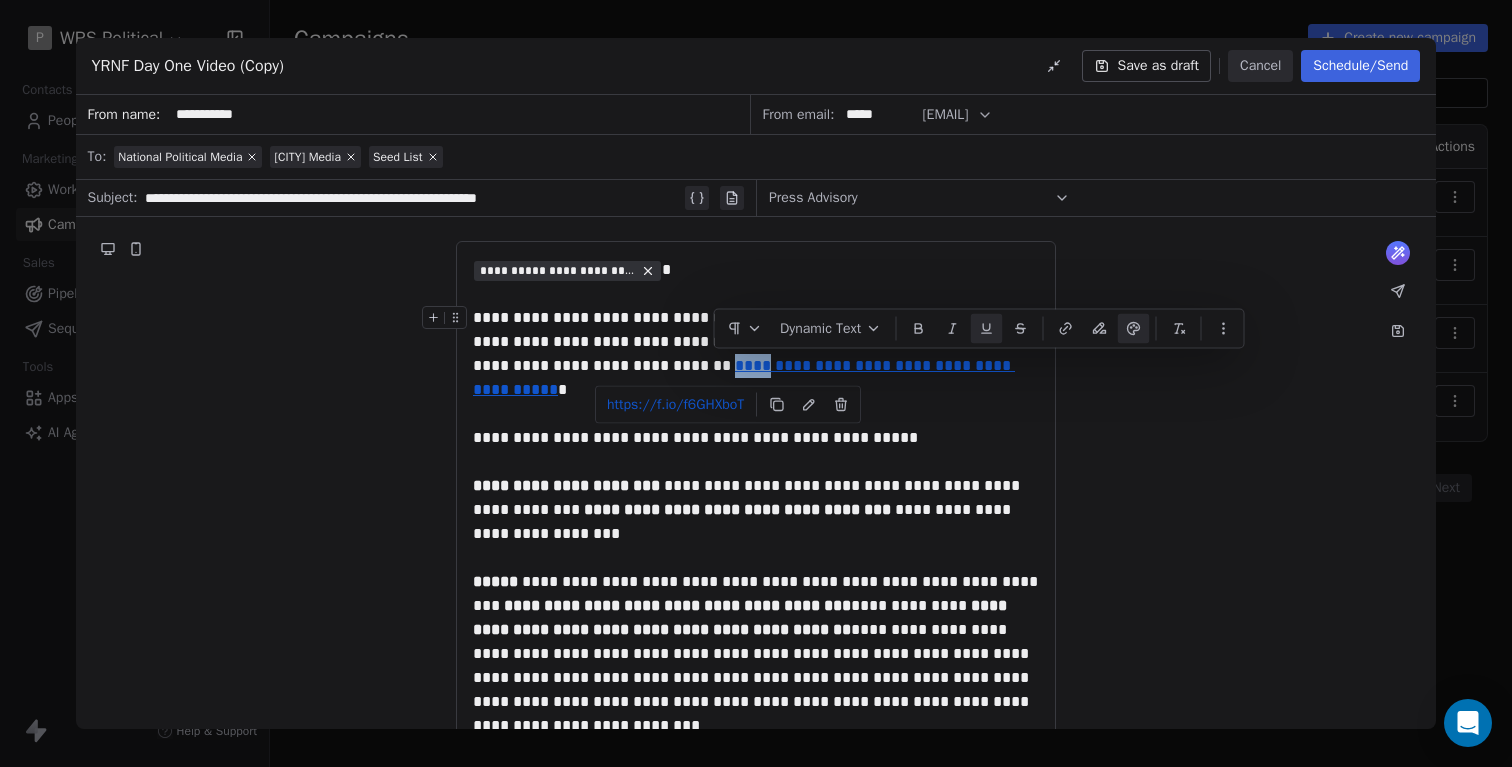 drag, startPoint x: 712, startPoint y: 373, endPoint x: 741, endPoint y: 374, distance: 29.017237 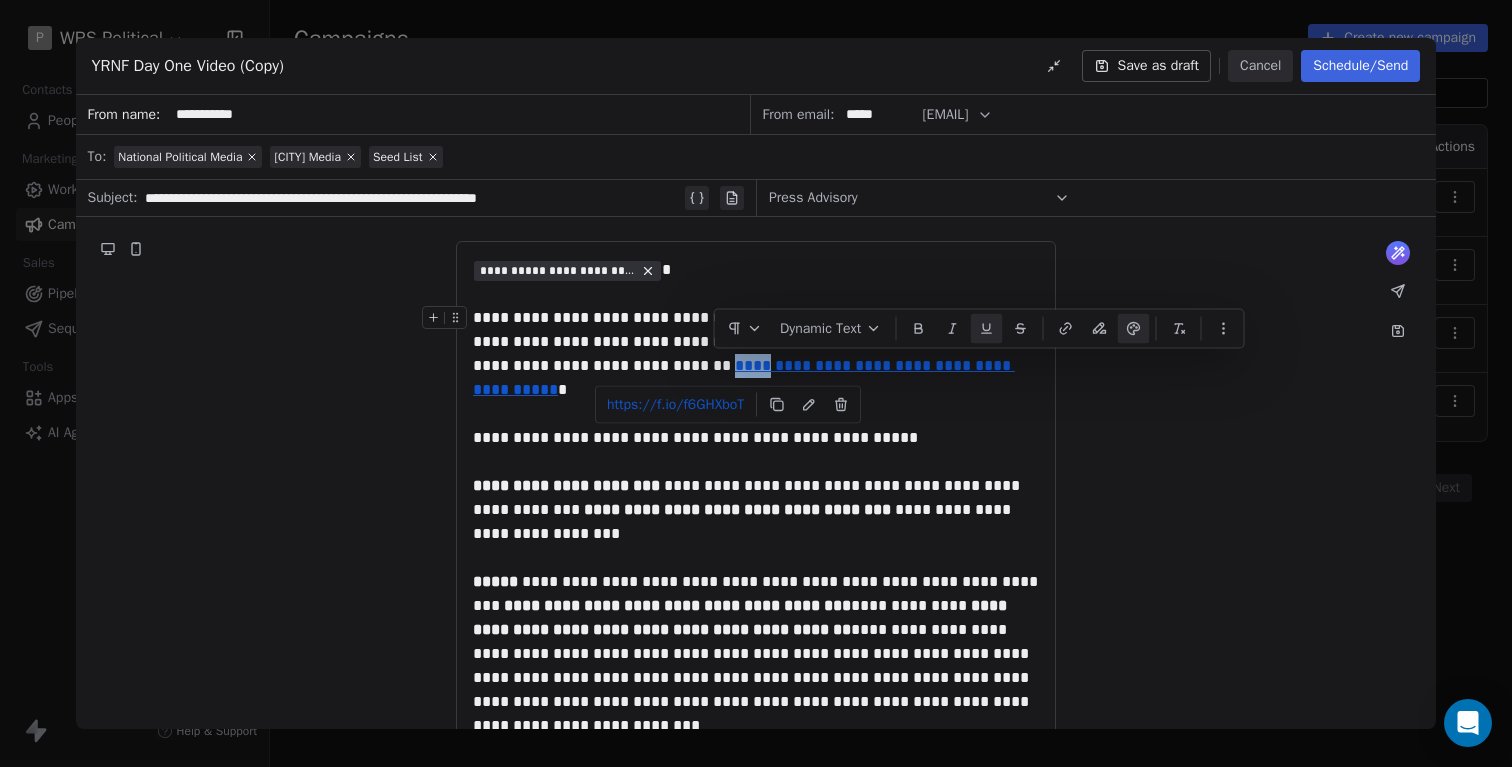 click on "**********" at bounding box center [756, 354] 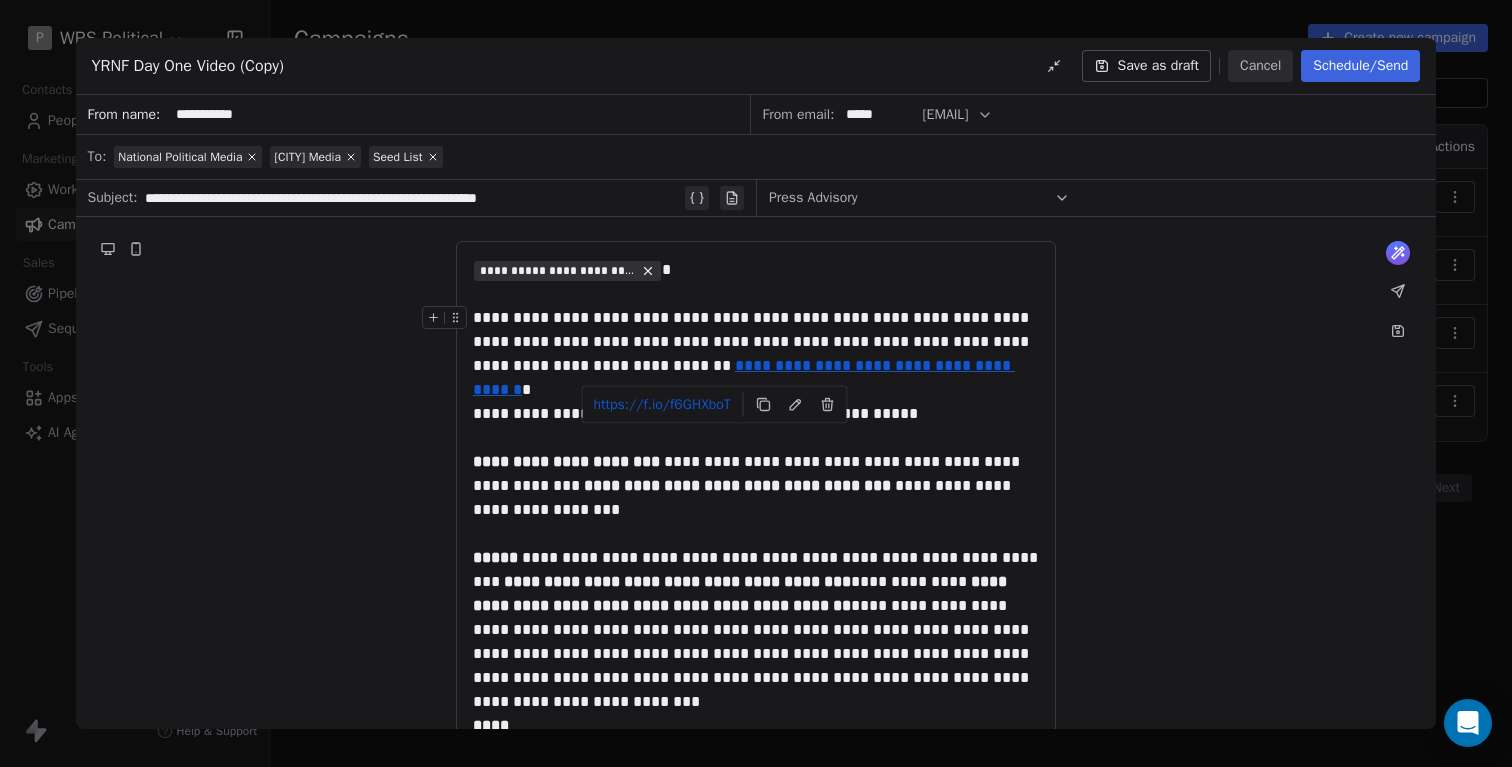click on "**********" at bounding box center (756, 342) 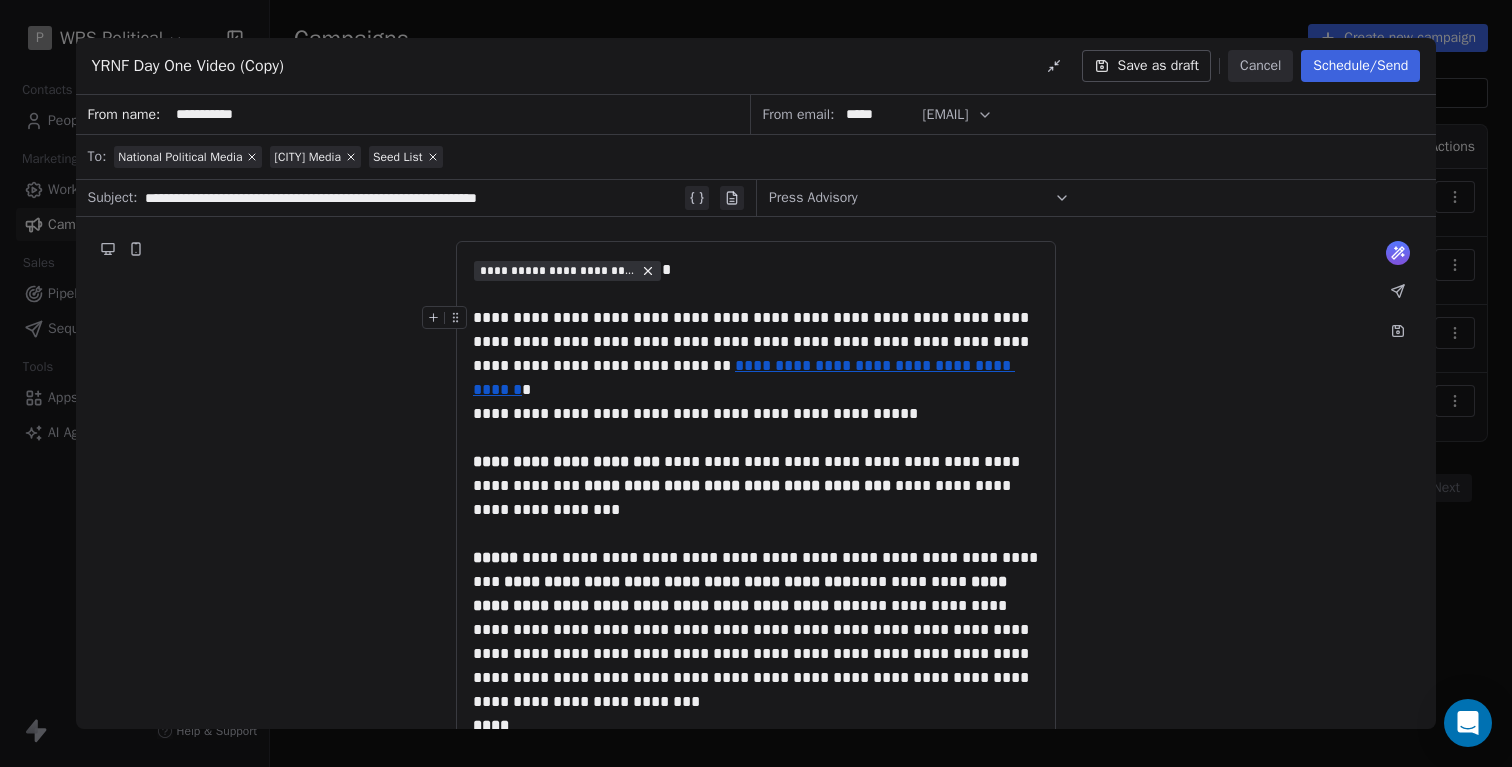 click on "**********" at bounding box center (744, 377) 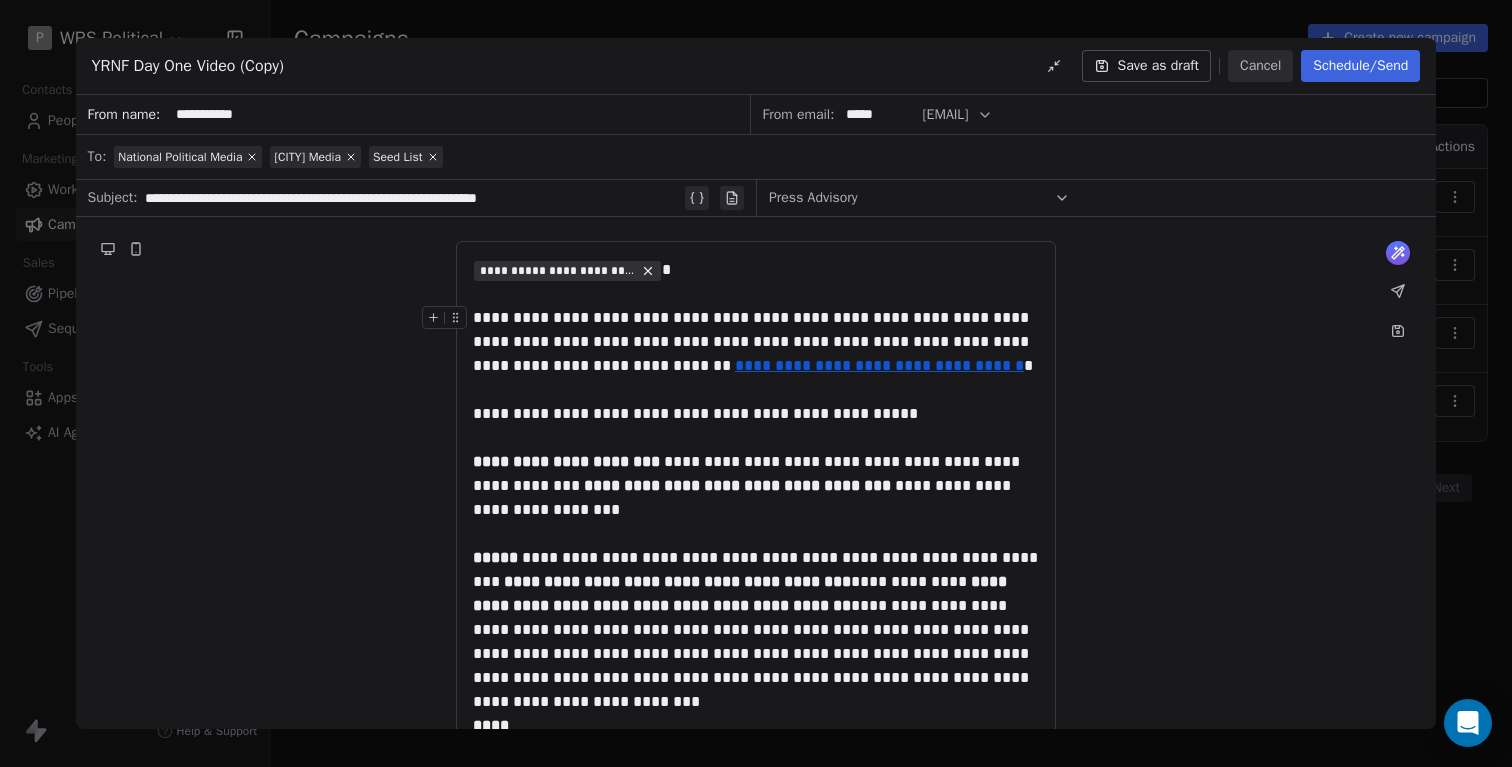 click on "**********" at bounding box center (756, 342) 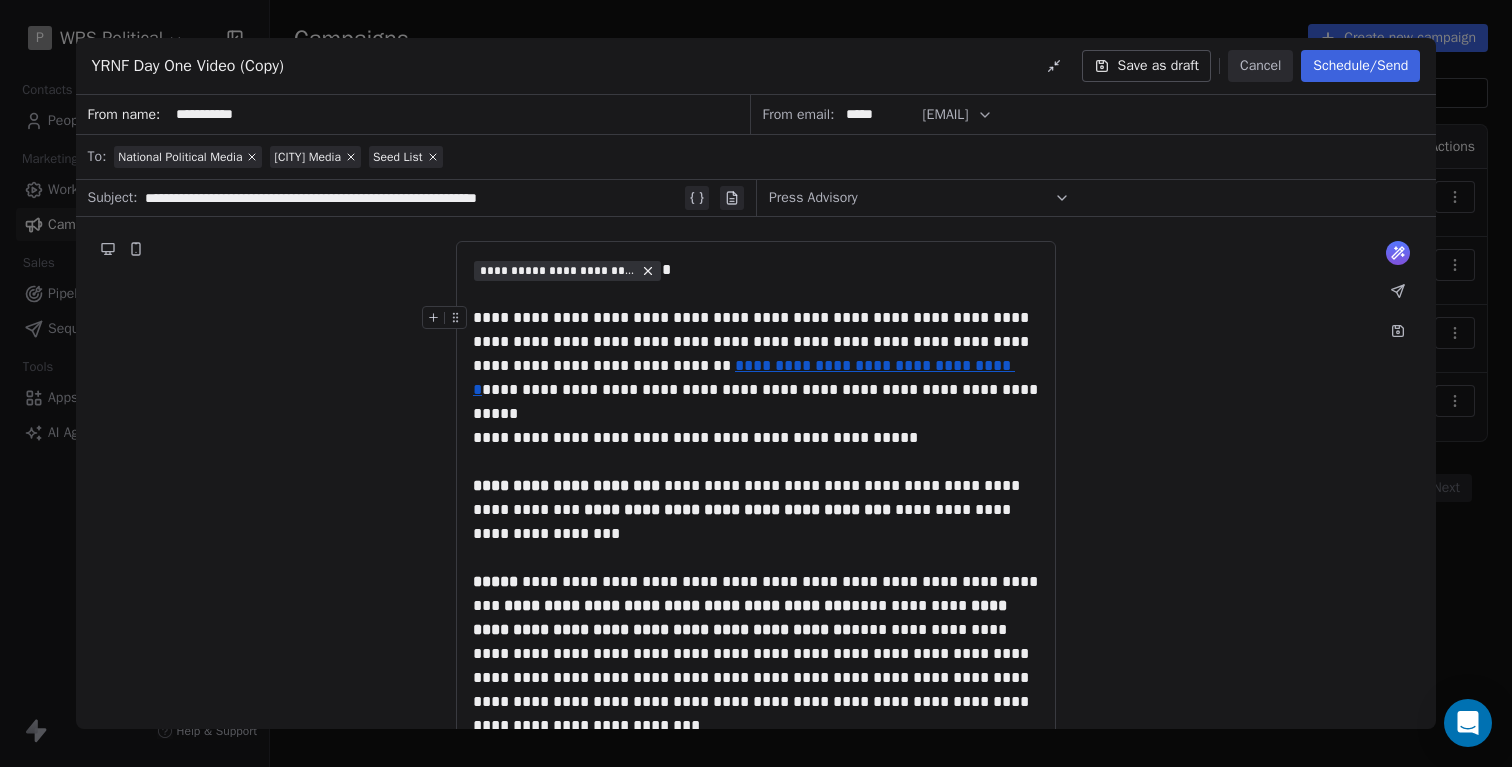 click on "**********" at bounding box center [756, 354] 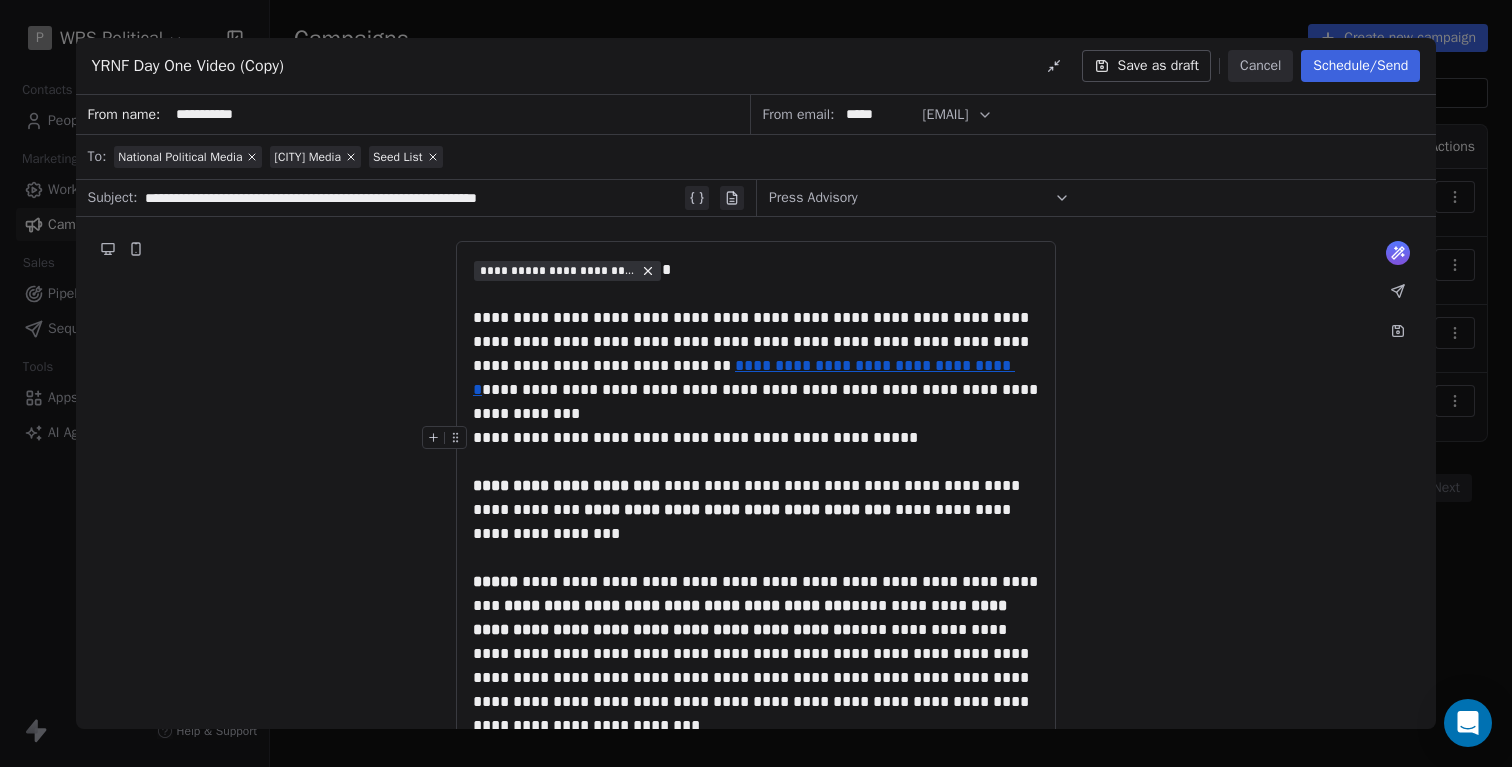 click on "**********" at bounding box center (756, 438) 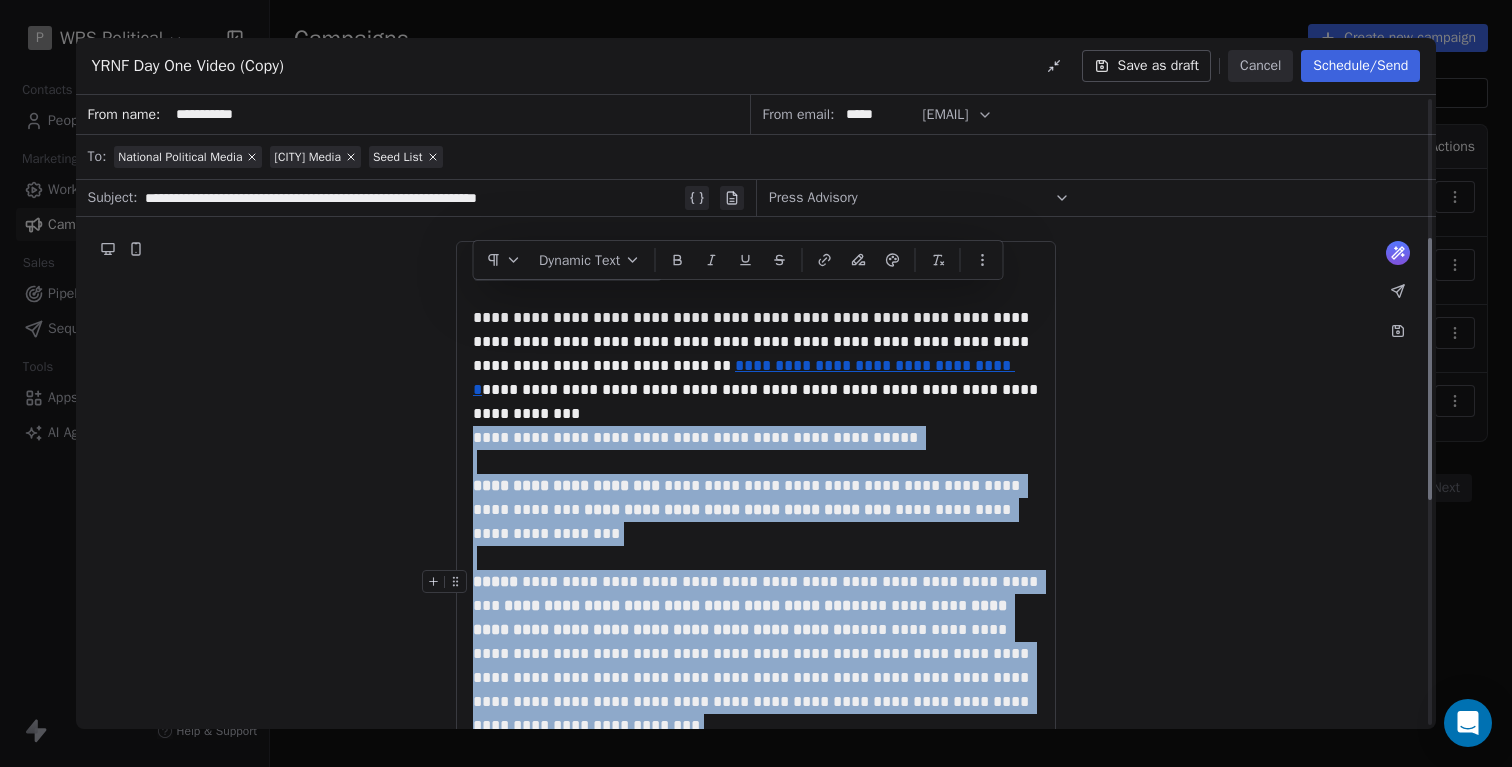 scroll, scrollTop: 878, scrollLeft: 0, axis: vertical 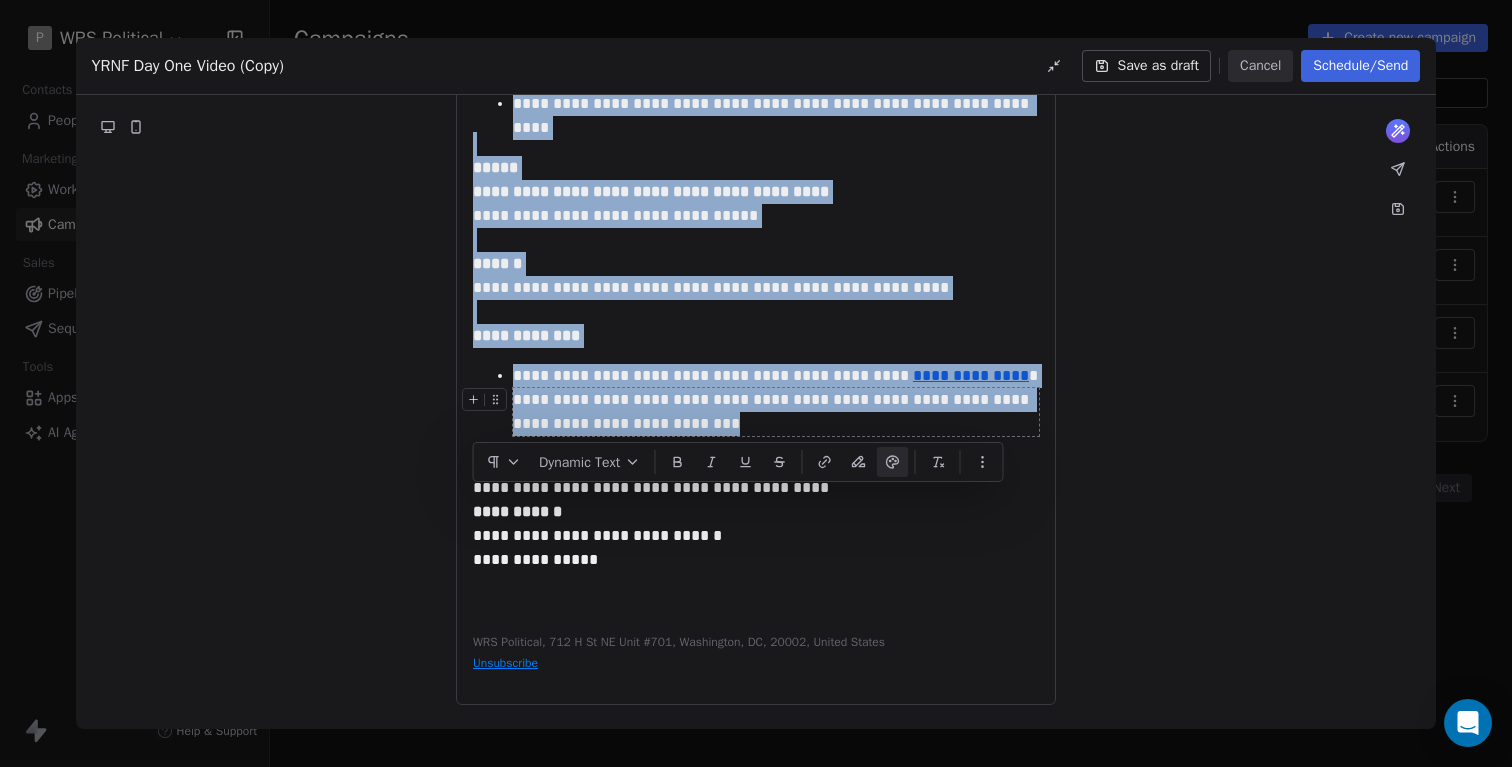 drag, startPoint x: 476, startPoint y: 435, endPoint x: 853, endPoint y: 416, distance: 377.4785 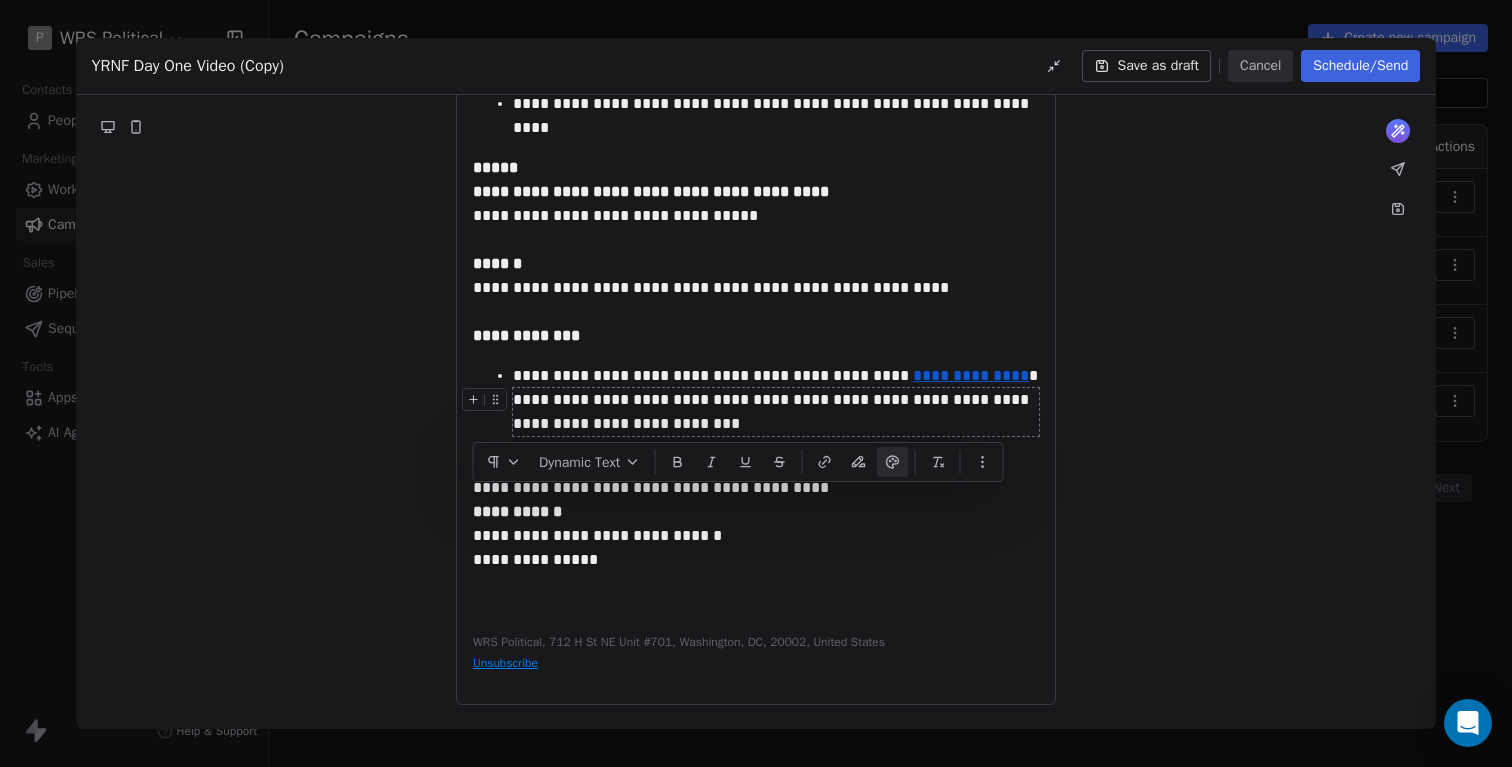 scroll, scrollTop: 42, scrollLeft: 0, axis: vertical 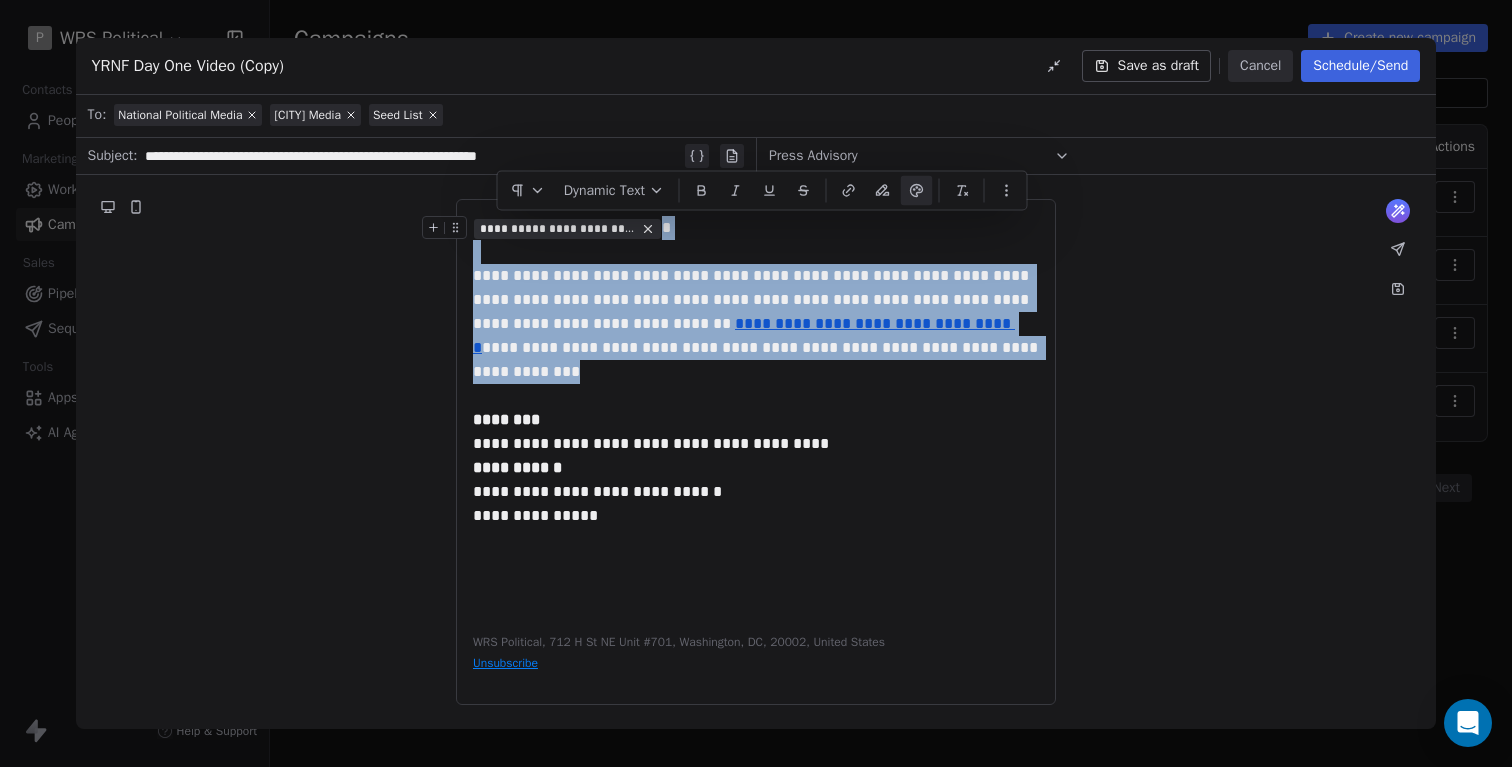 drag, startPoint x: 1034, startPoint y: 356, endPoint x: 445, endPoint y: 203, distance: 608.5474 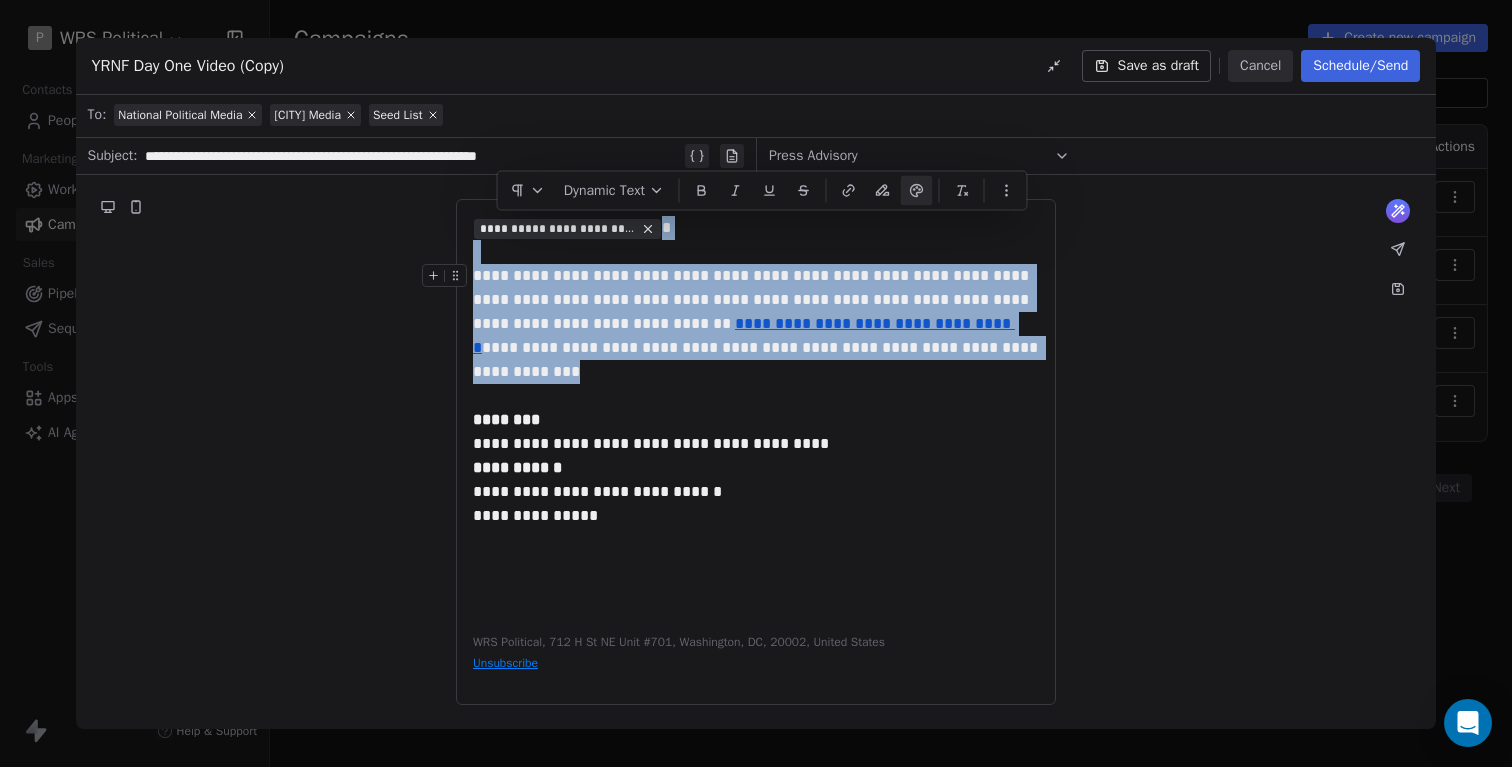 click on "**********" at bounding box center (756, 312) 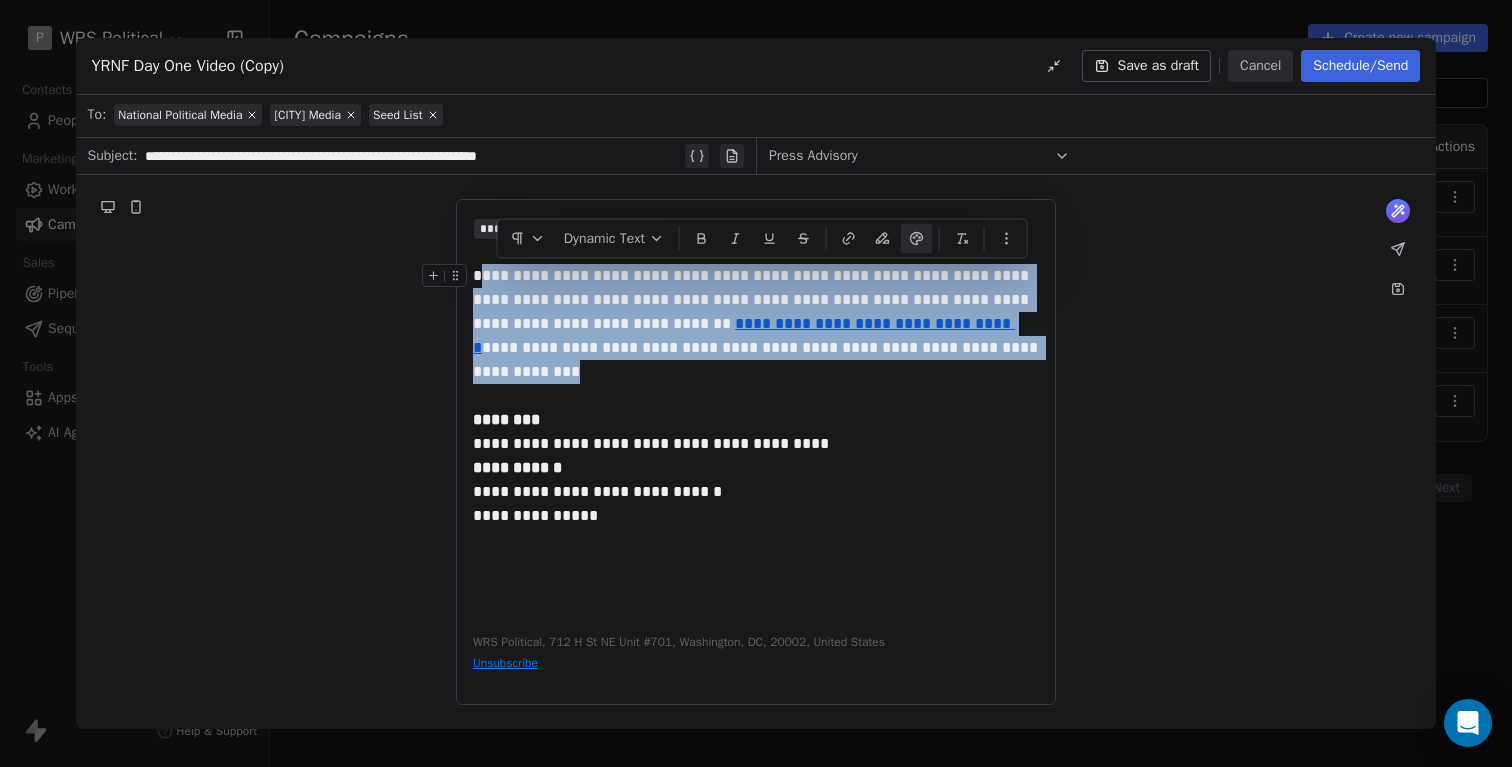 drag, startPoint x: 1036, startPoint y: 348, endPoint x: 450, endPoint y: 266, distance: 591.7094 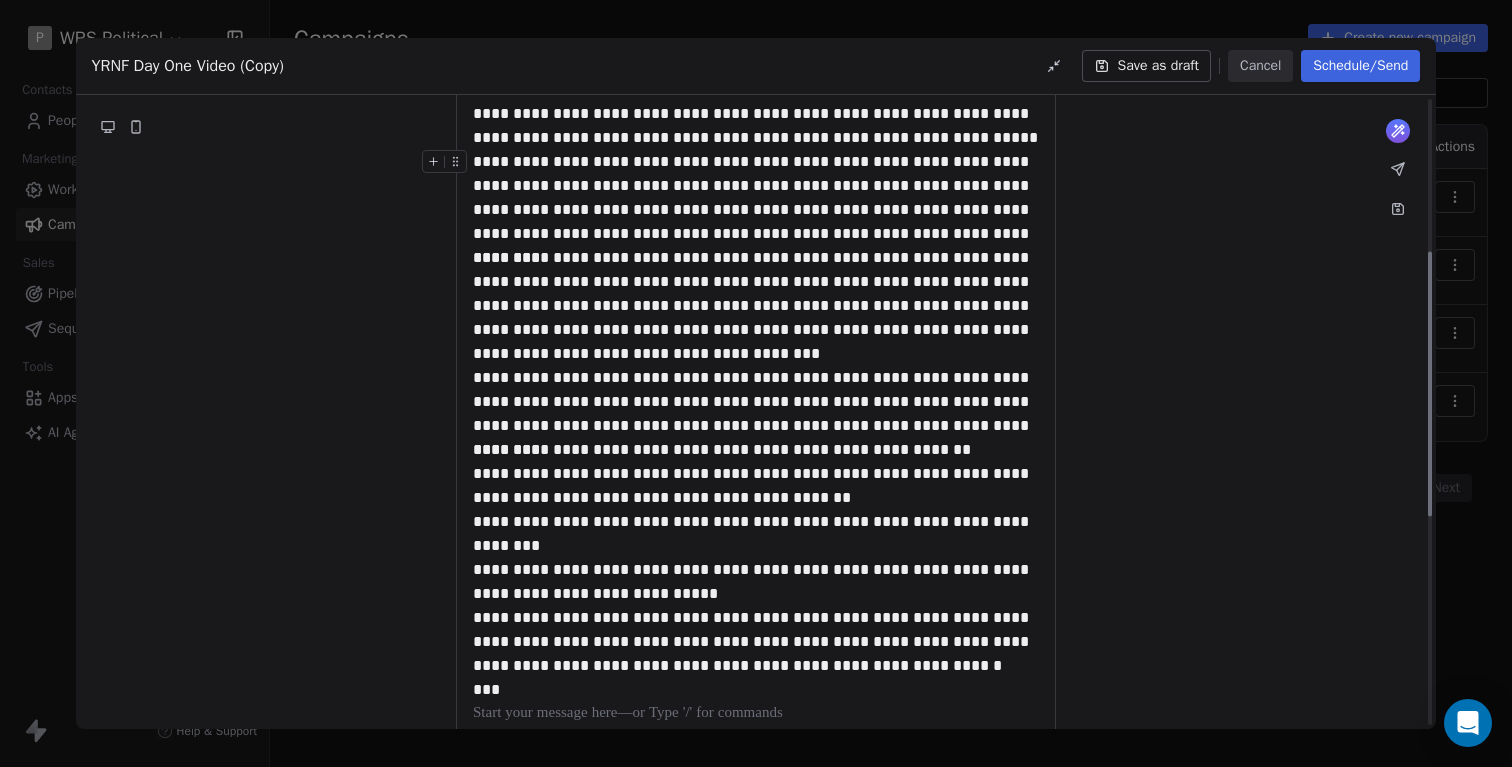 scroll, scrollTop: 0, scrollLeft: 0, axis: both 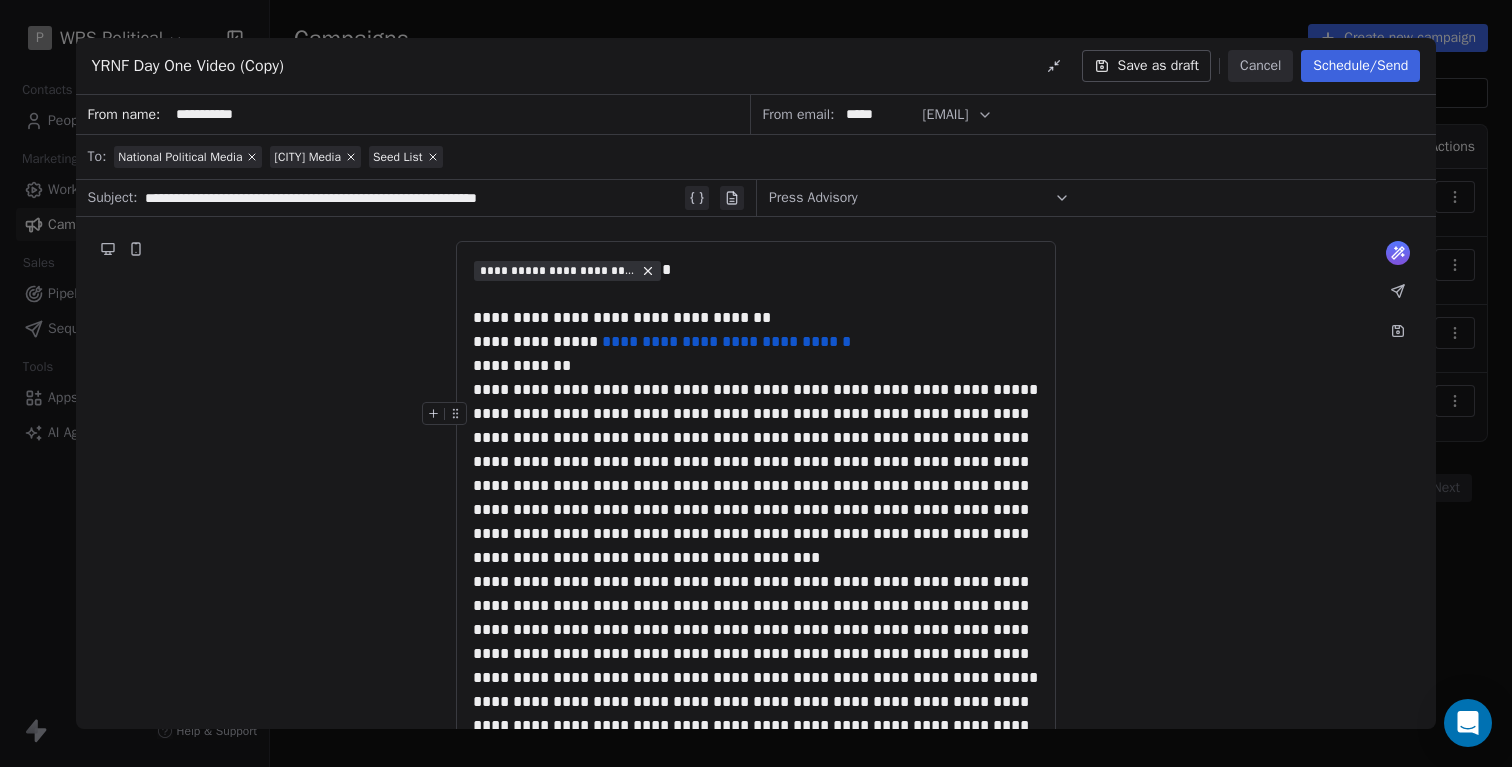 click on "**********" at bounding box center (756, 486) 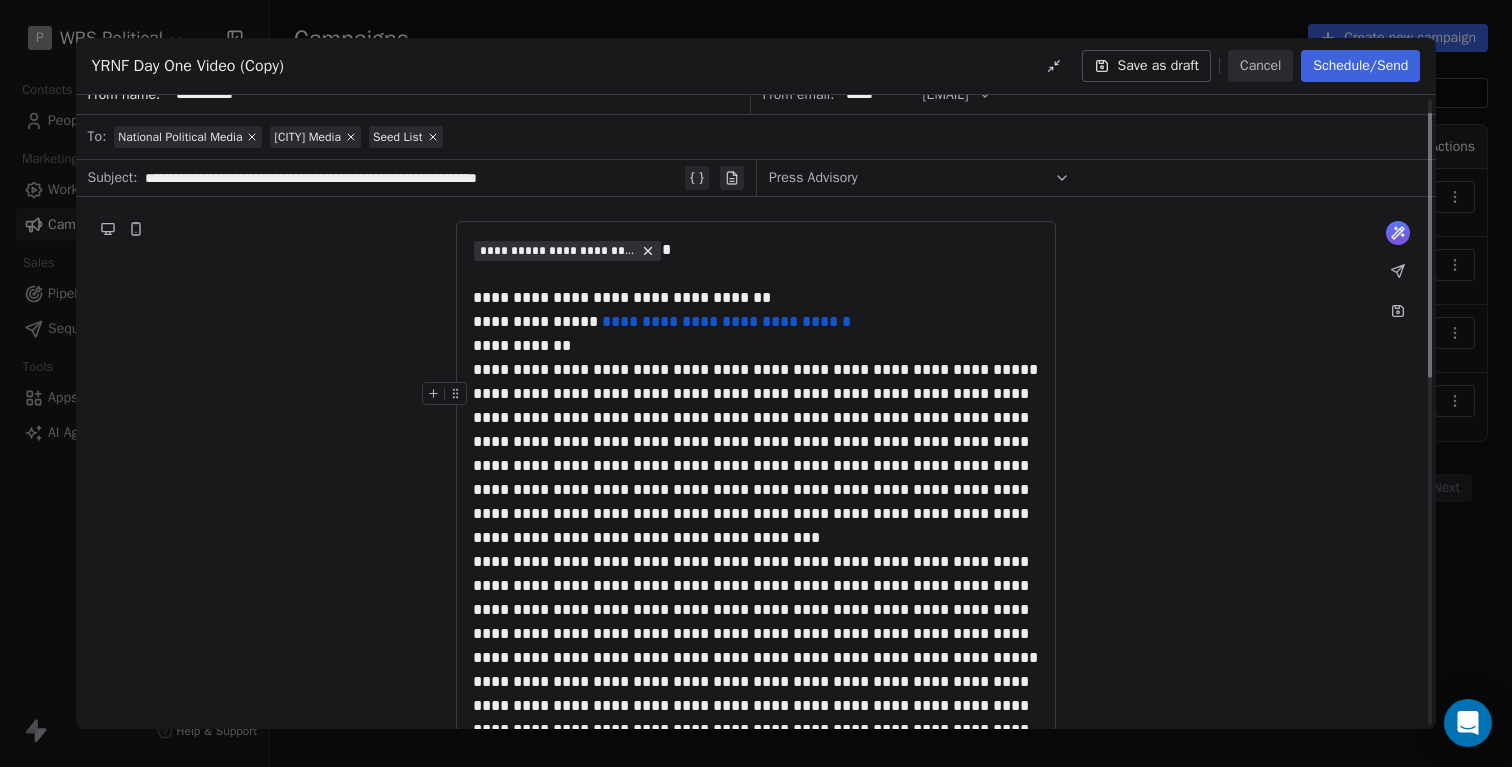 scroll, scrollTop: 33, scrollLeft: 0, axis: vertical 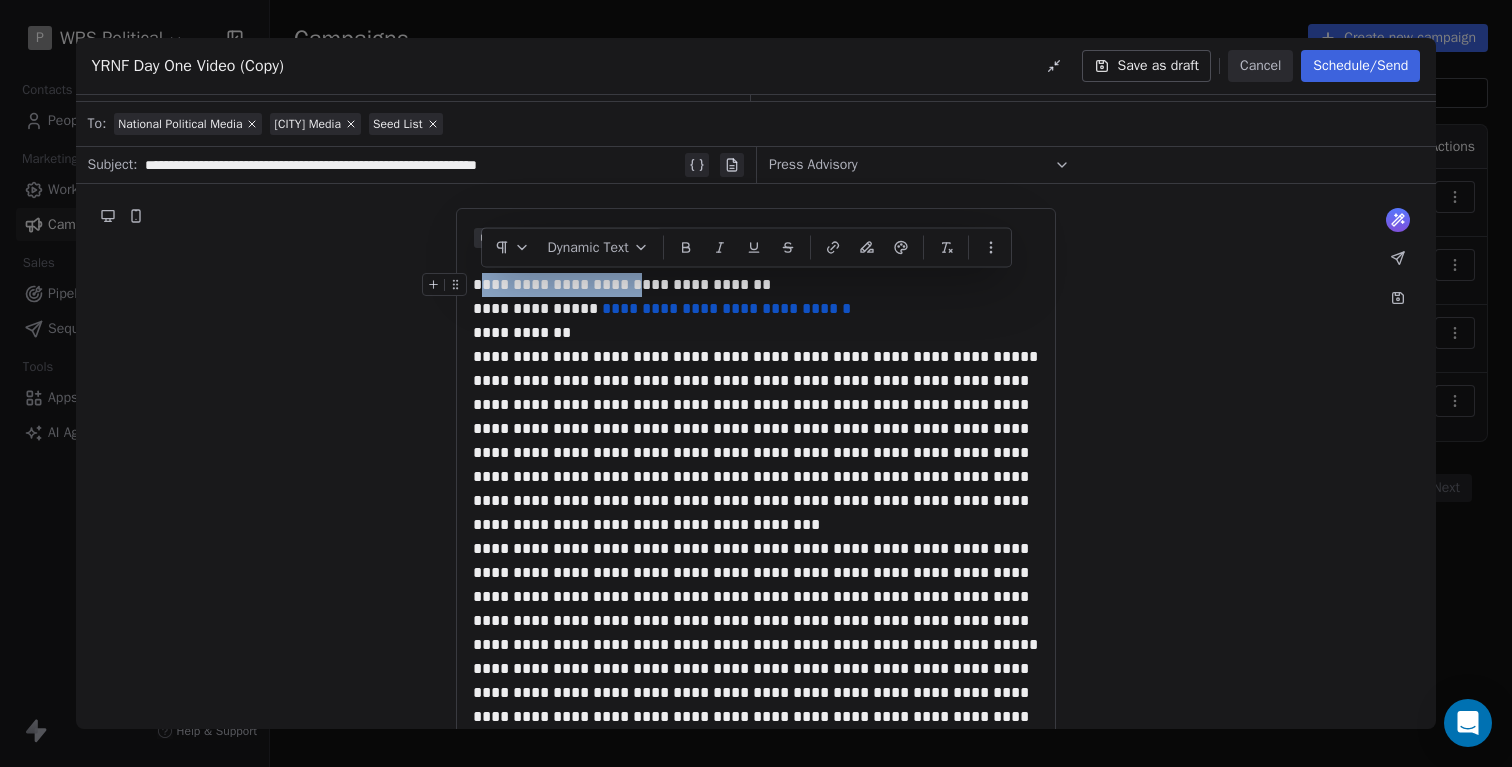 drag, startPoint x: 663, startPoint y: 289, endPoint x: 455, endPoint y: 286, distance: 208.02164 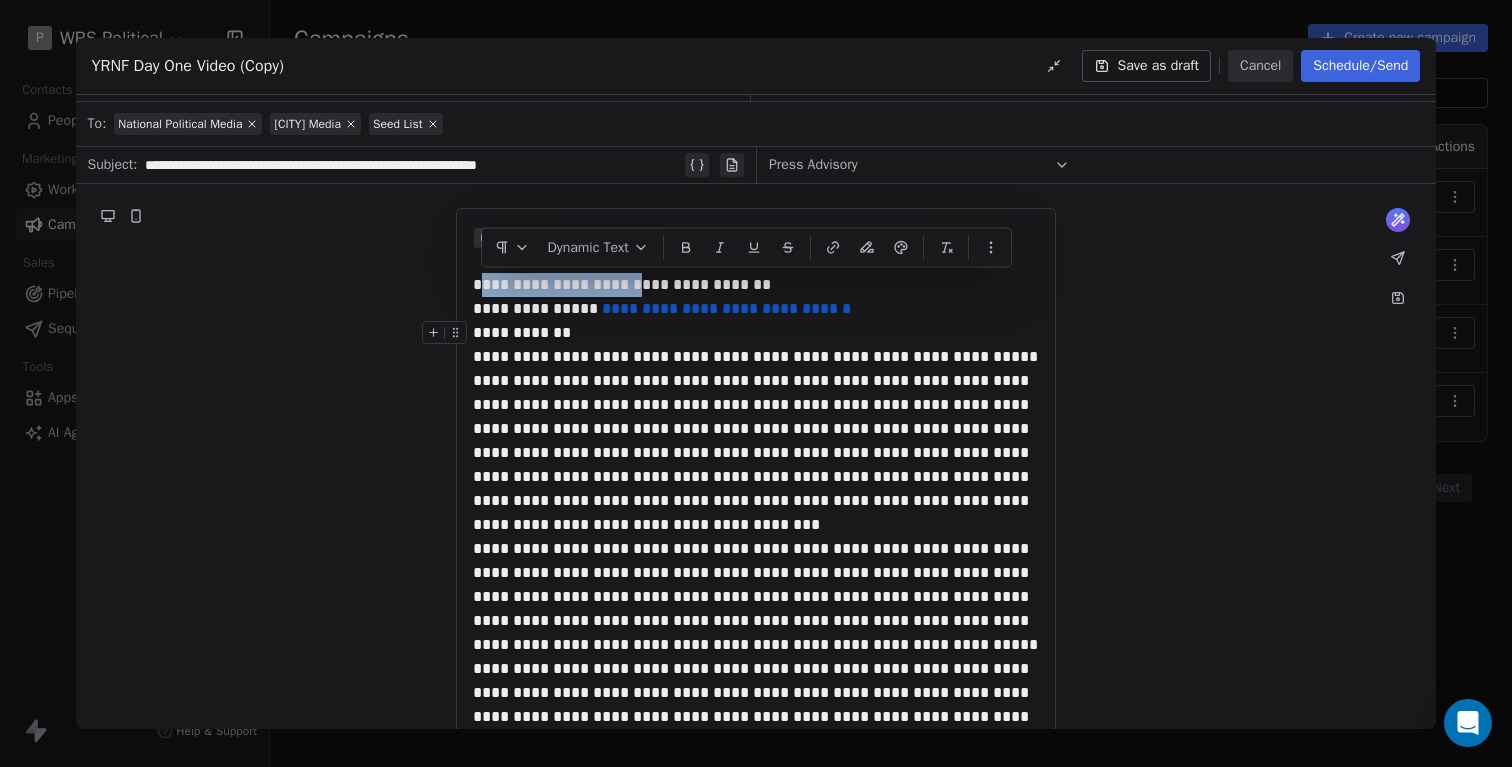 copy on "**********" 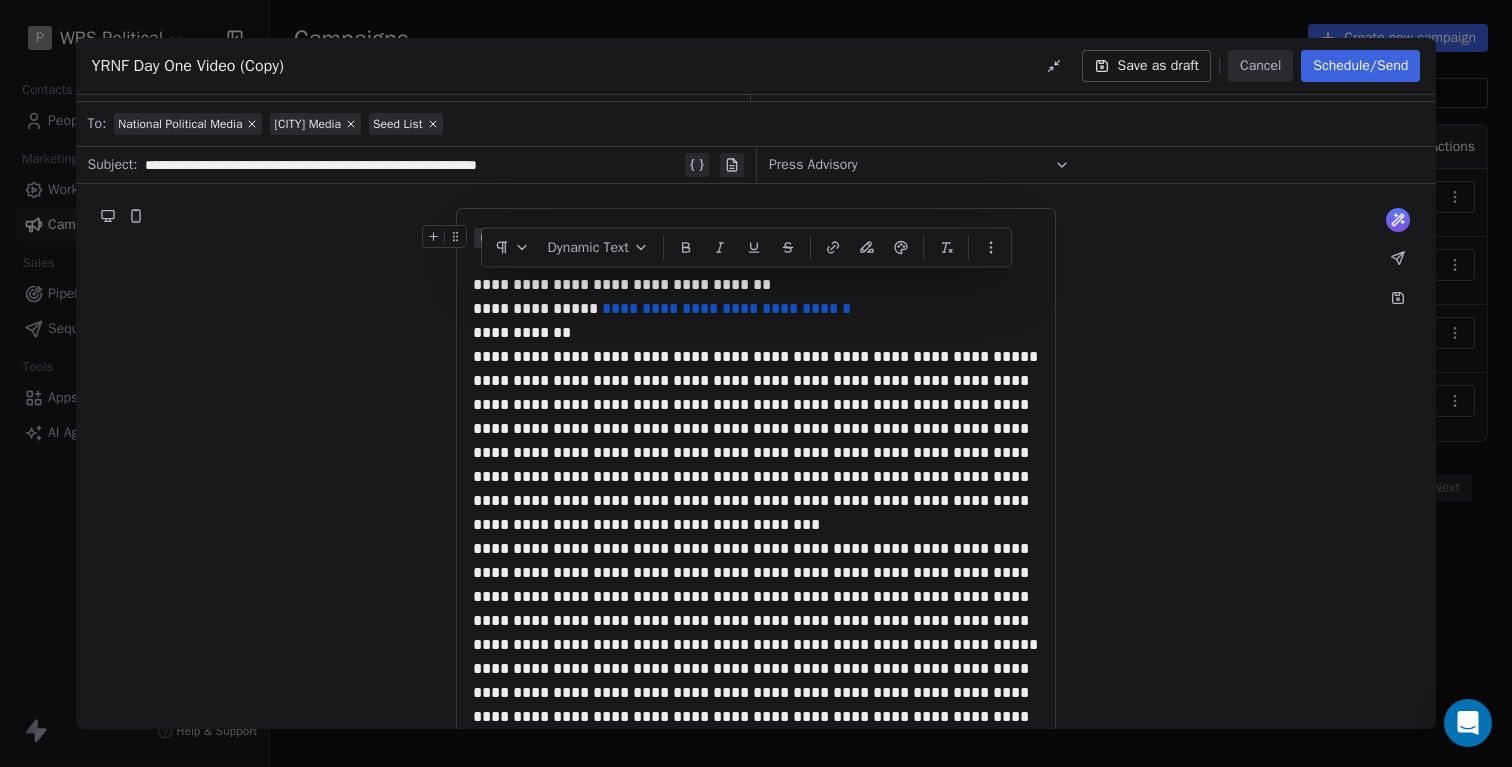 click on "**********" at bounding box center (412, 165) 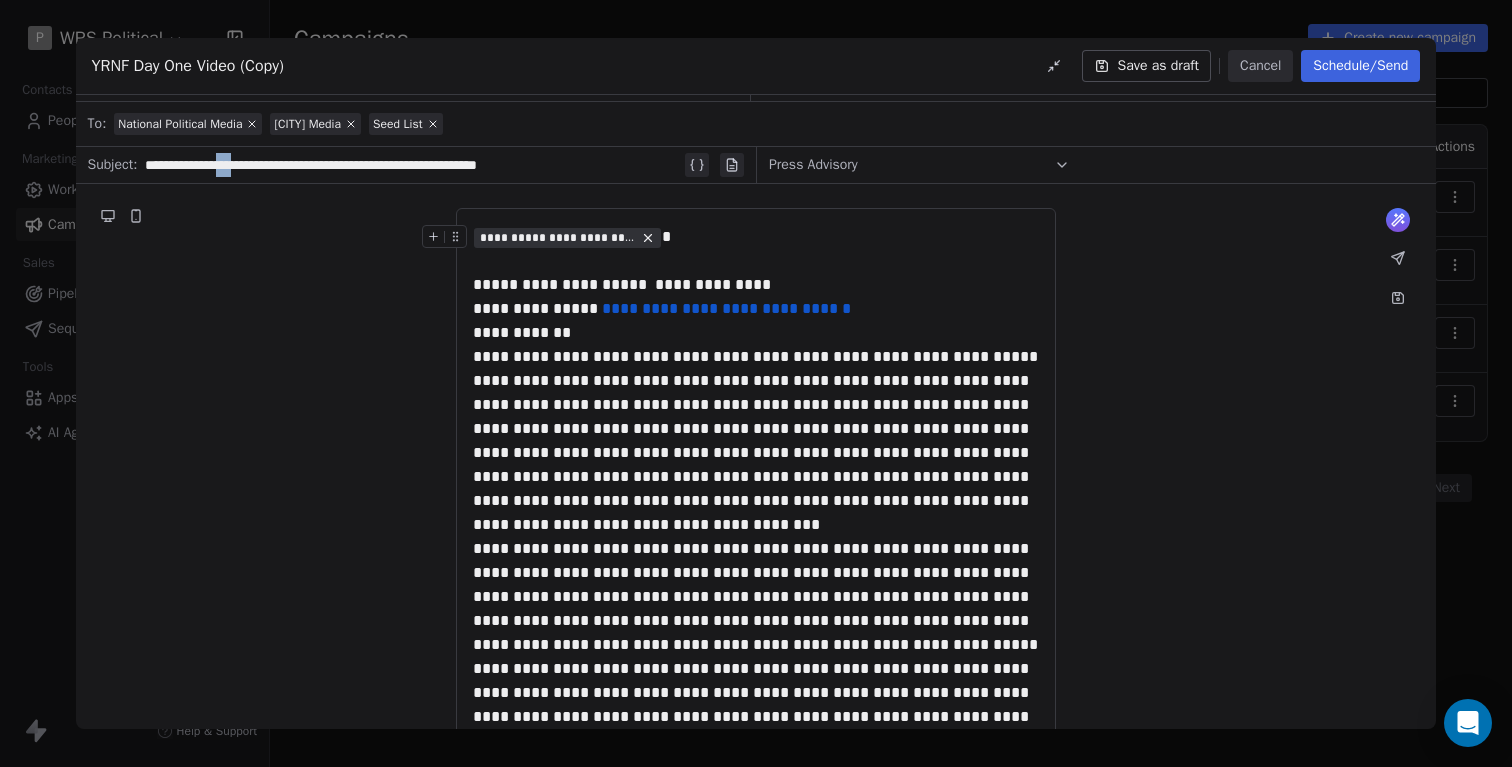 click on "**********" at bounding box center (412, 165) 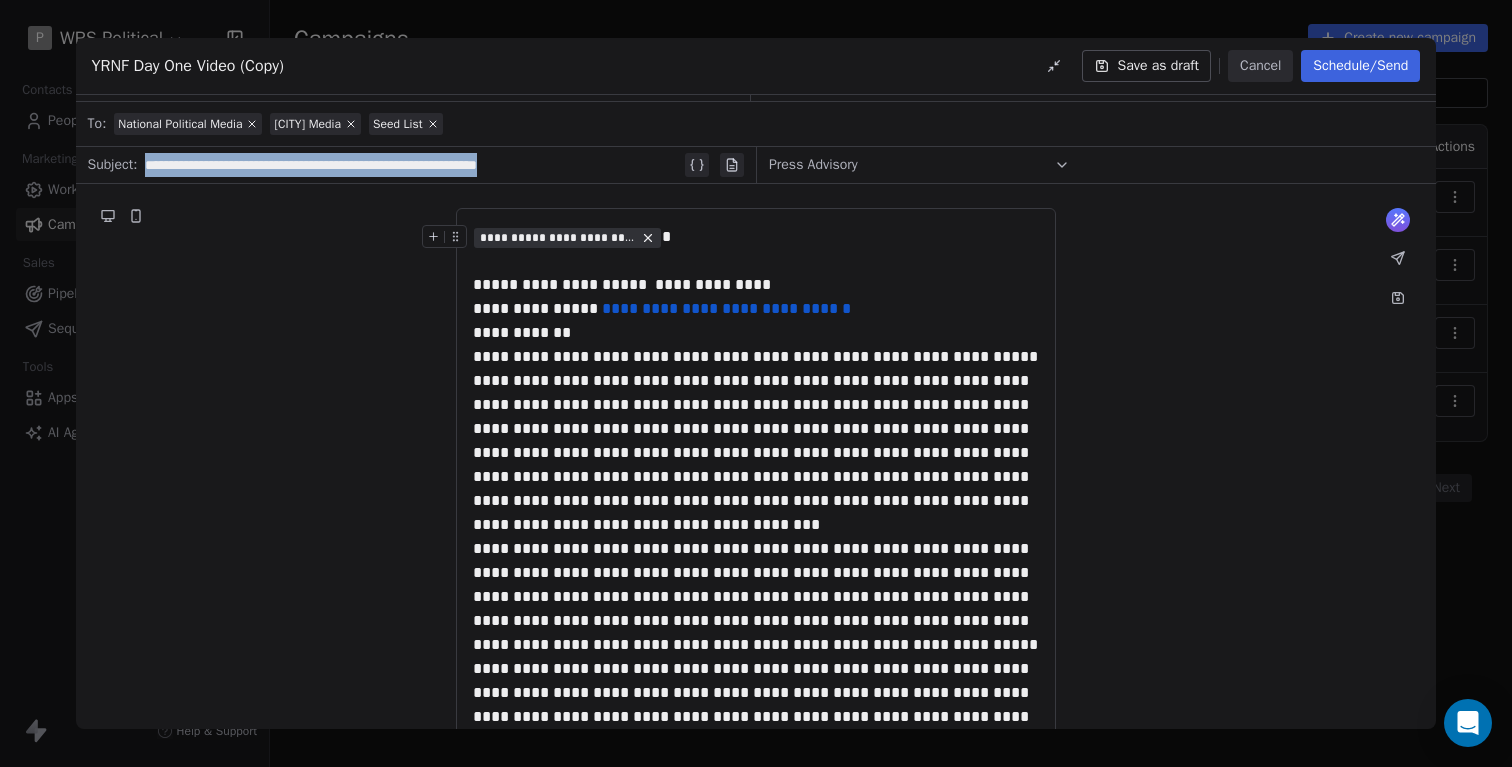 click on "**********" at bounding box center [412, 165] 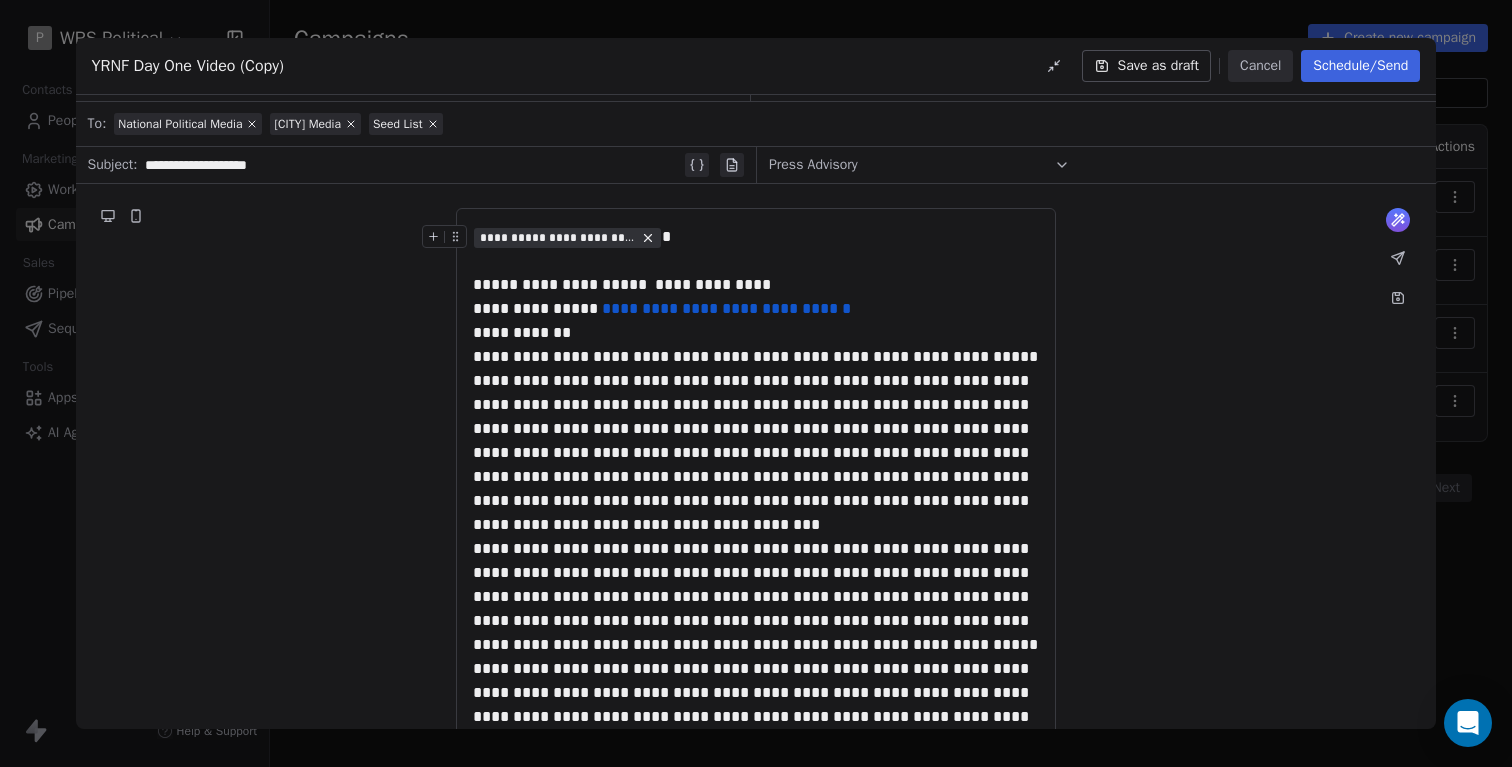 click on "**********" at bounding box center (412, 165) 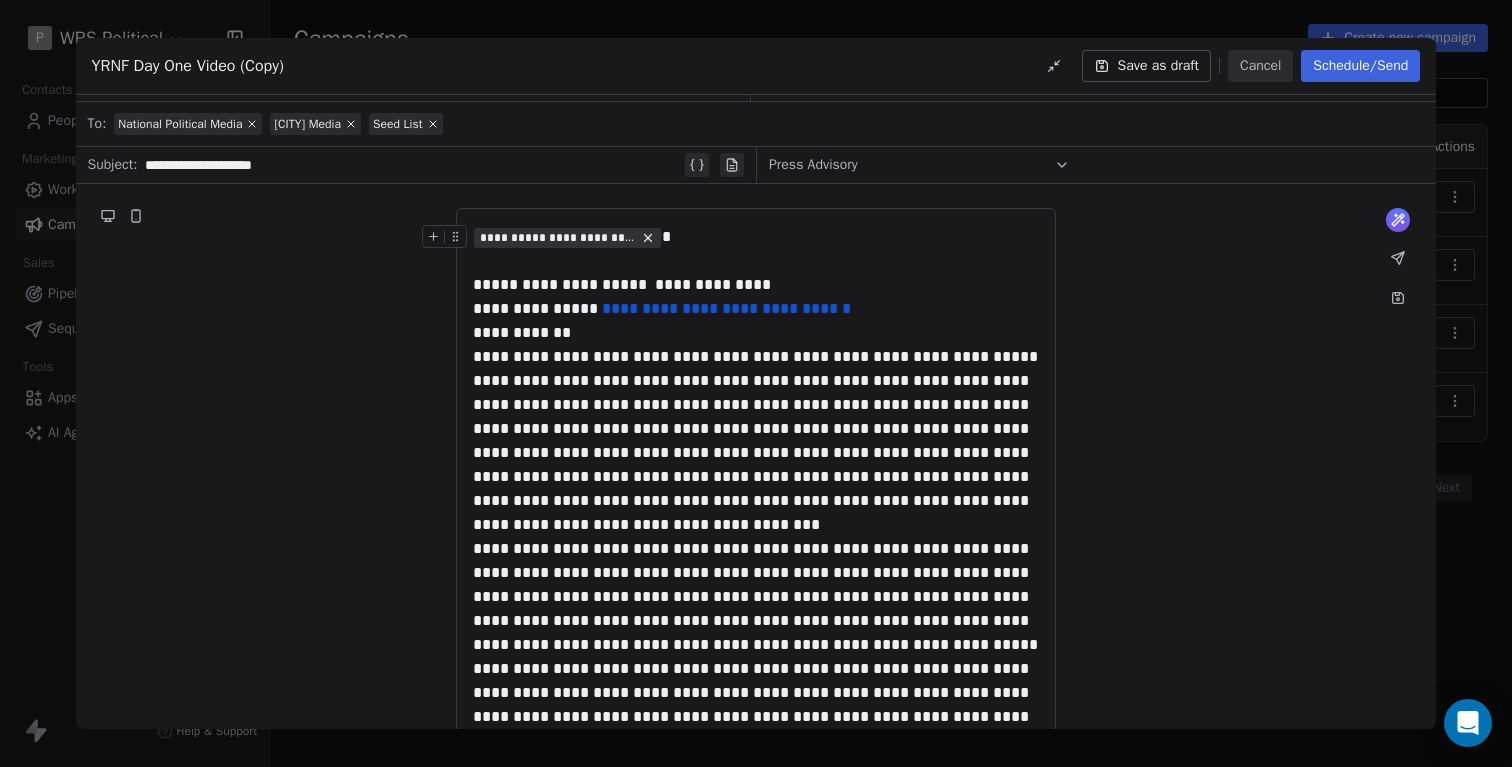 click on "**********" at bounding box center [412, 165] 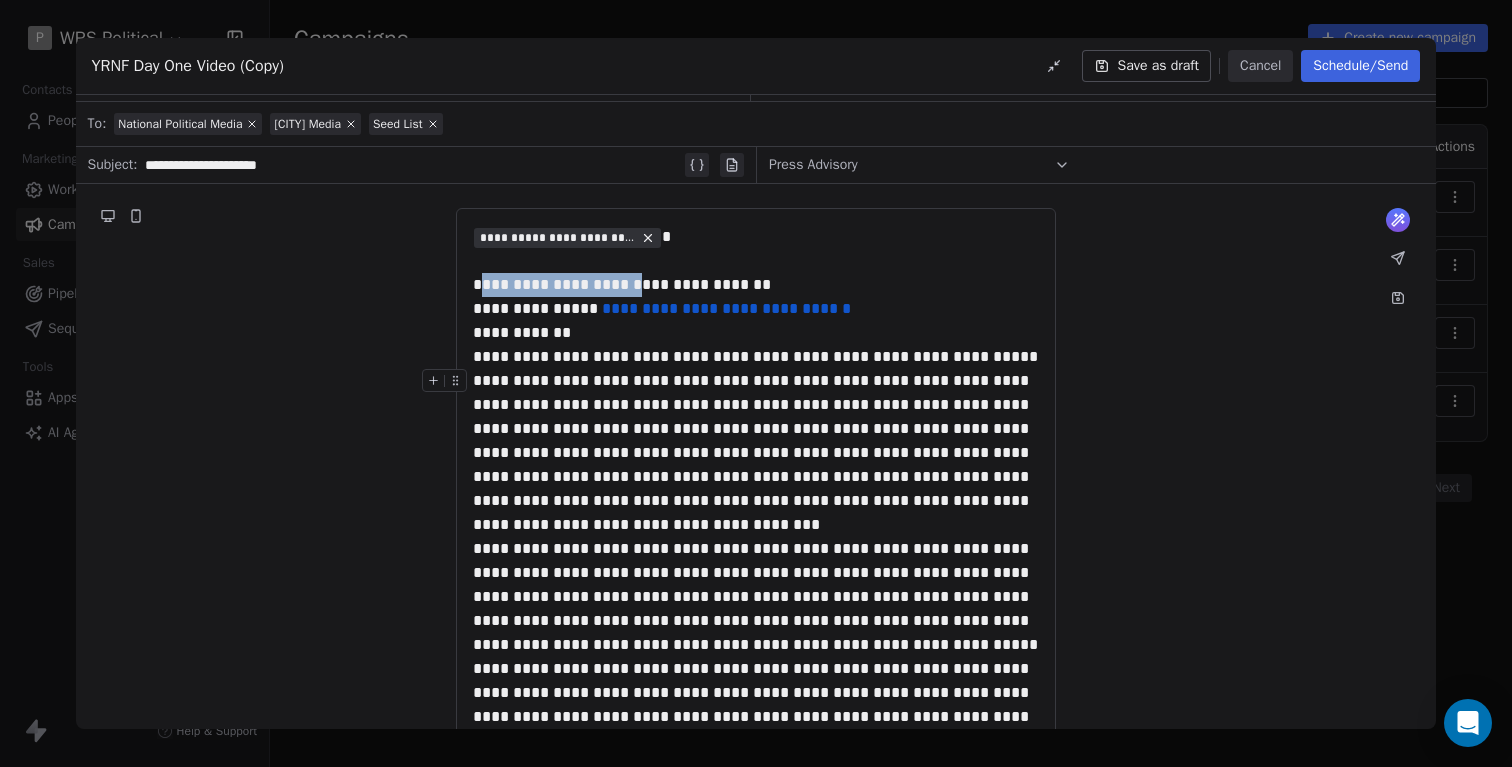 drag, startPoint x: 474, startPoint y: 358, endPoint x: 655, endPoint y: 375, distance: 181.79659 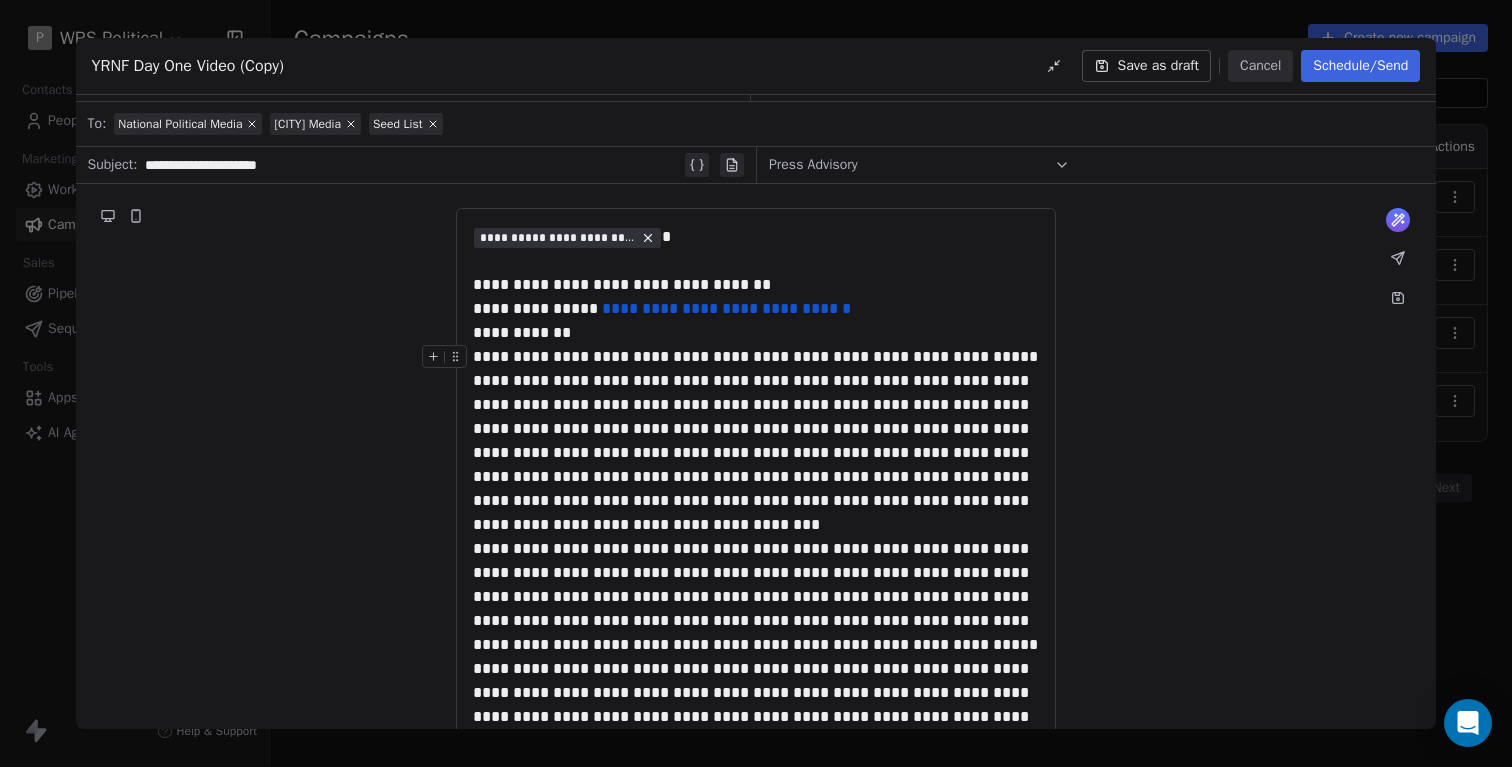 click on "**********" at bounding box center [756, 357] 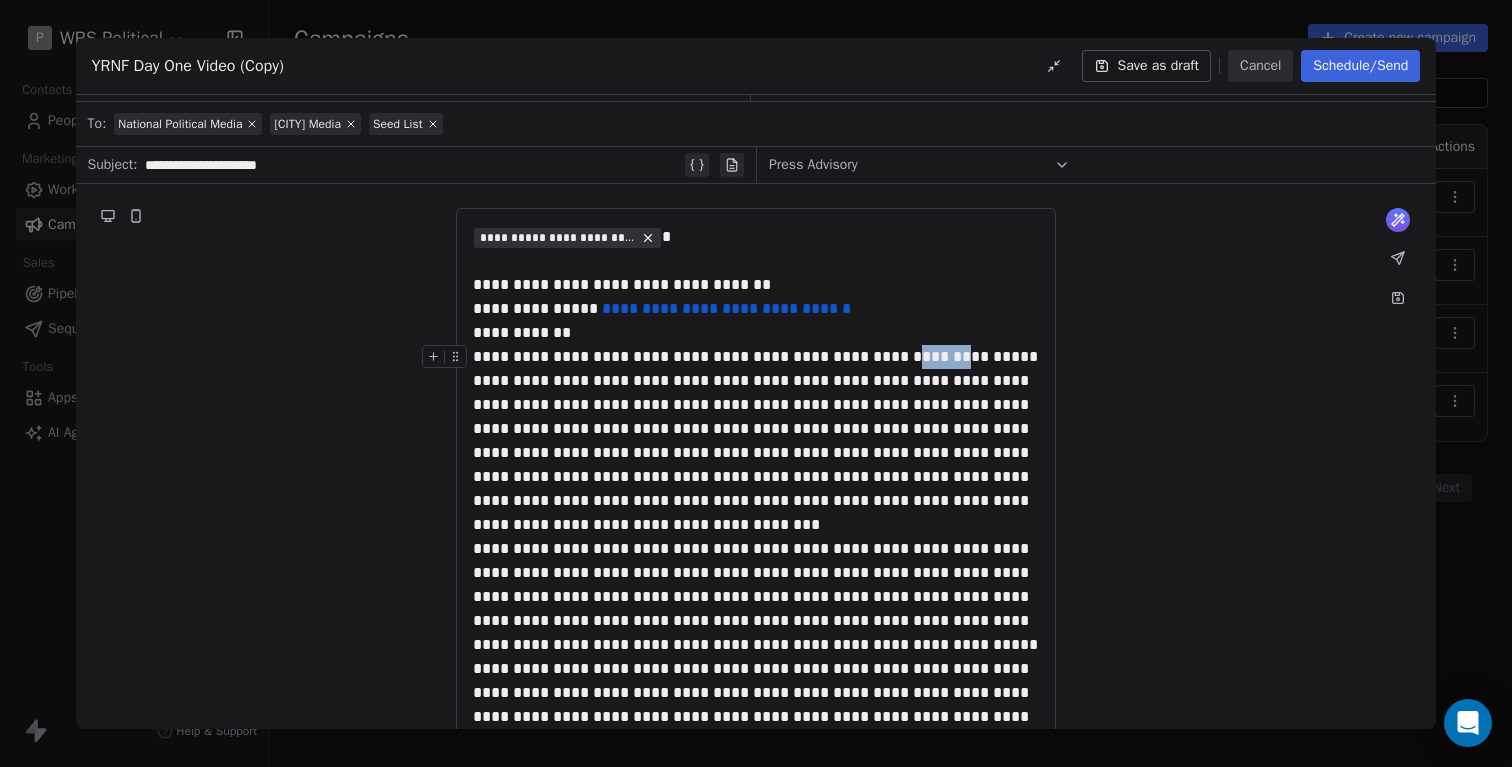 click on "**********" at bounding box center (756, 357) 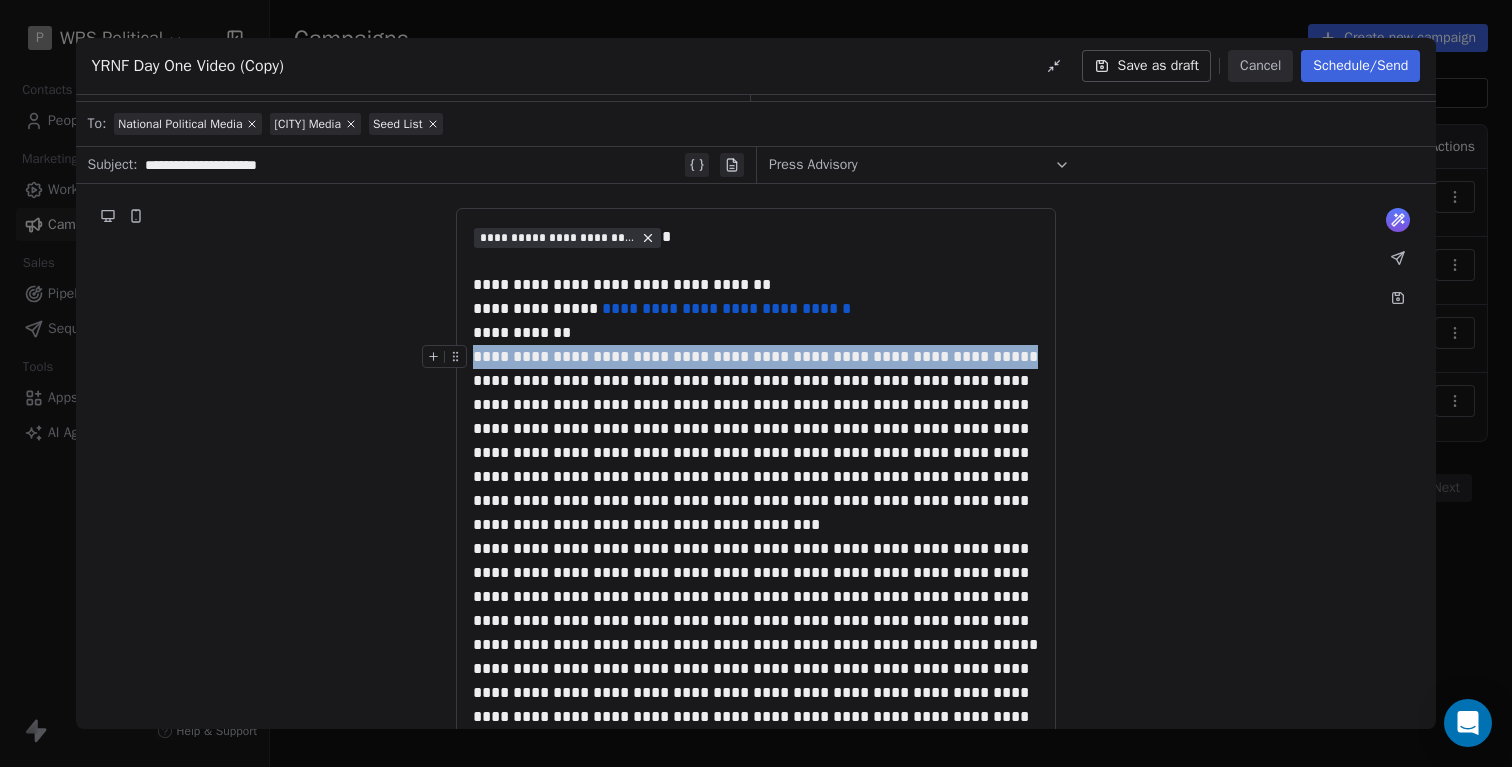 click on "**********" at bounding box center (756, 357) 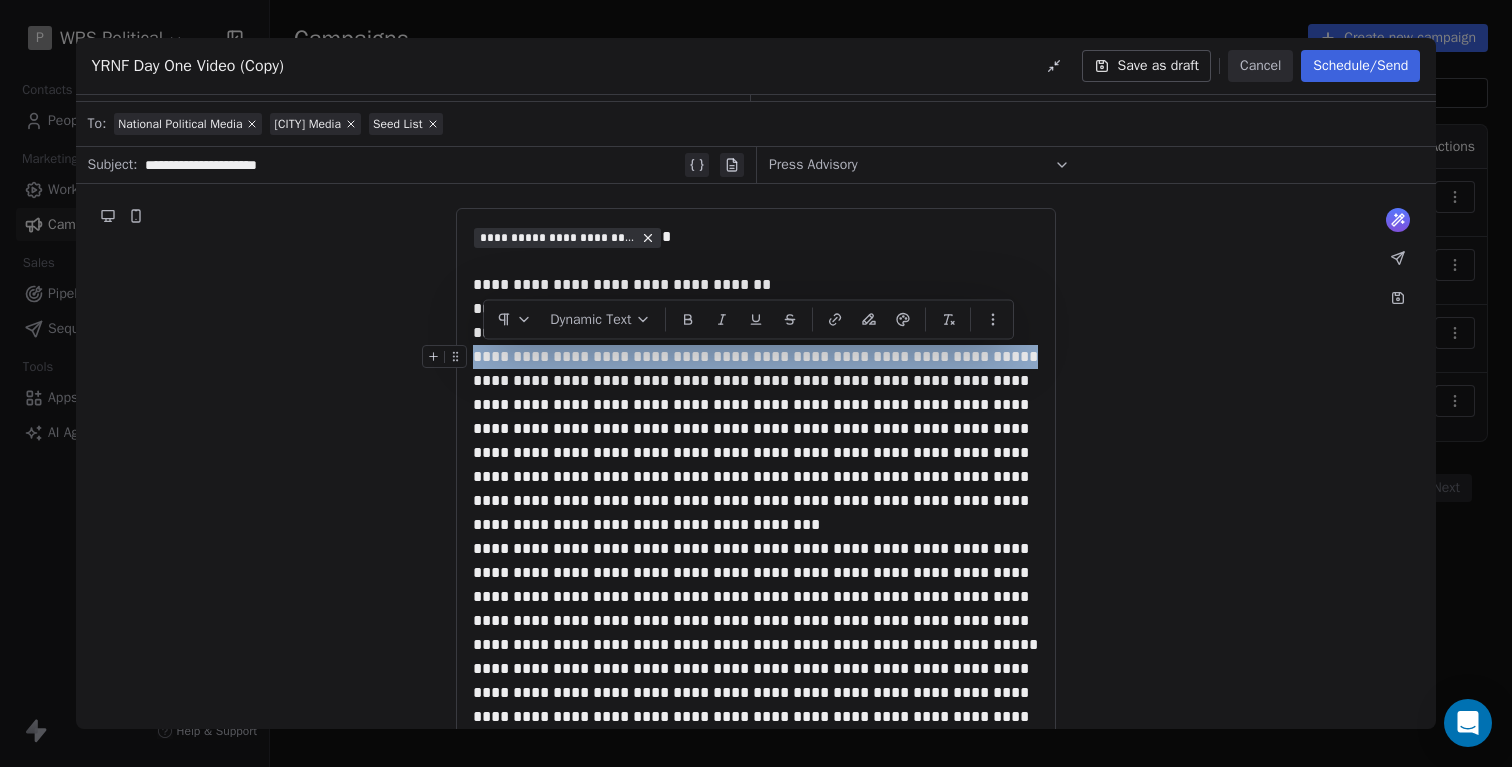 copy on "**********" 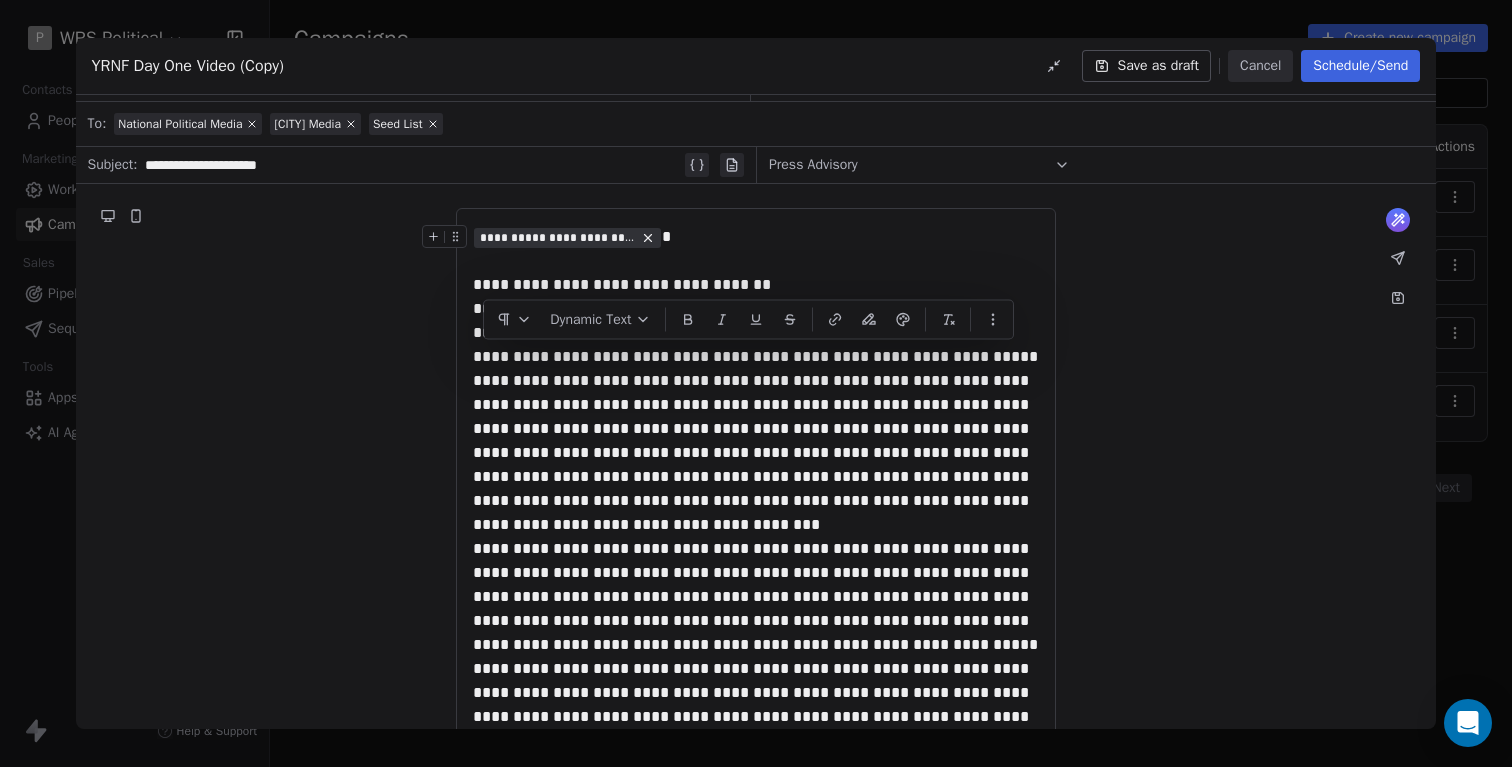 click on "**********" at bounding box center [412, 165] 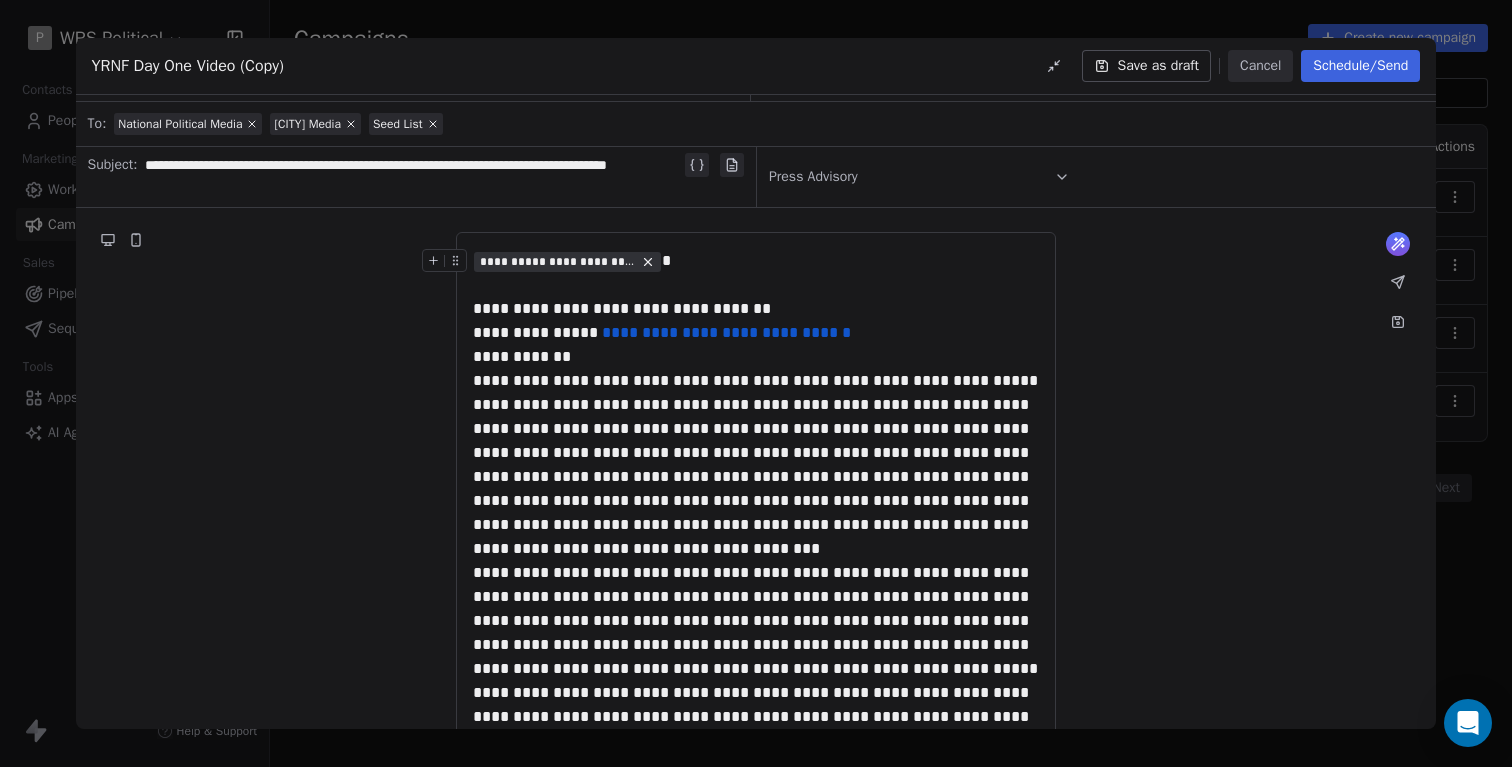 click on "**********" at bounding box center (412, 177) 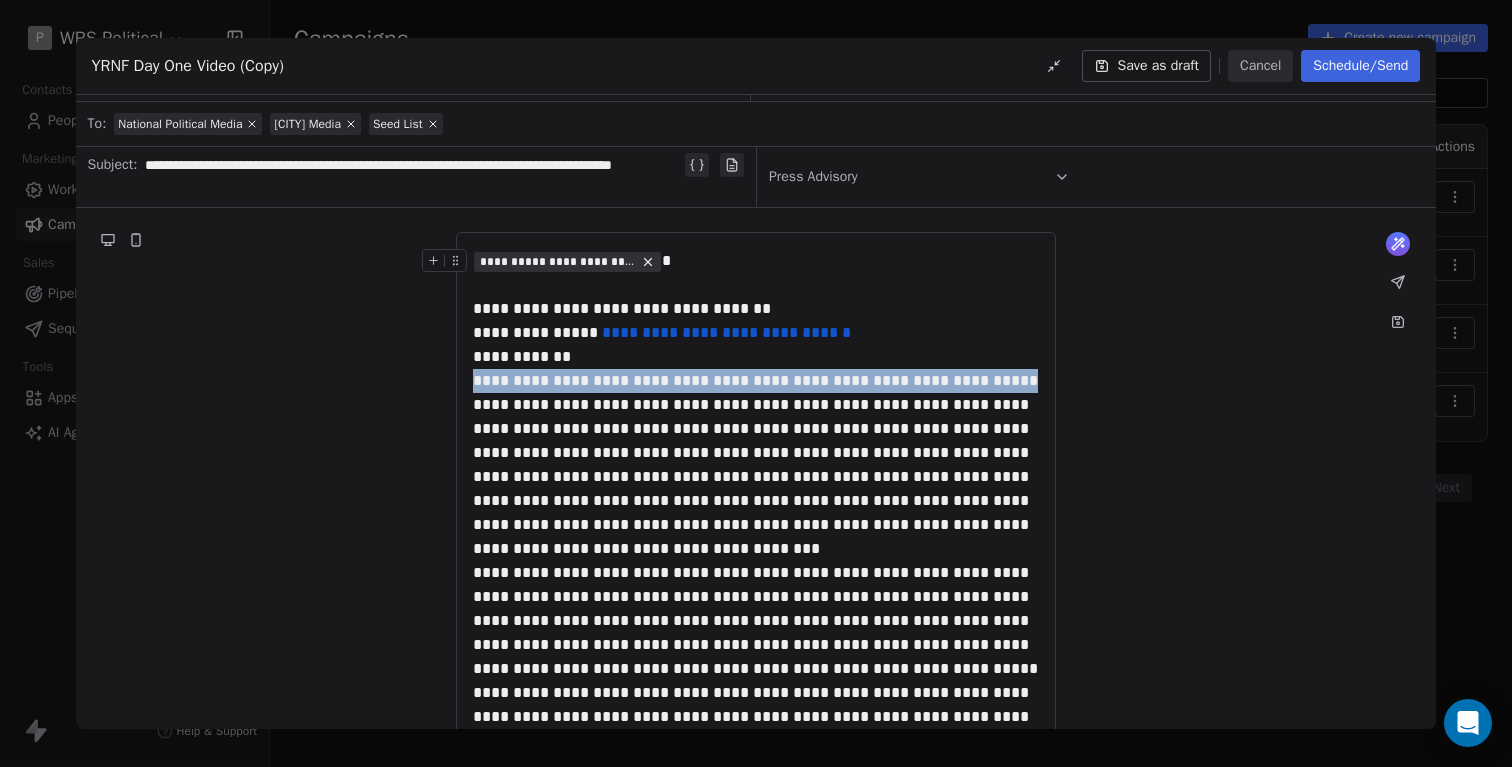 click on "**********" at bounding box center (756, 477) 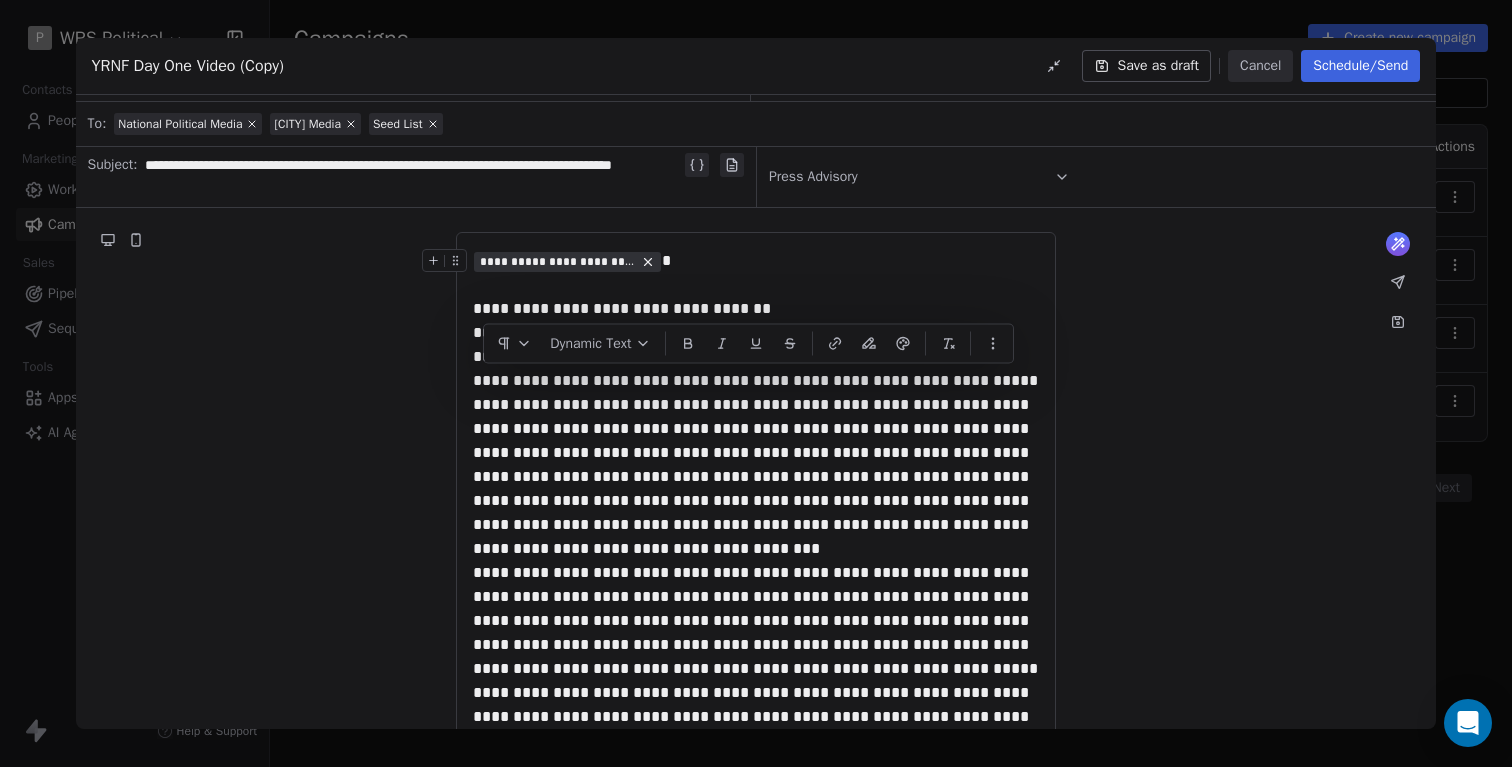 click on "**********" at bounding box center (428, 177) 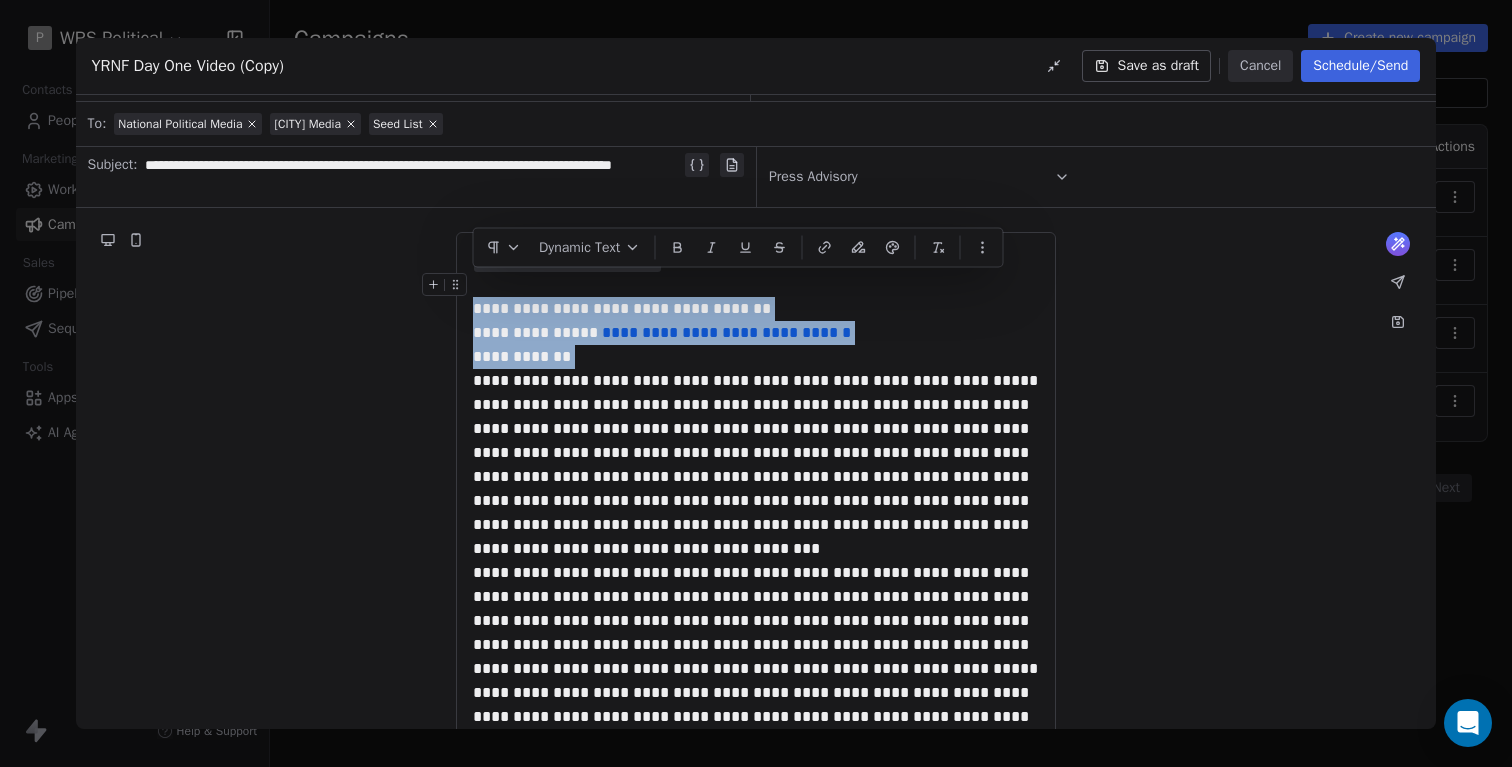 drag, startPoint x: 582, startPoint y: 359, endPoint x: 463, endPoint y: 302, distance: 131.94696 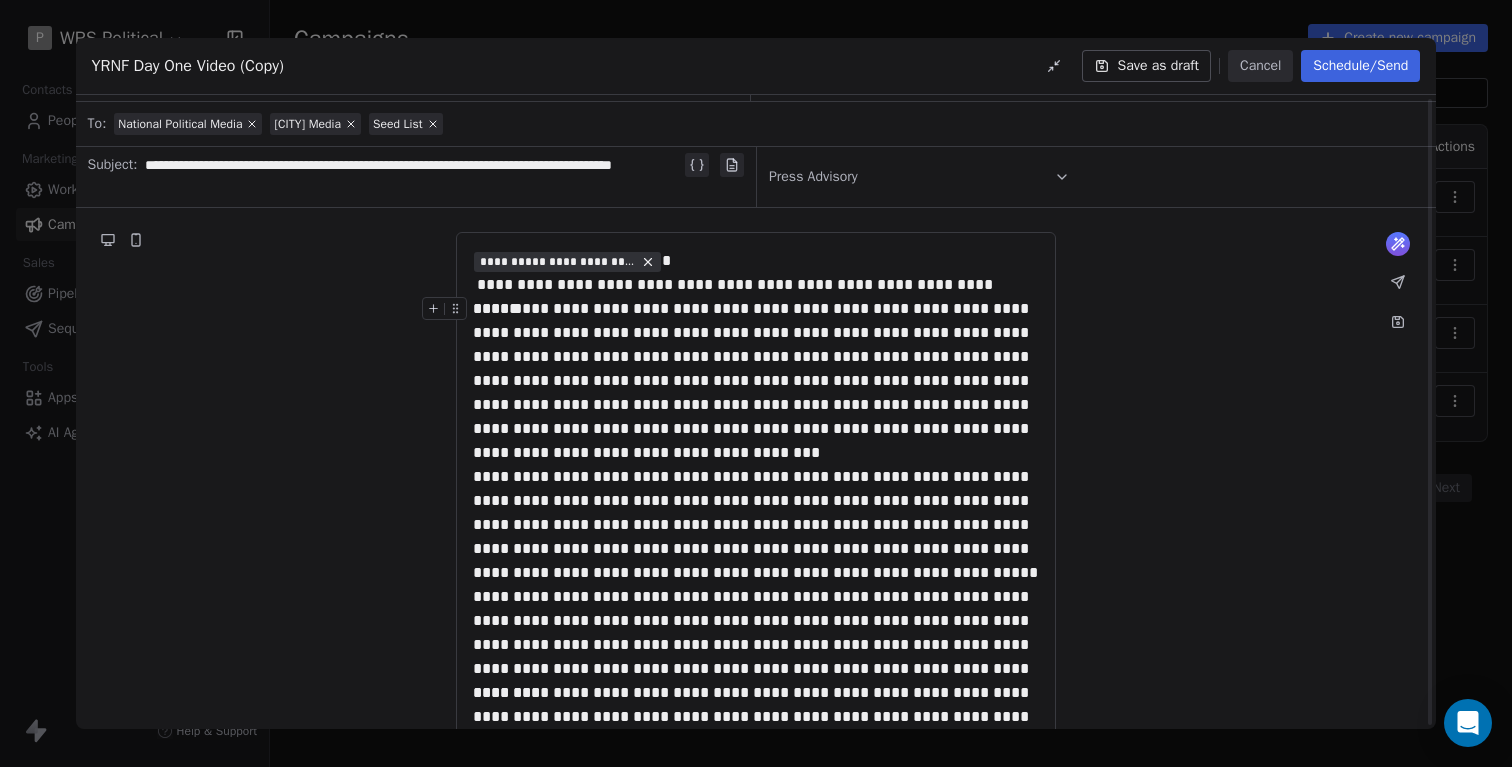 scroll, scrollTop: 0, scrollLeft: 0, axis: both 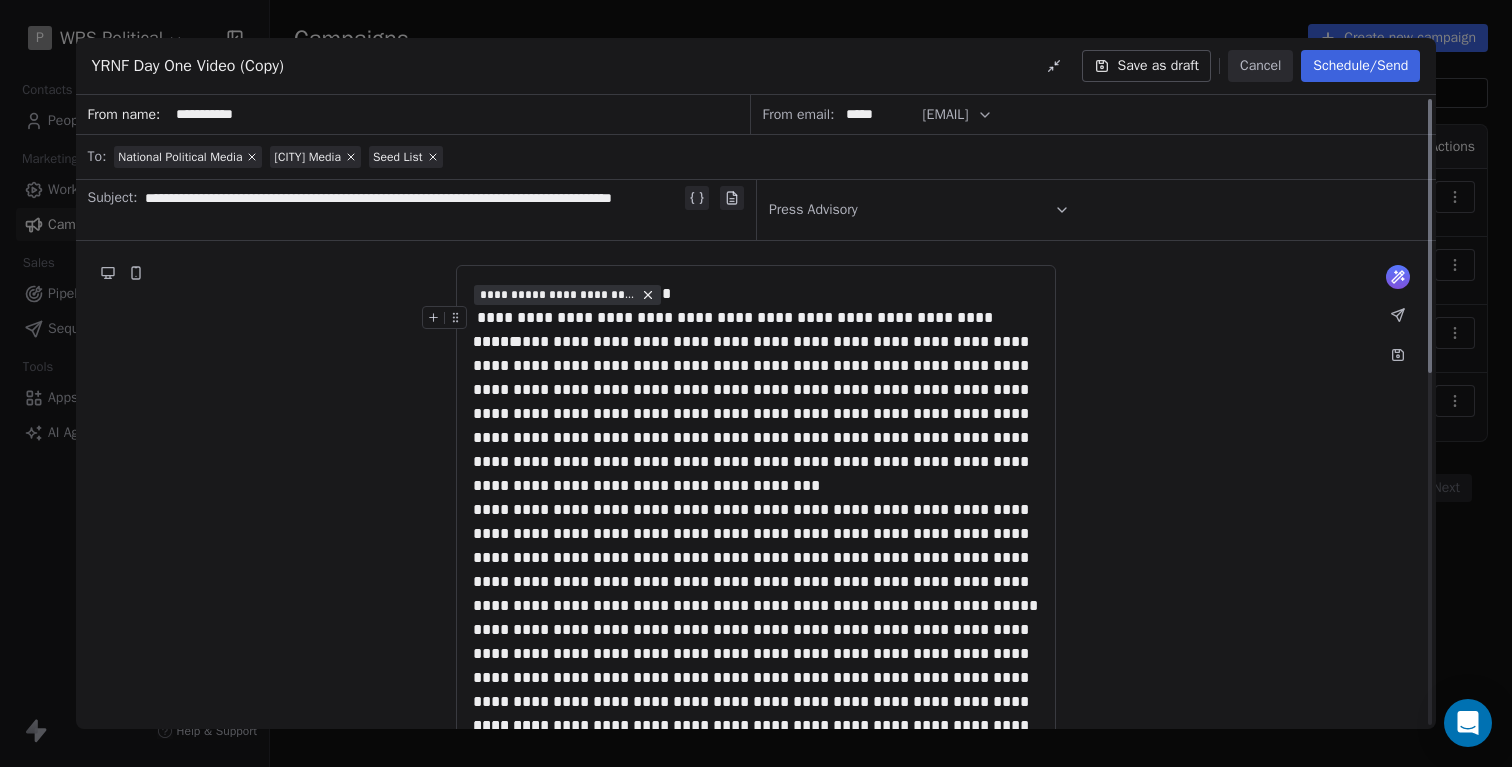 click on "**********" at bounding box center [756, 318] 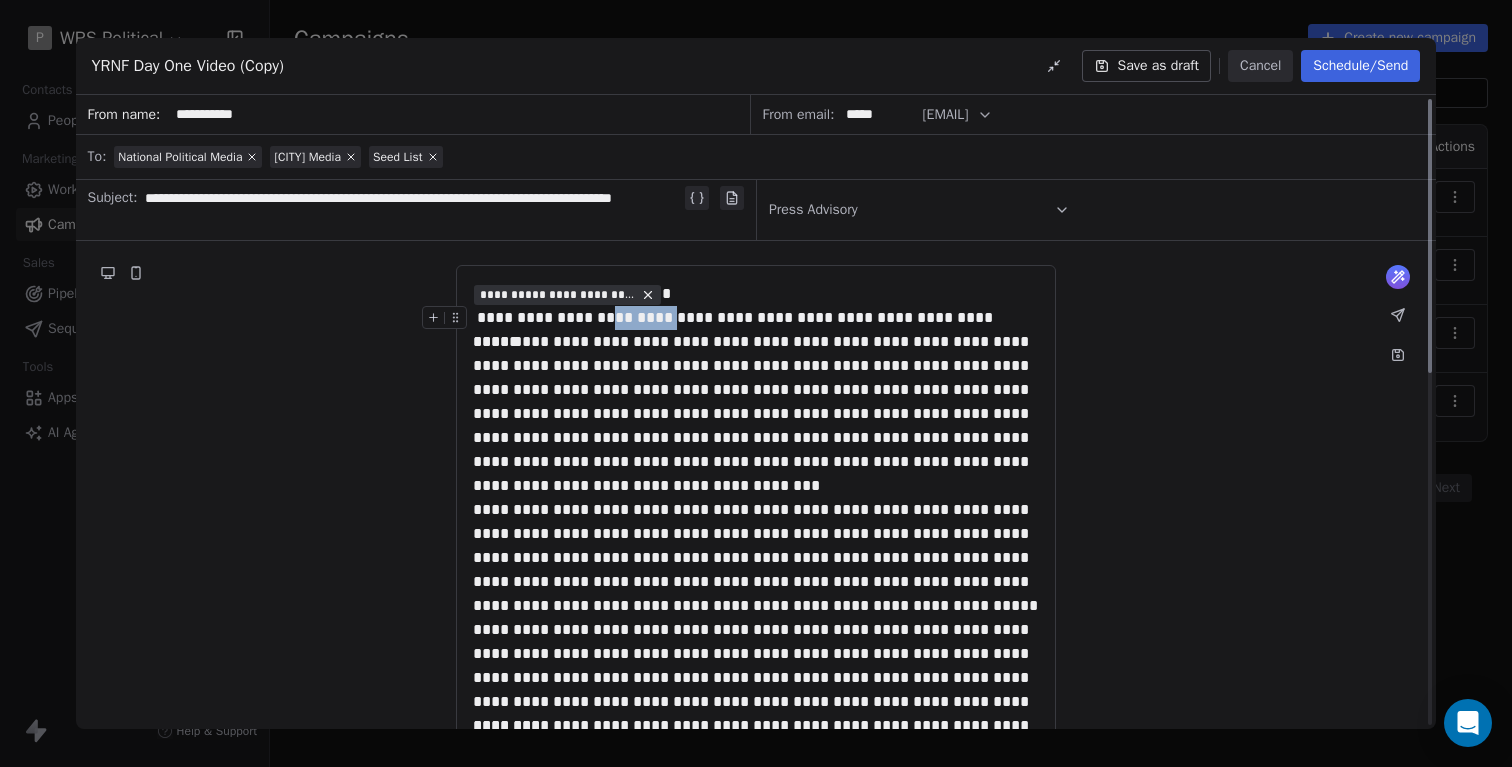 click on "**********" at bounding box center (756, 318) 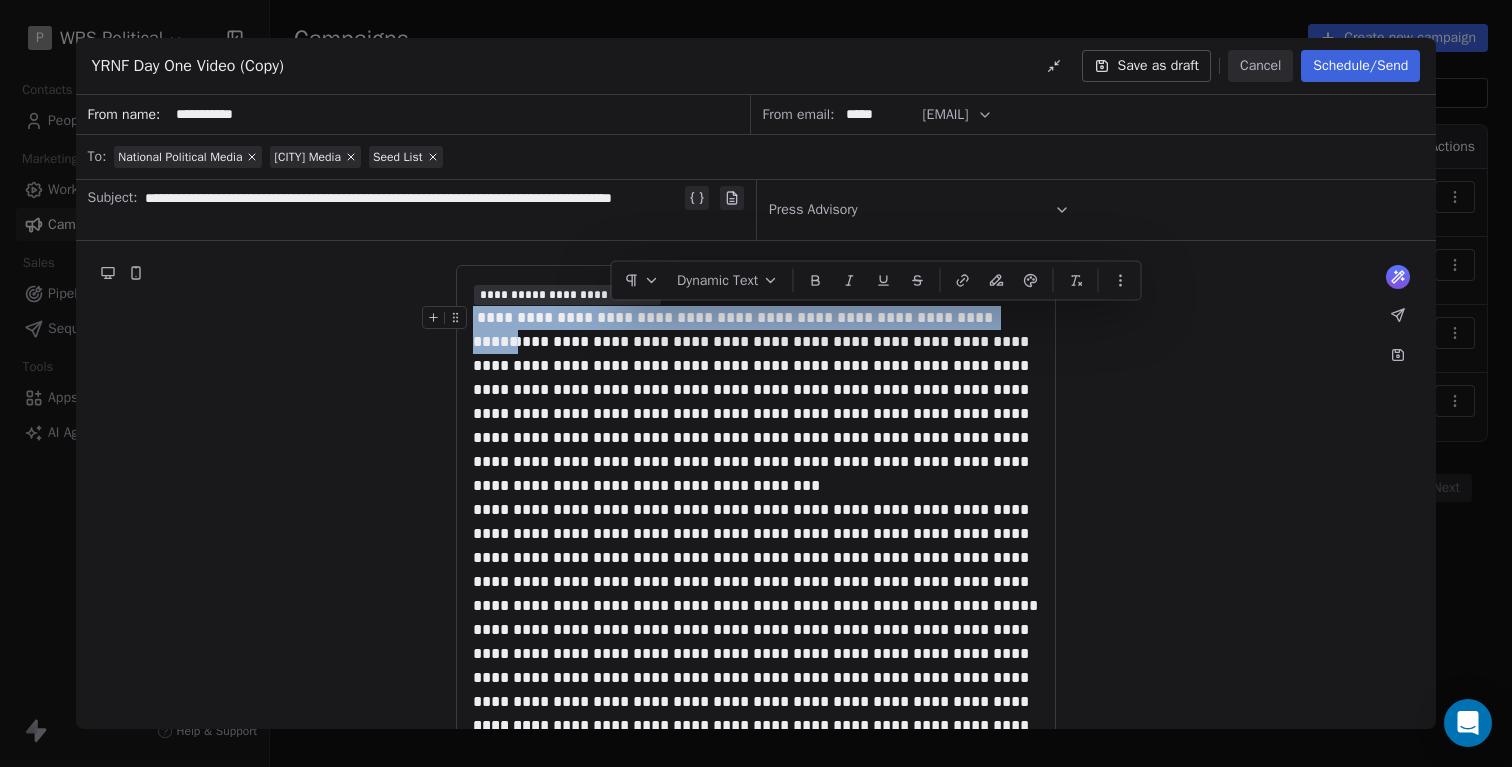 click on "**********" at bounding box center (756, 318) 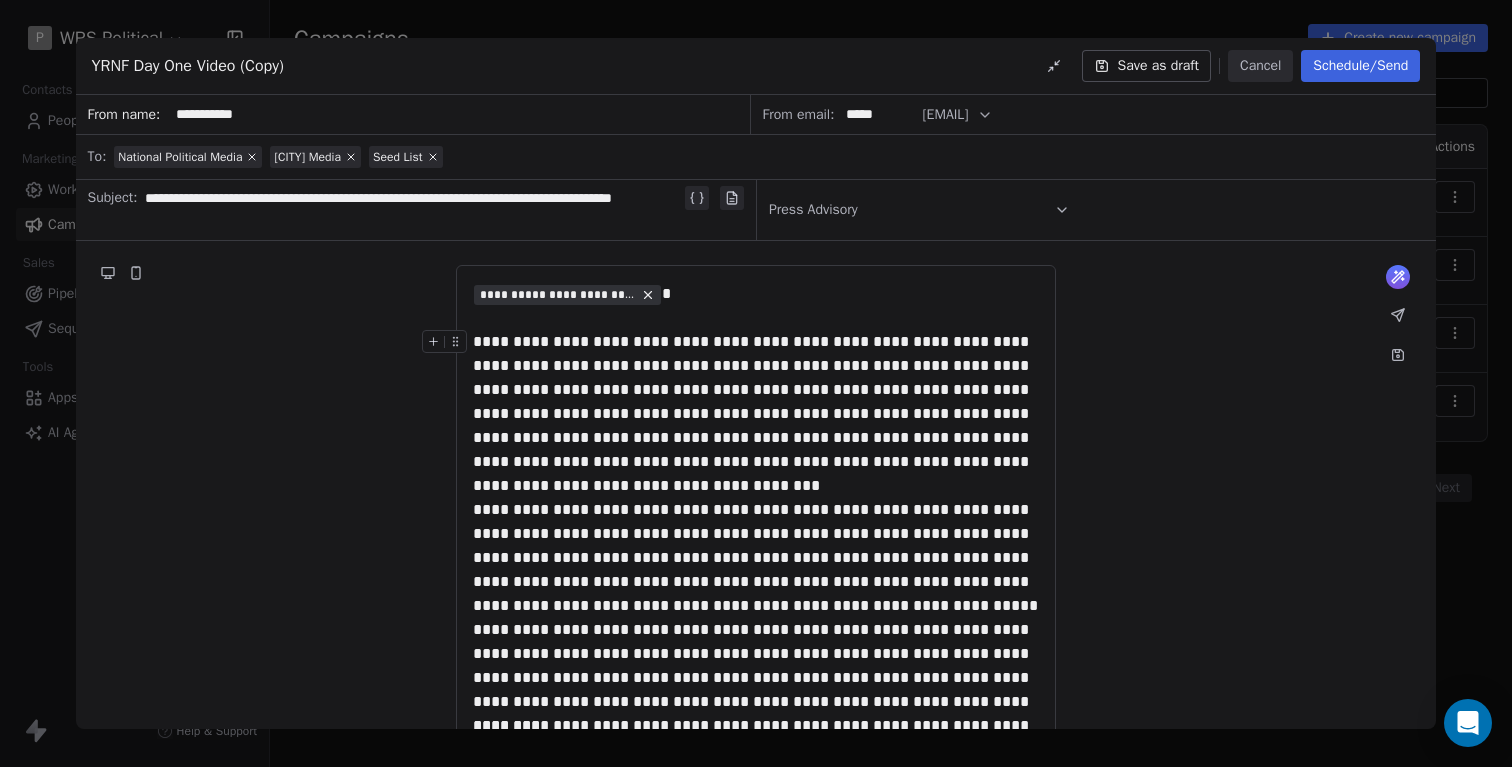 click on "**********" at bounding box center [756, 414] 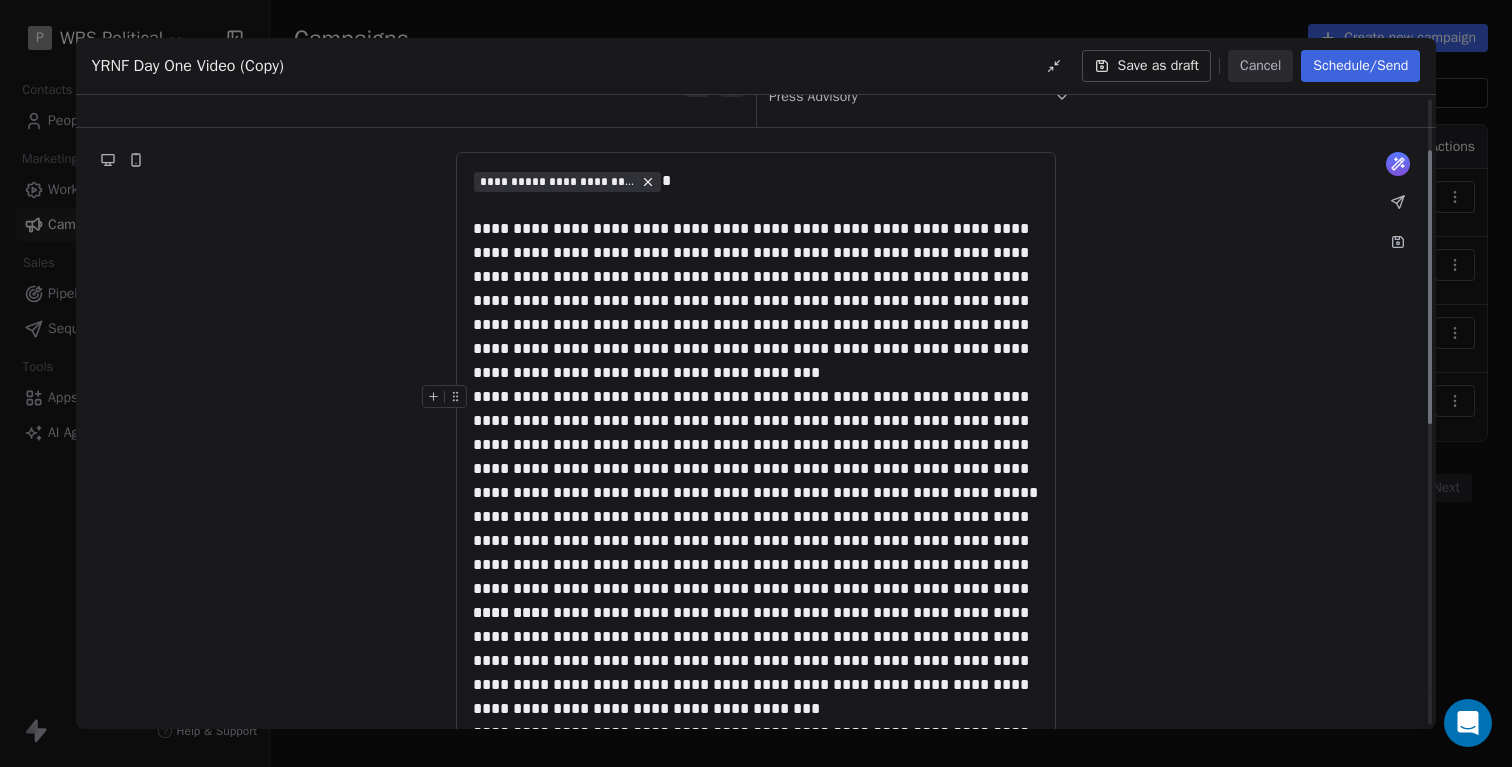 scroll, scrollTop: 119, scrollLeft: 0, axis: vertical 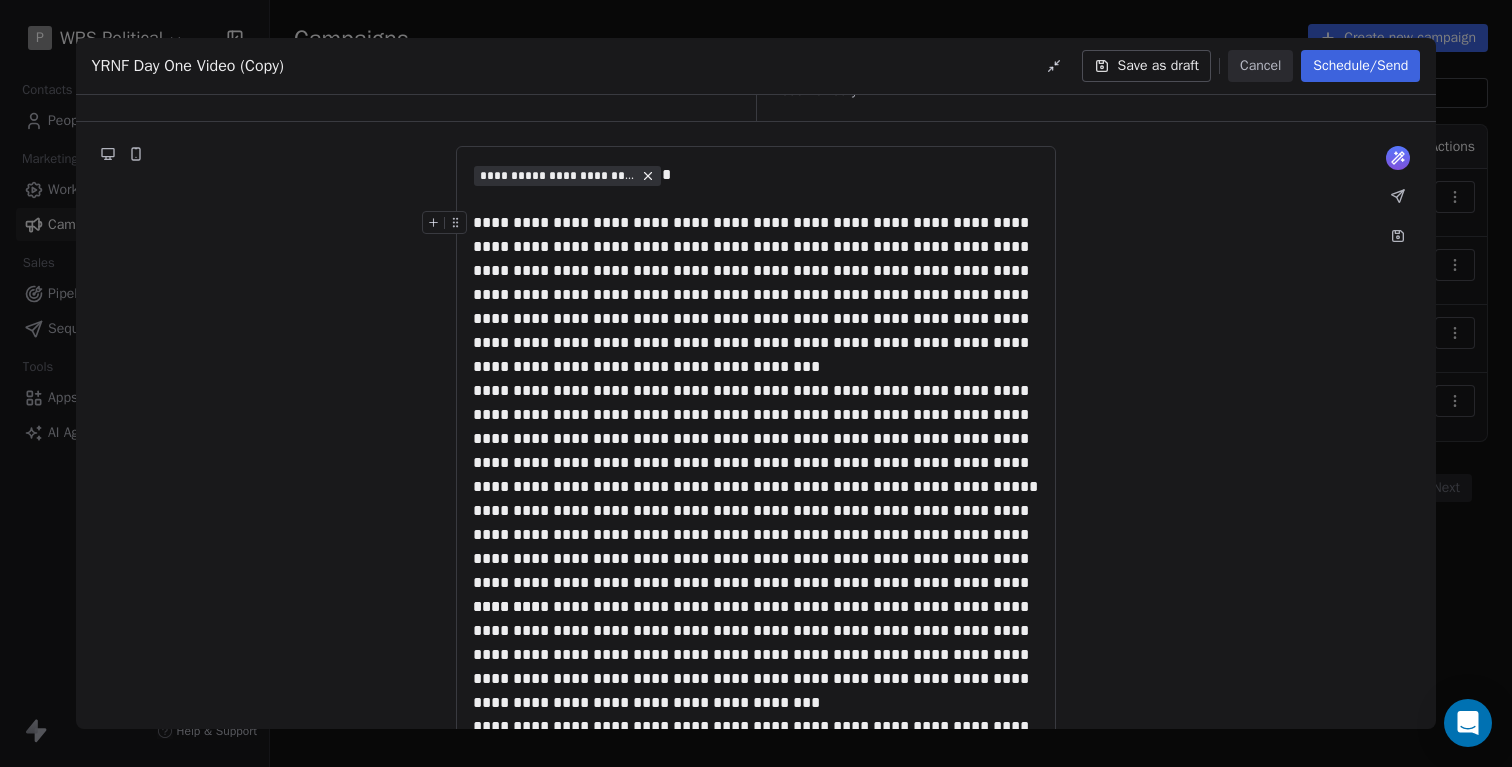 click on "**********" at bounding box center [756, 295] 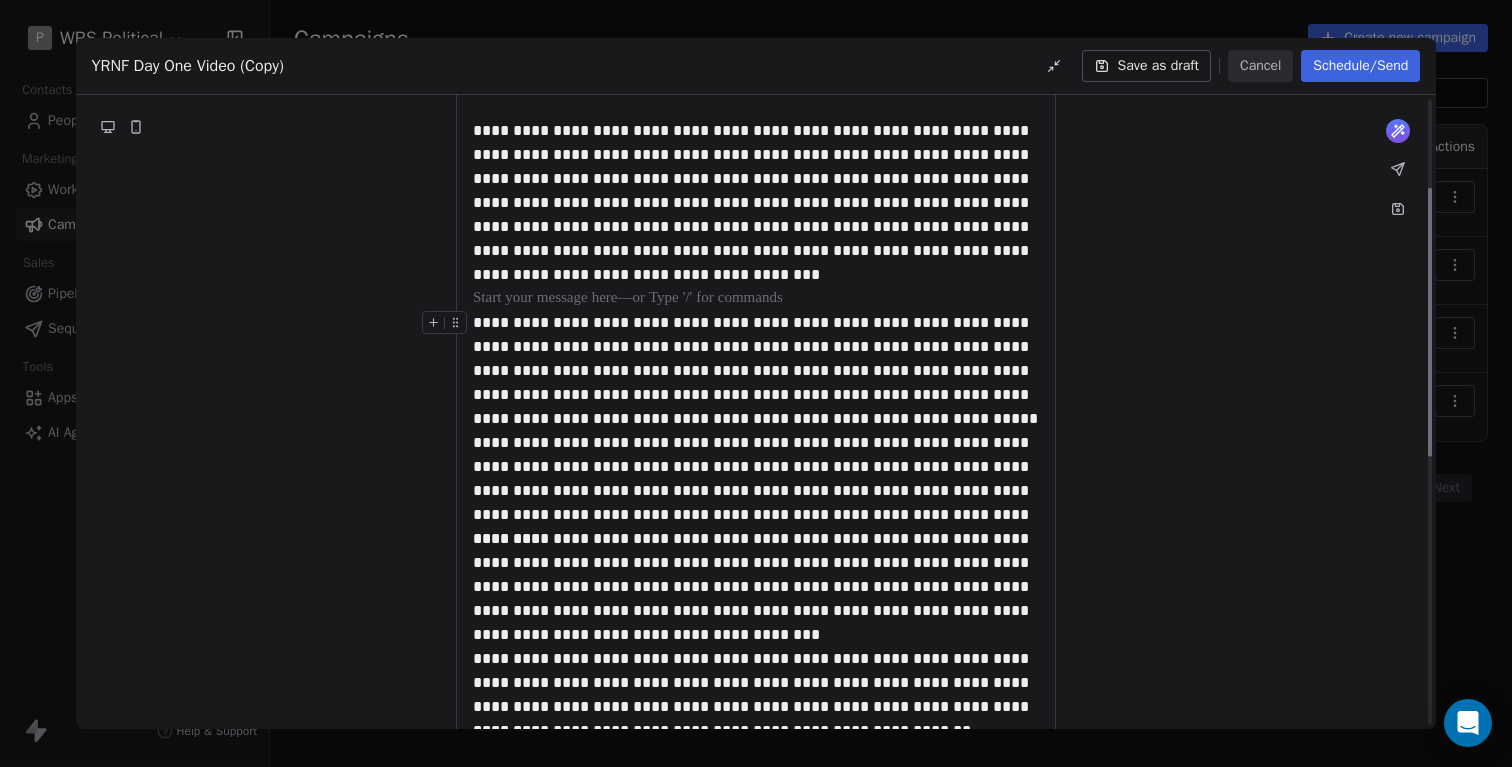 scroll, scrollTop: 221, scrollLeft: 0, axis: vertical 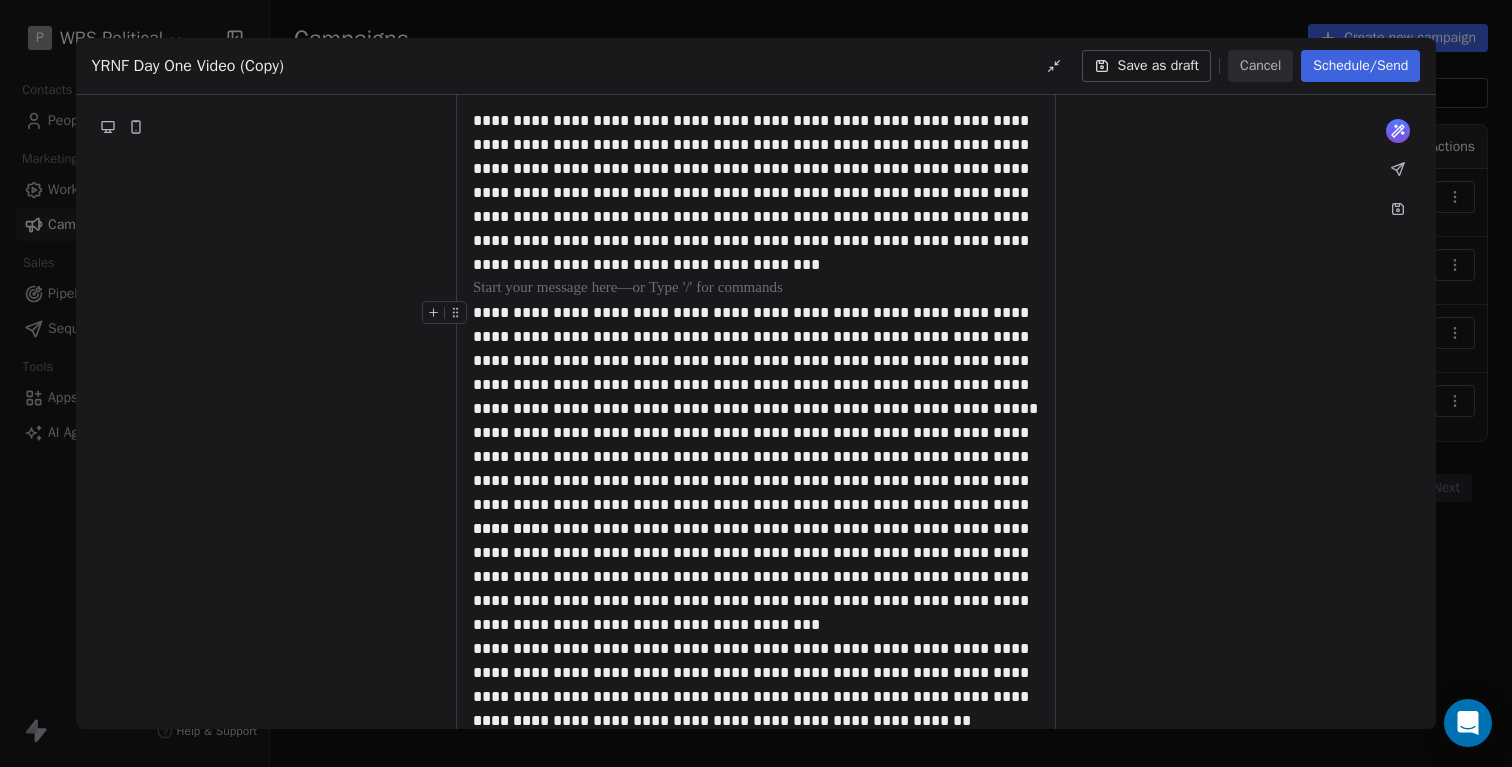 click on "**********" at bounding box center (756, 361) 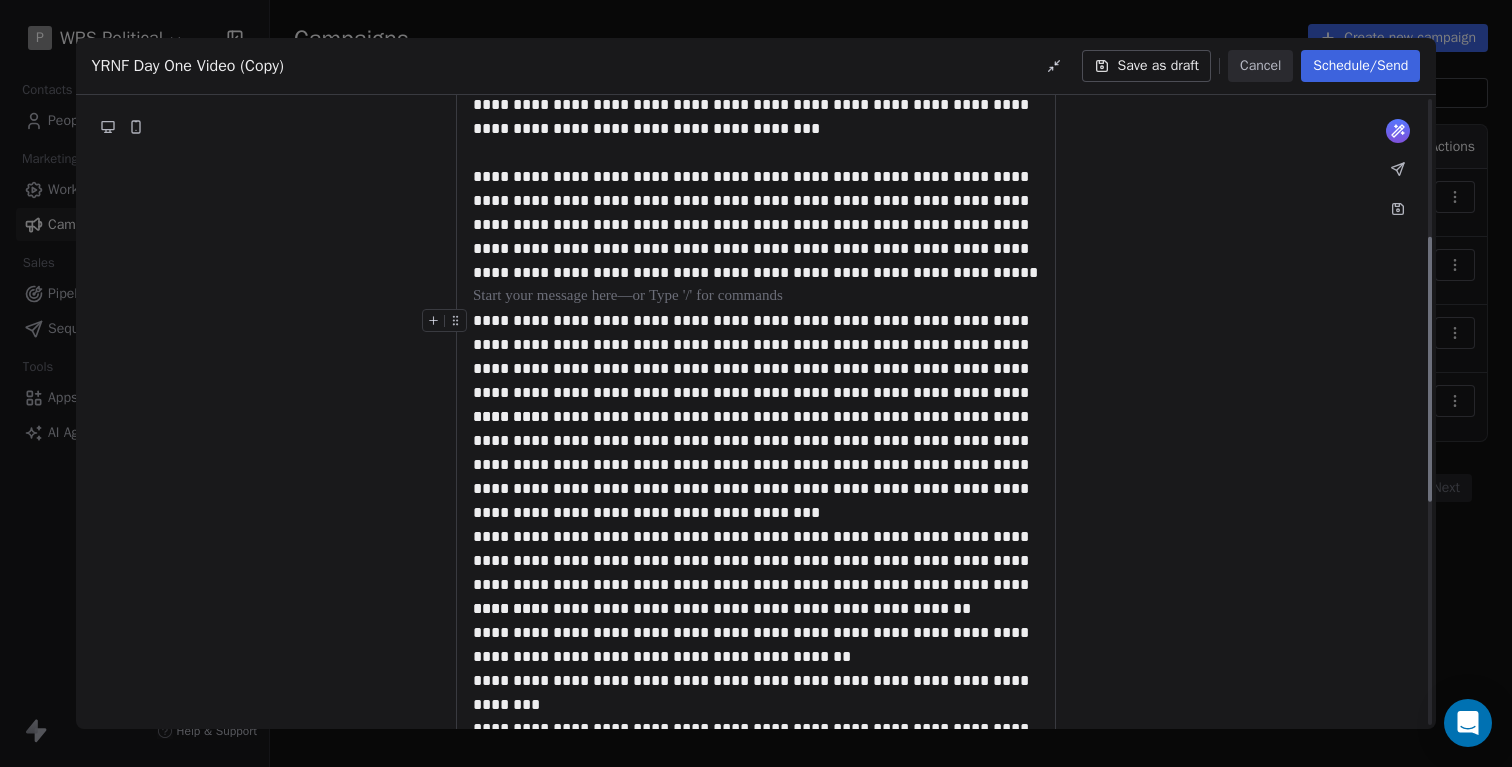 scroll, scrollTop: 378, scrollLeft: 0, axis: vertical 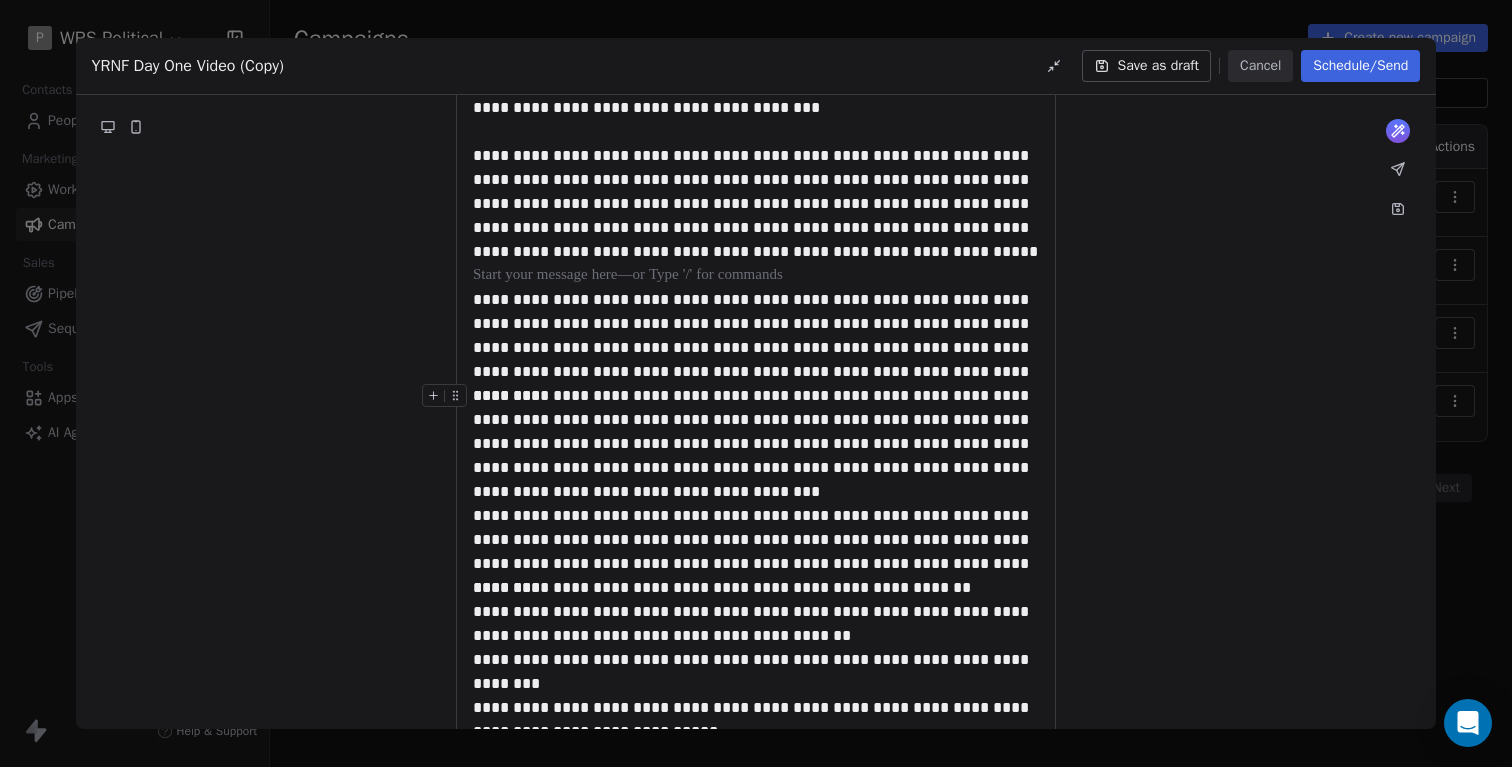click on "**********" at bounding box center (756, 444) 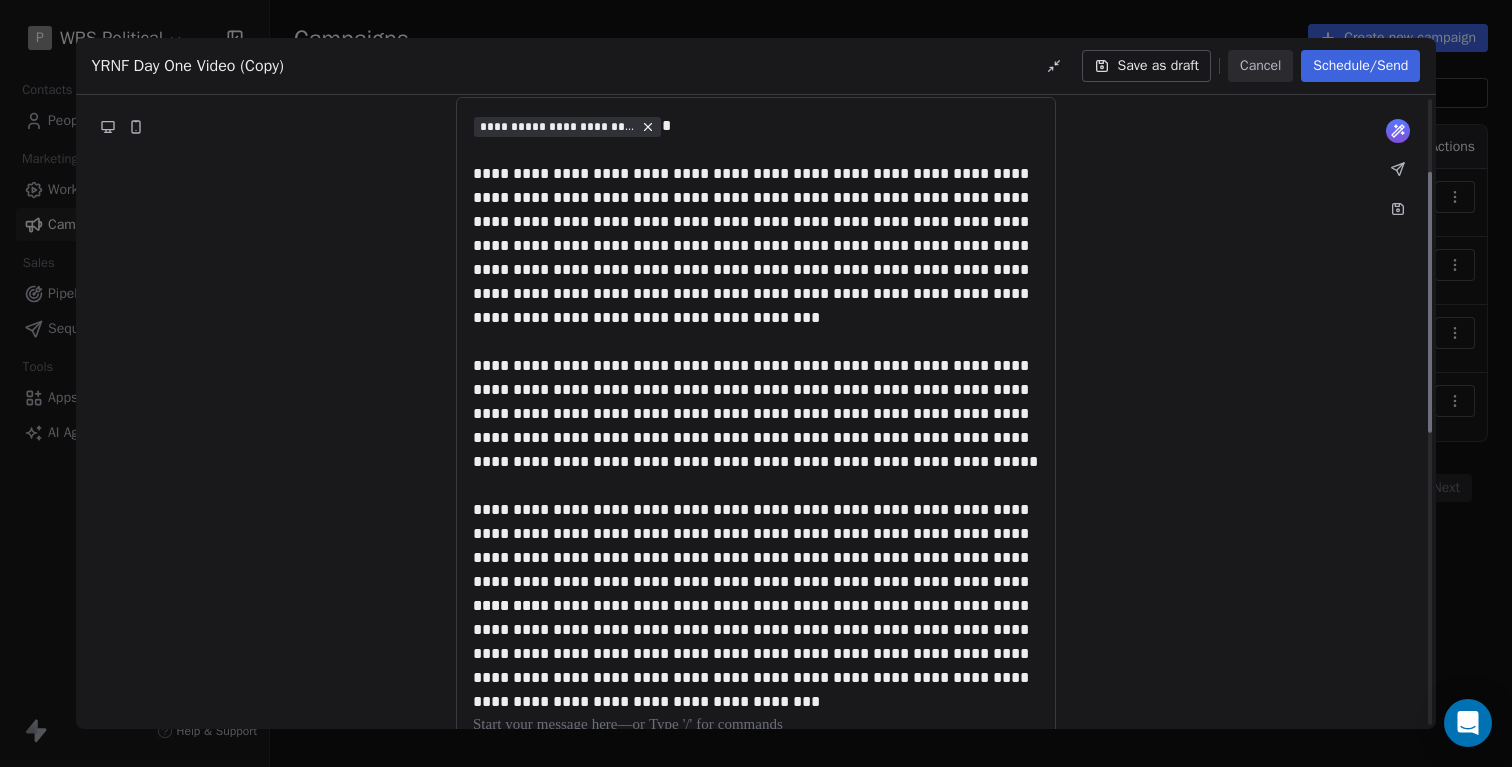 scroll, scrollTop: 151, scrollLeft: 0, axis: vertical 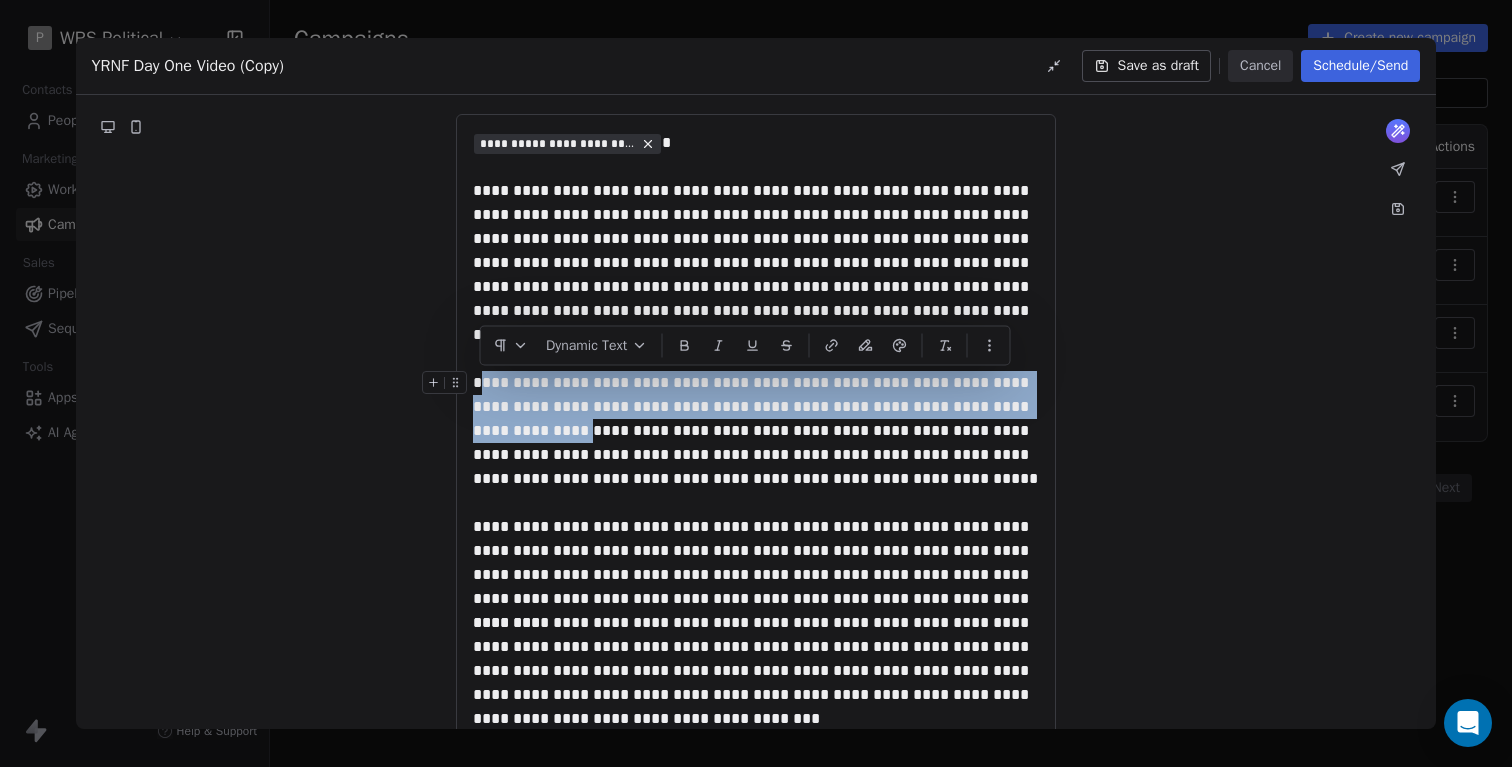 drag, startPoint x: 480, startPoint y: 377, endPoint x: 513, endPoint y: 435, distance: 66.730804 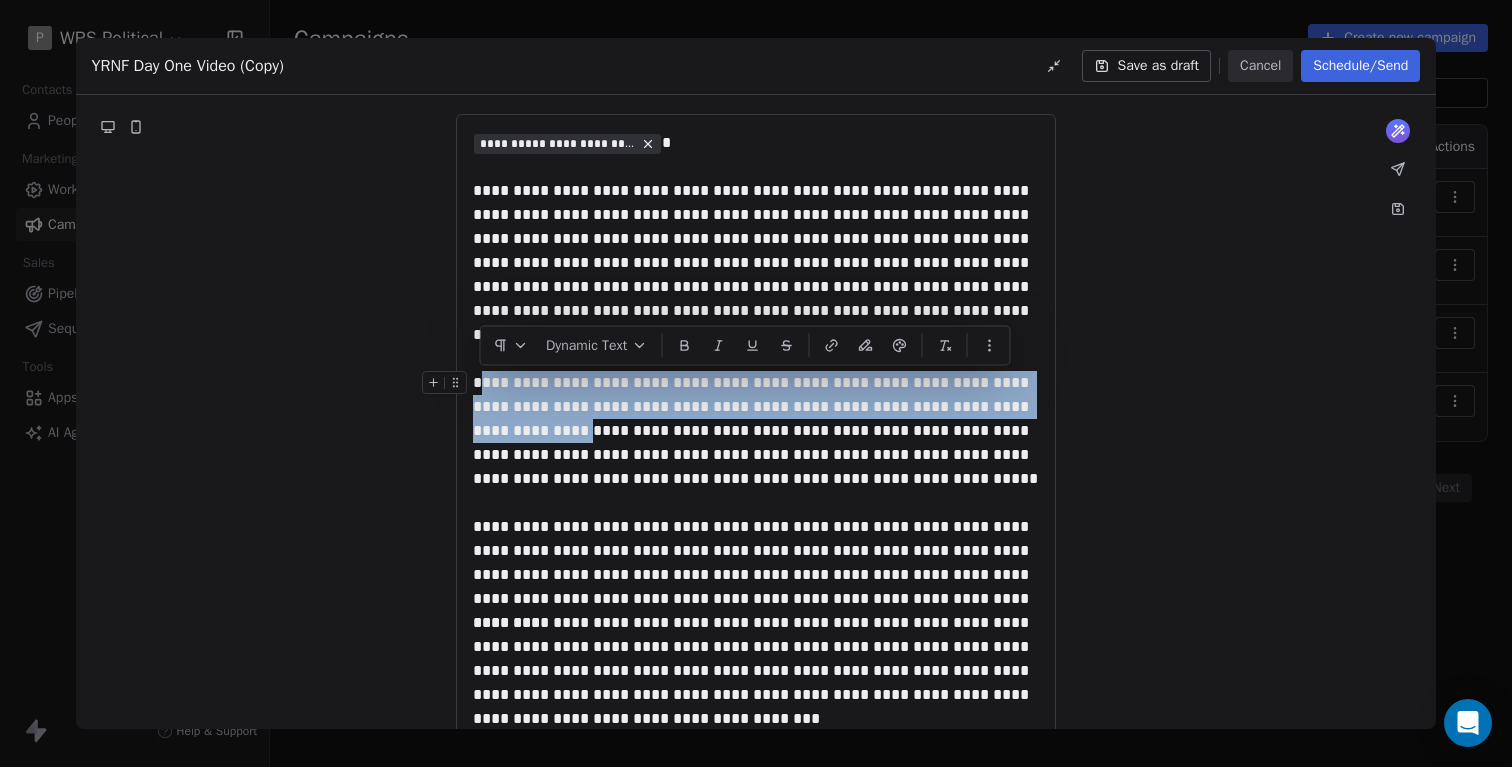 click on "**********" at bounding box center [756, 431] 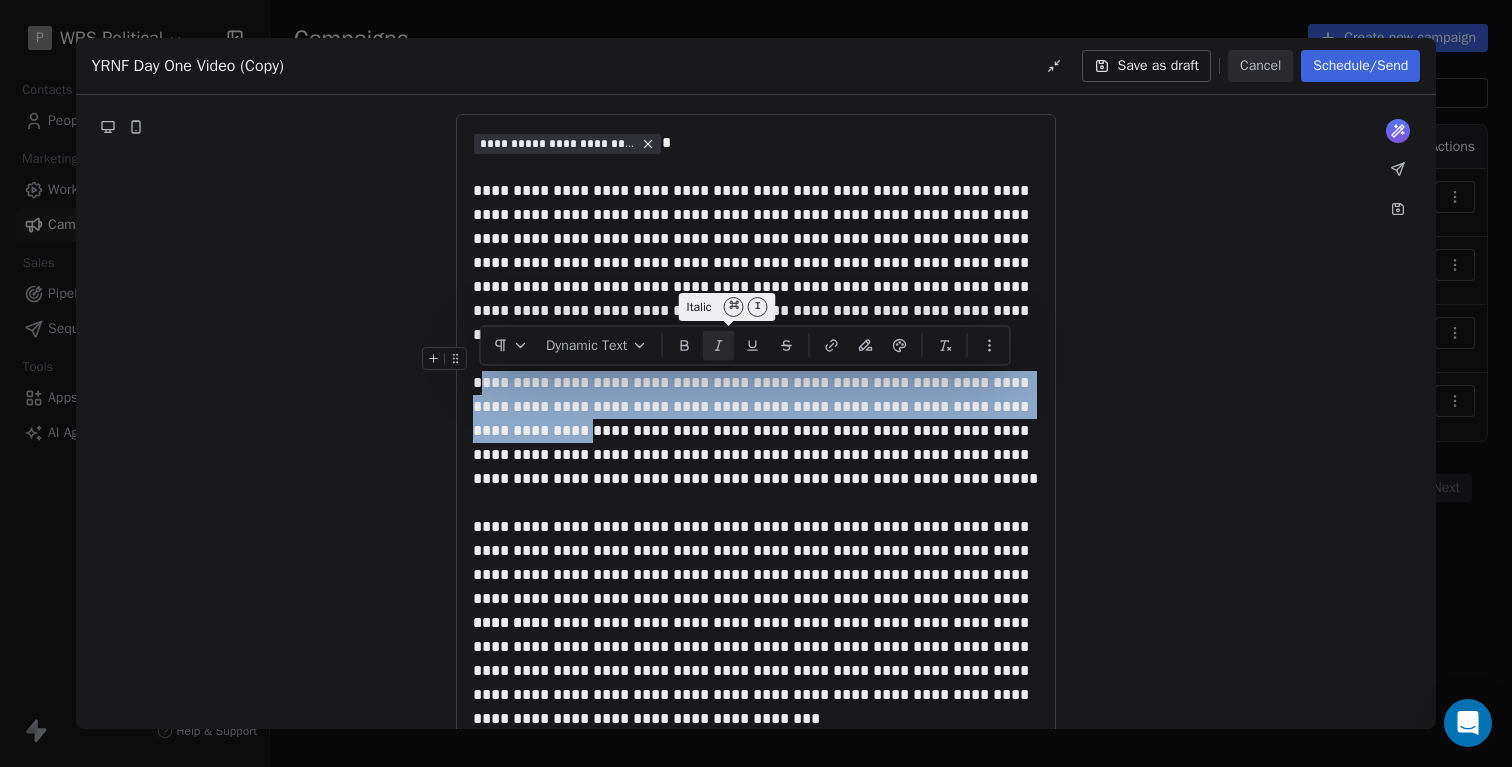 click 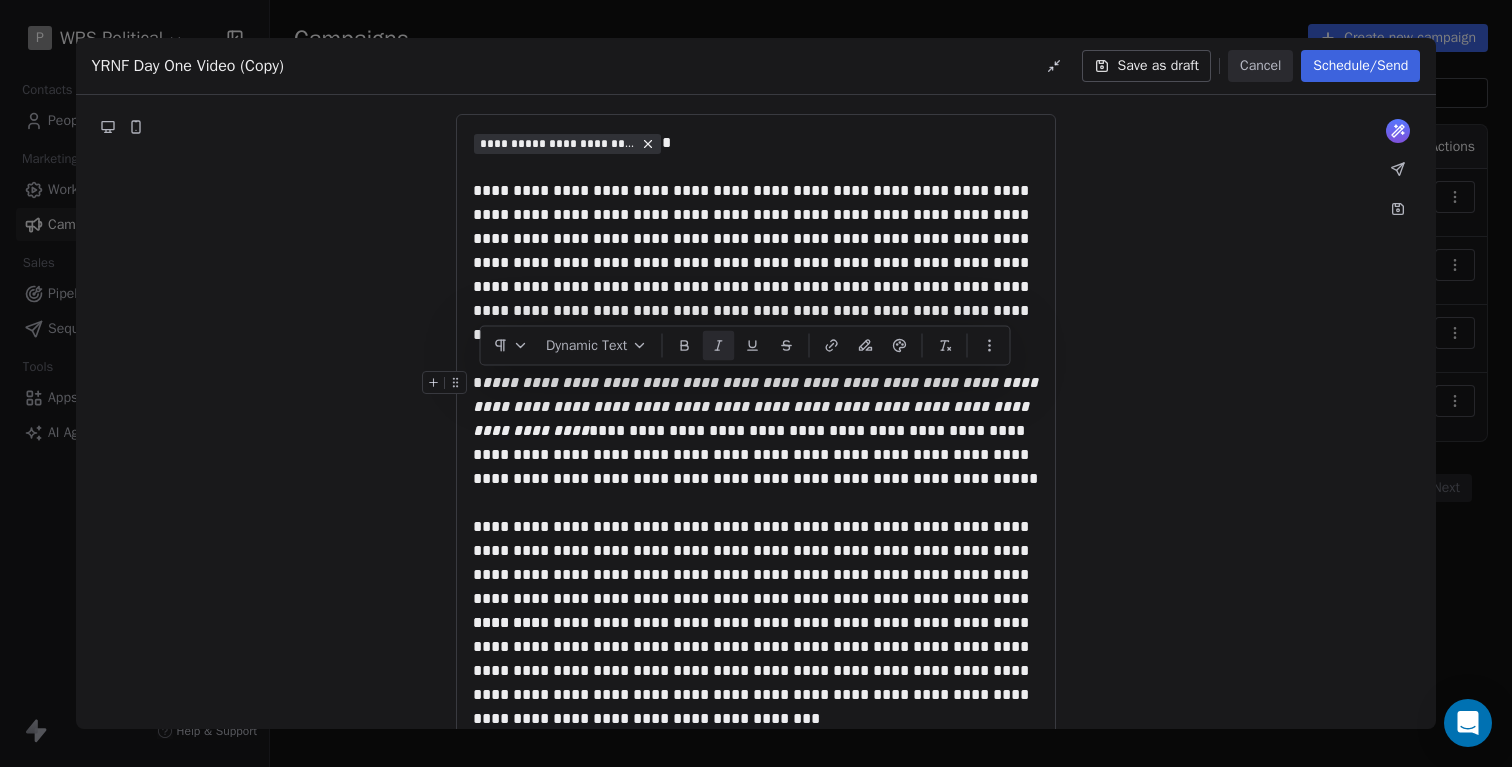 click on "**********" at bounding box center [756, 431] 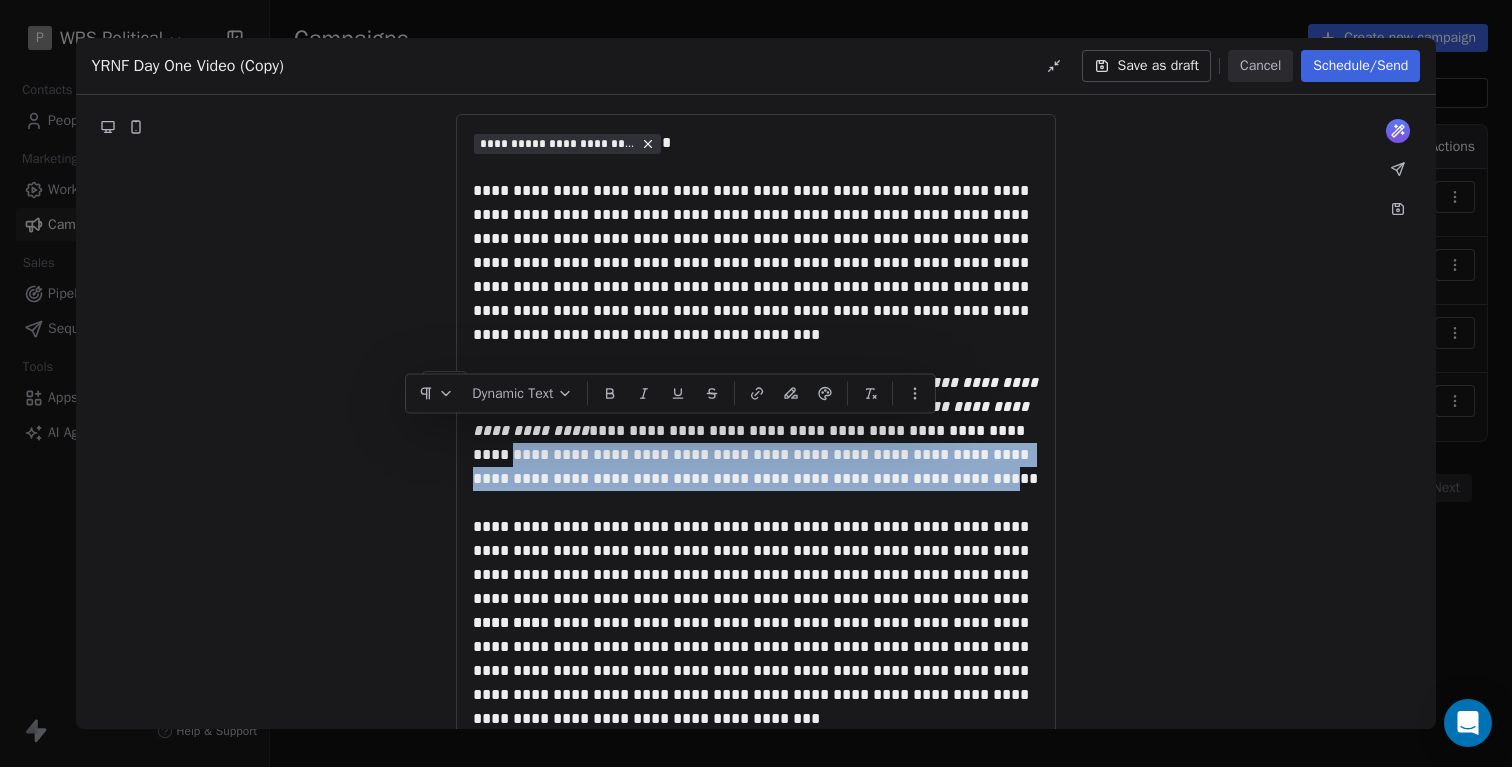drag, startPoint x: 938, startPoint y: 431, endPoint x: 870, endPoint y: 485, distance: 86.833176 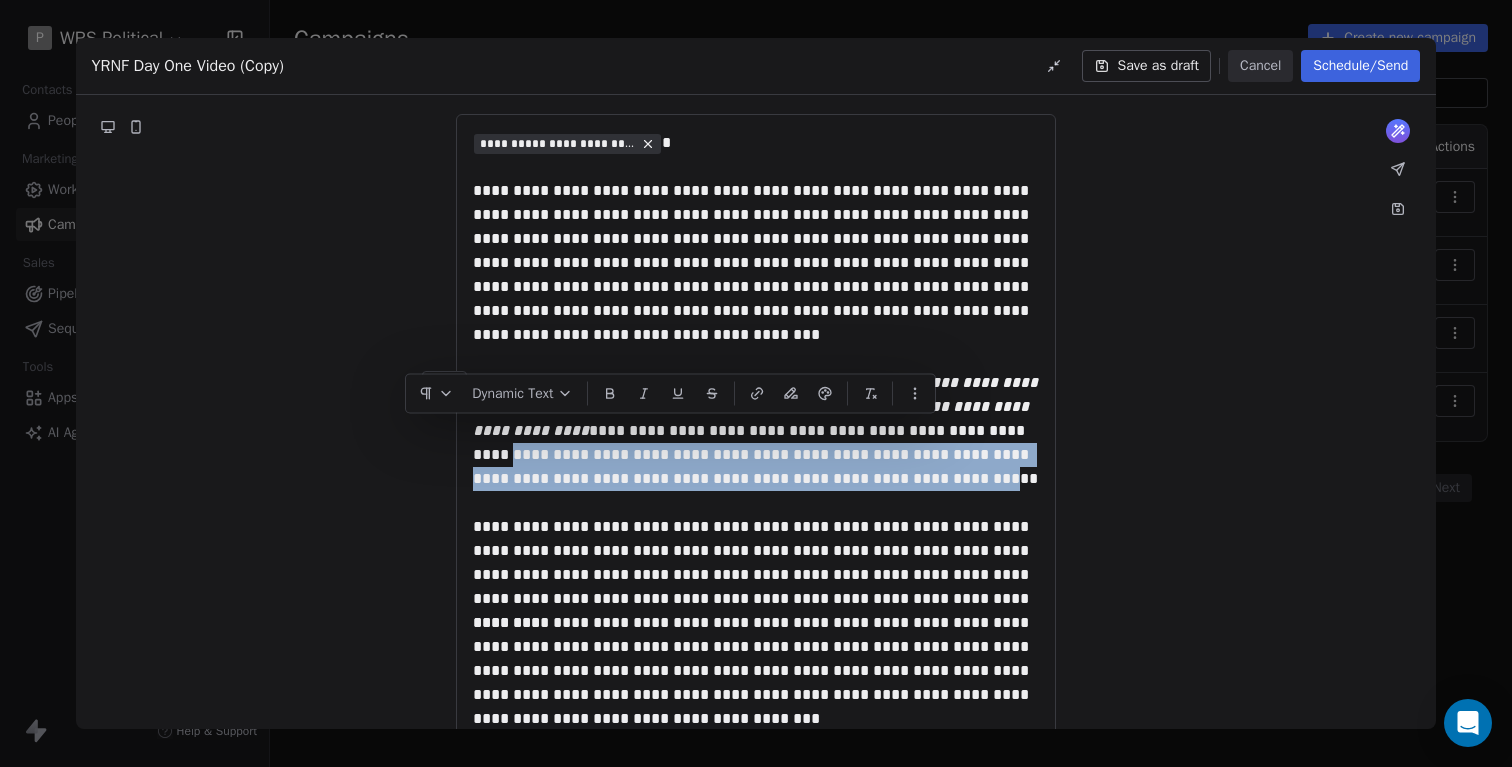 click on "**********" at bounding box center (756, 431) 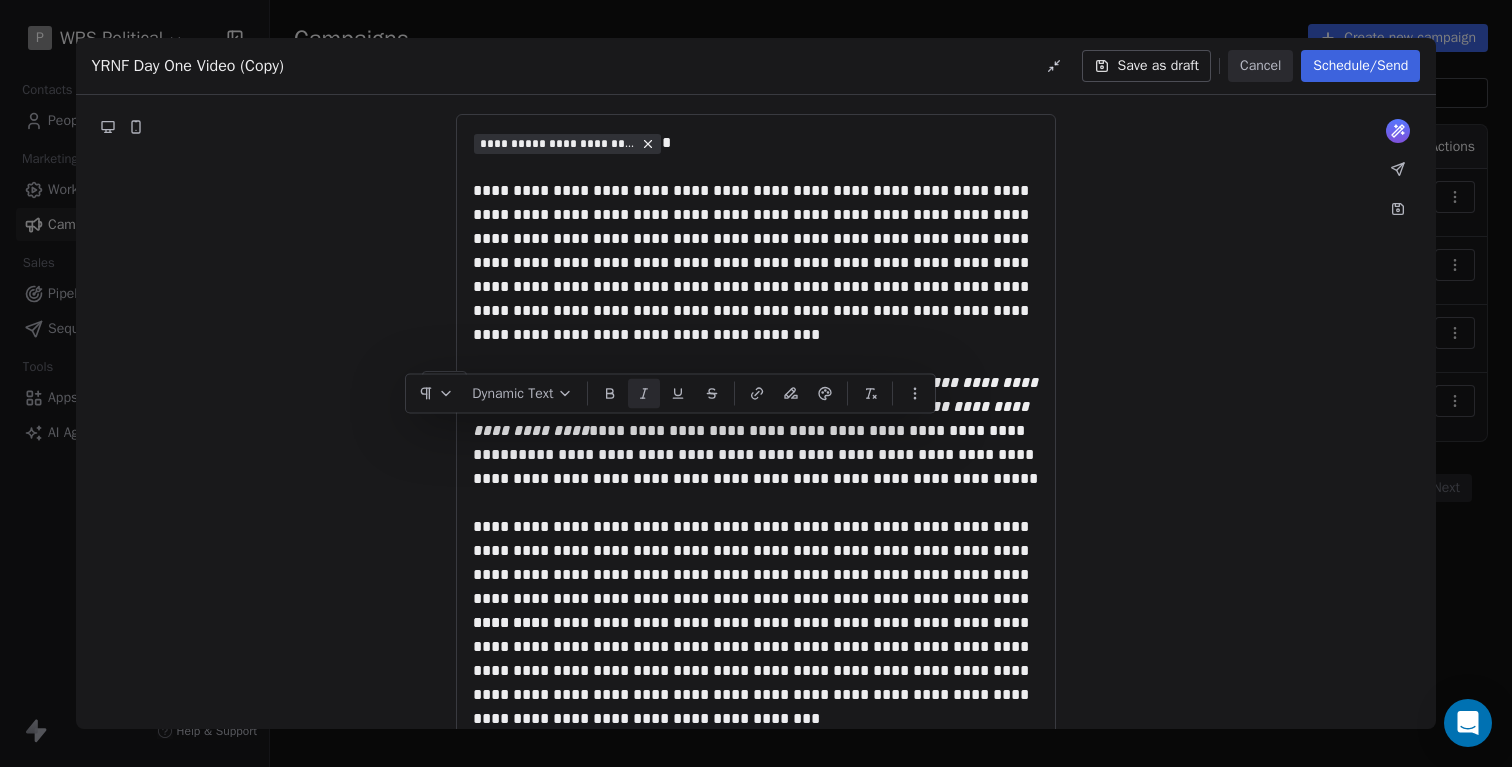 click 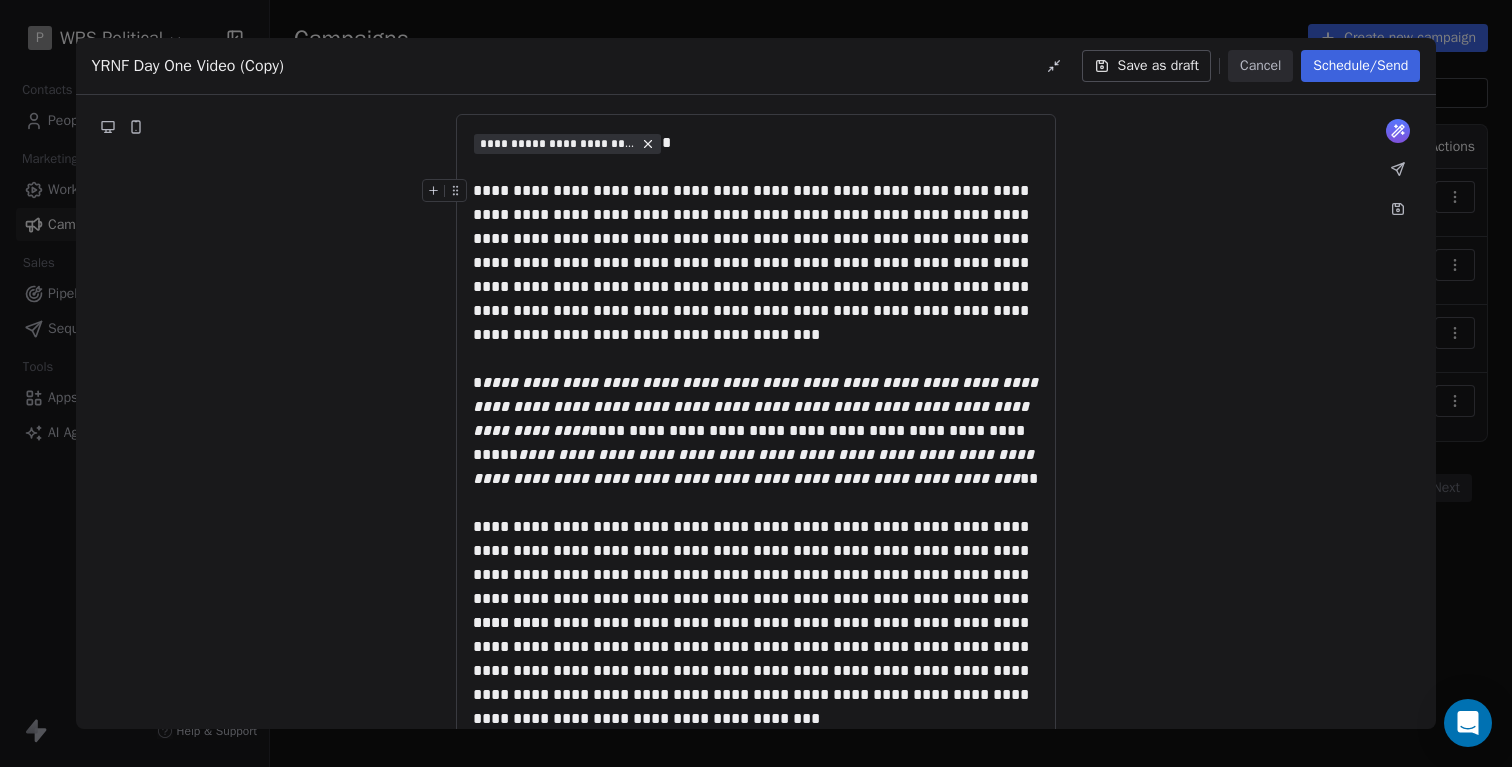 click on "**********" at bounding box center (756, 263) 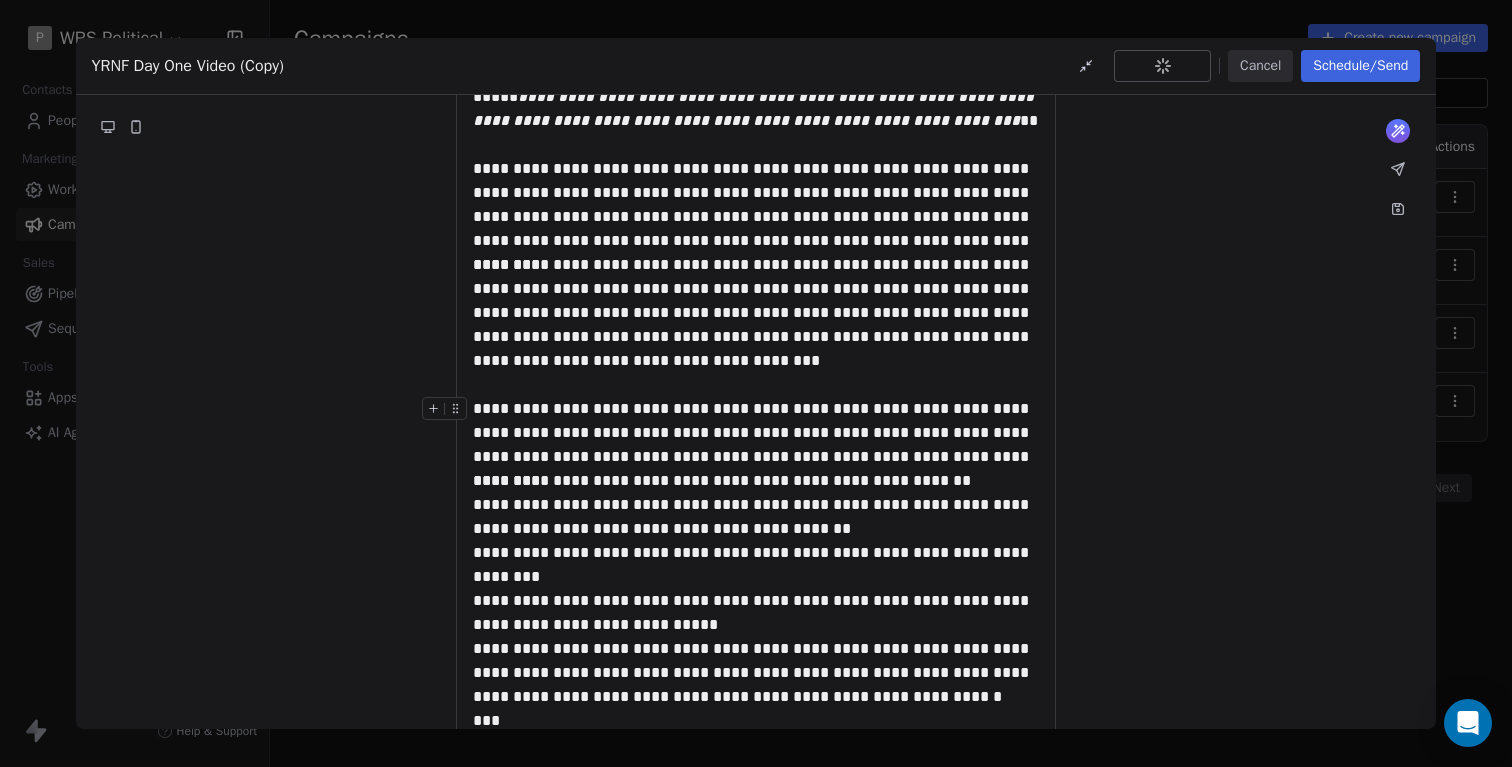 scroll, scrollTop: 497, scrollLeft: 0, axis: vertical 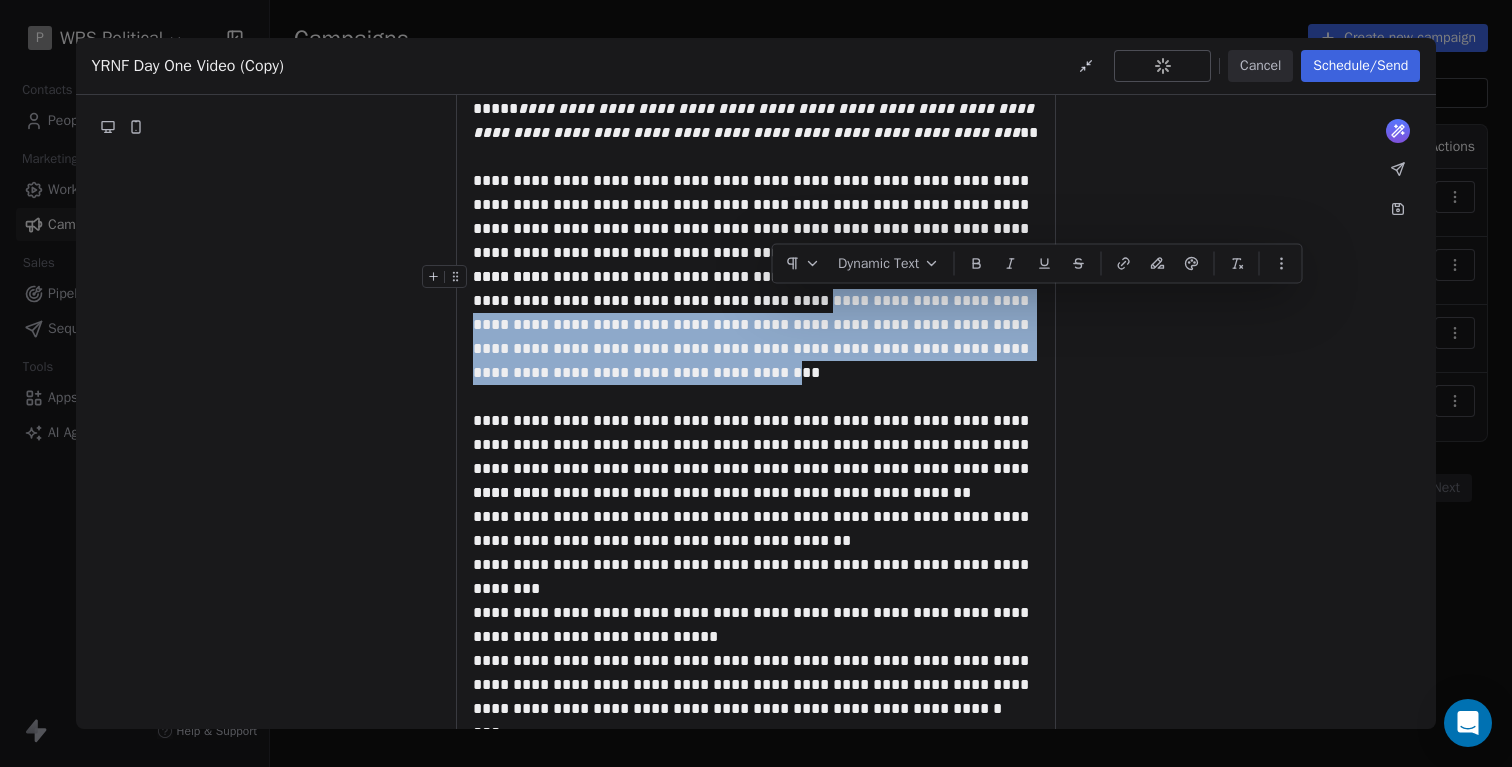 drag, startPoint x: 807, startPoint y: 371, endPoint x: 778, endPoint y: 302, distance: 74.84651 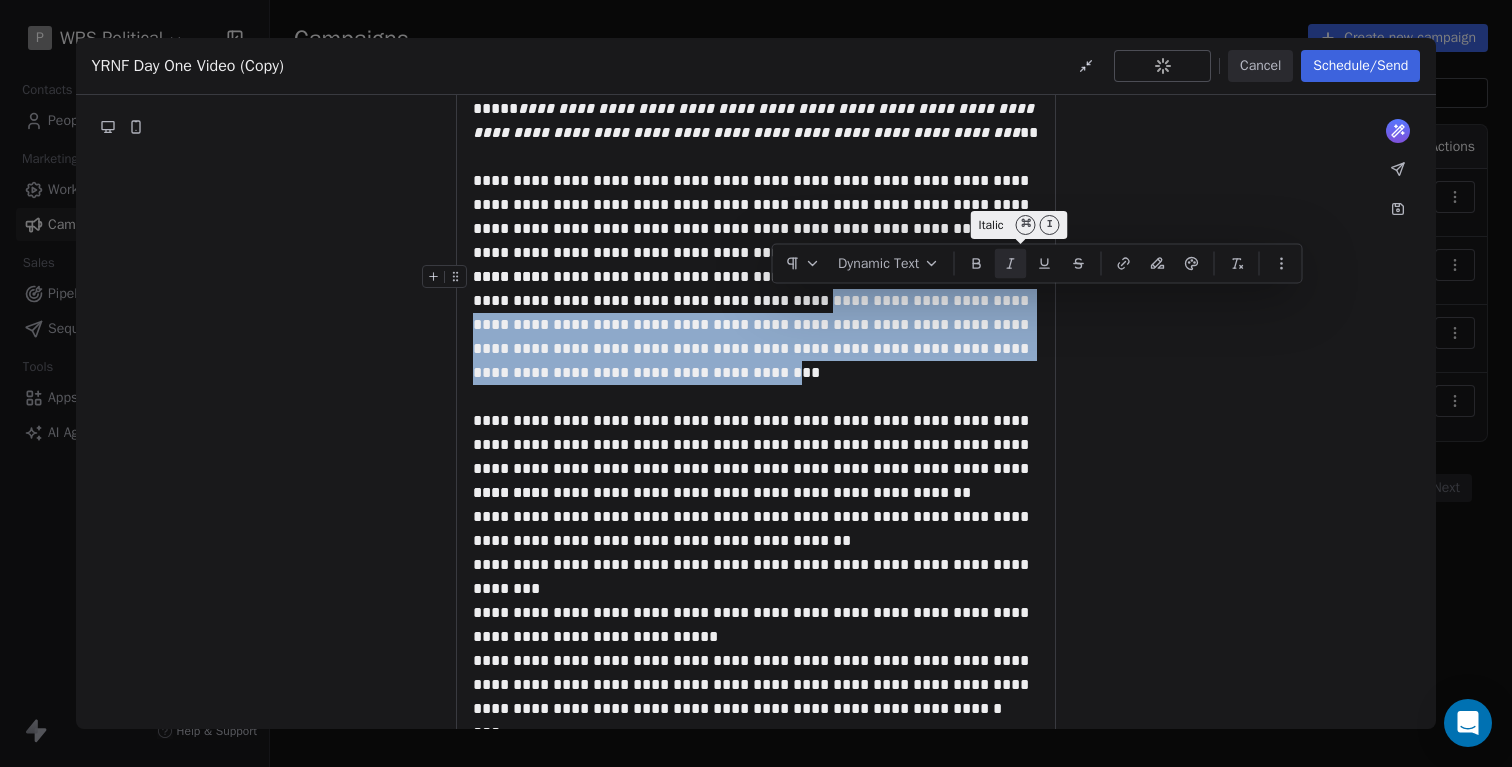 click 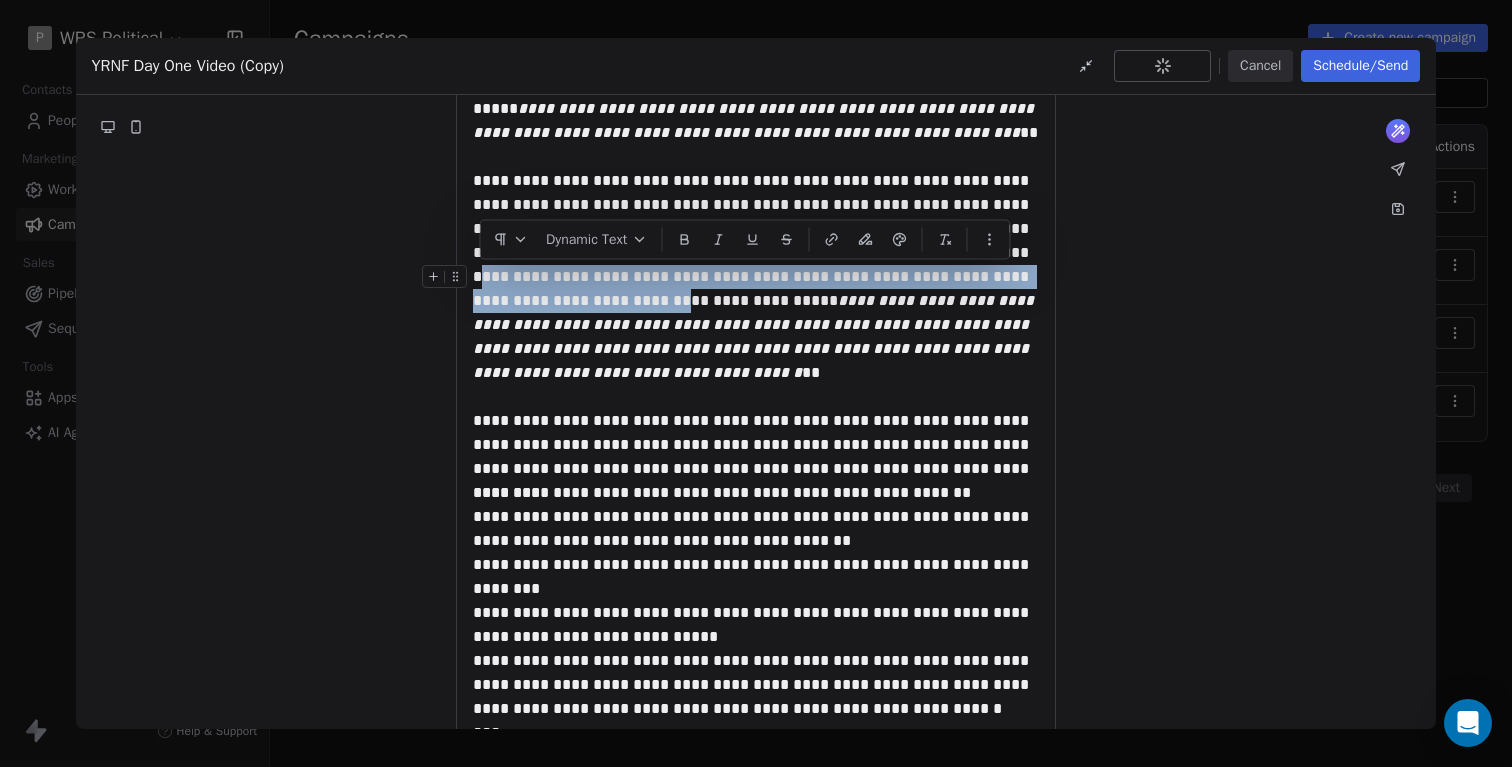 drag, startPoint x: 650, startPoint y: 301, endPoint x: 480, endPoint y: 282, distance: 171.05847 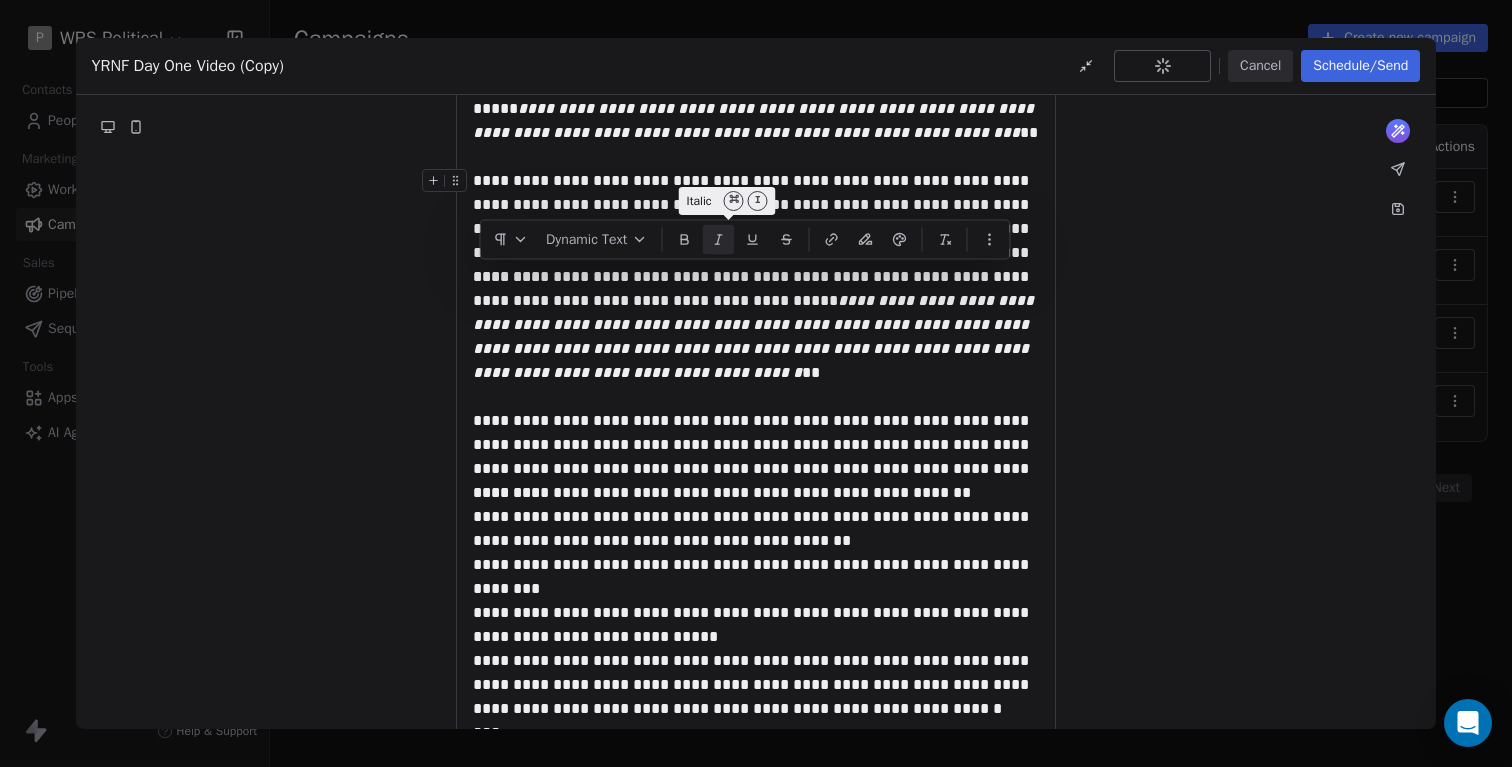 click at bounding box center (718, 239) 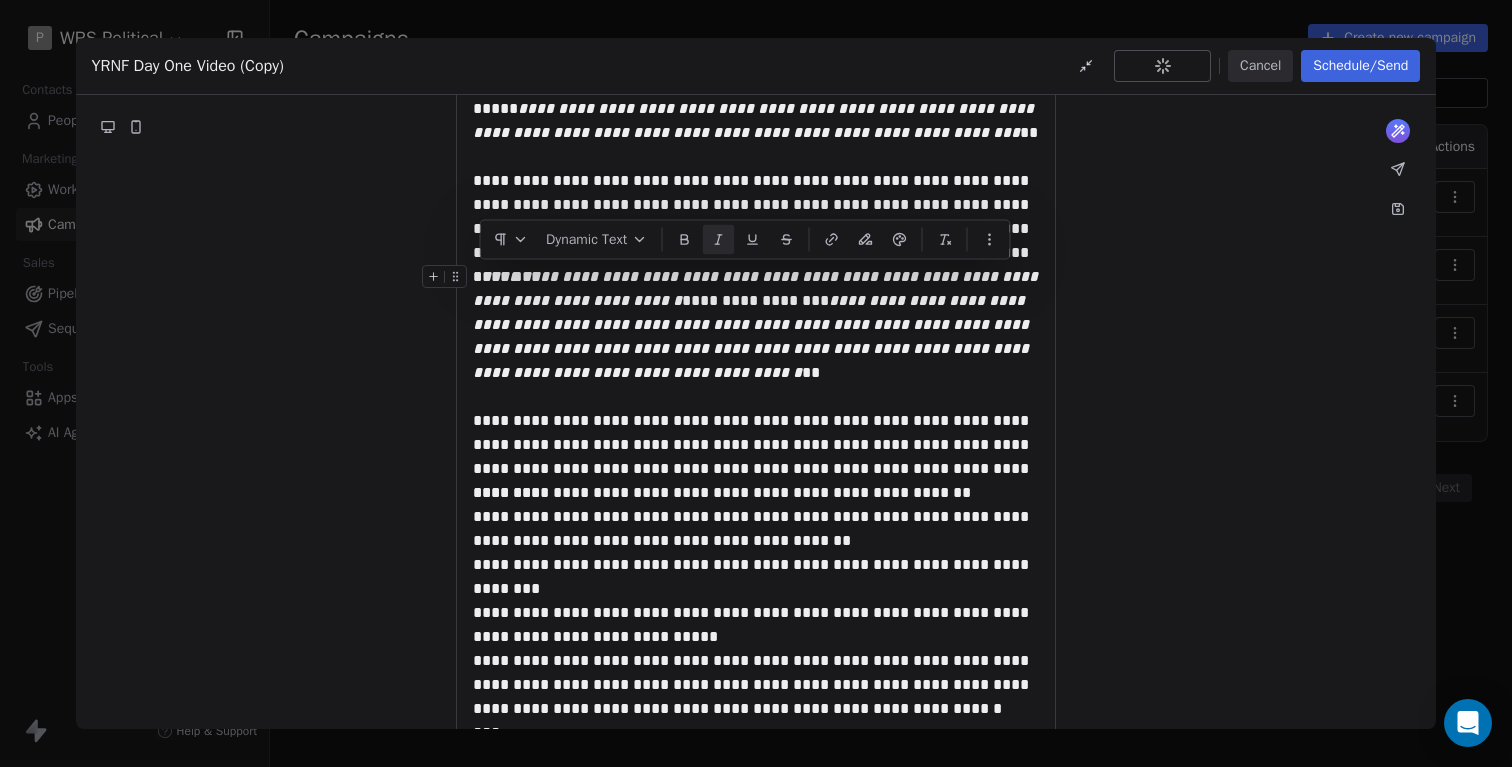 click on "**********" at bounding box center [753, 336] 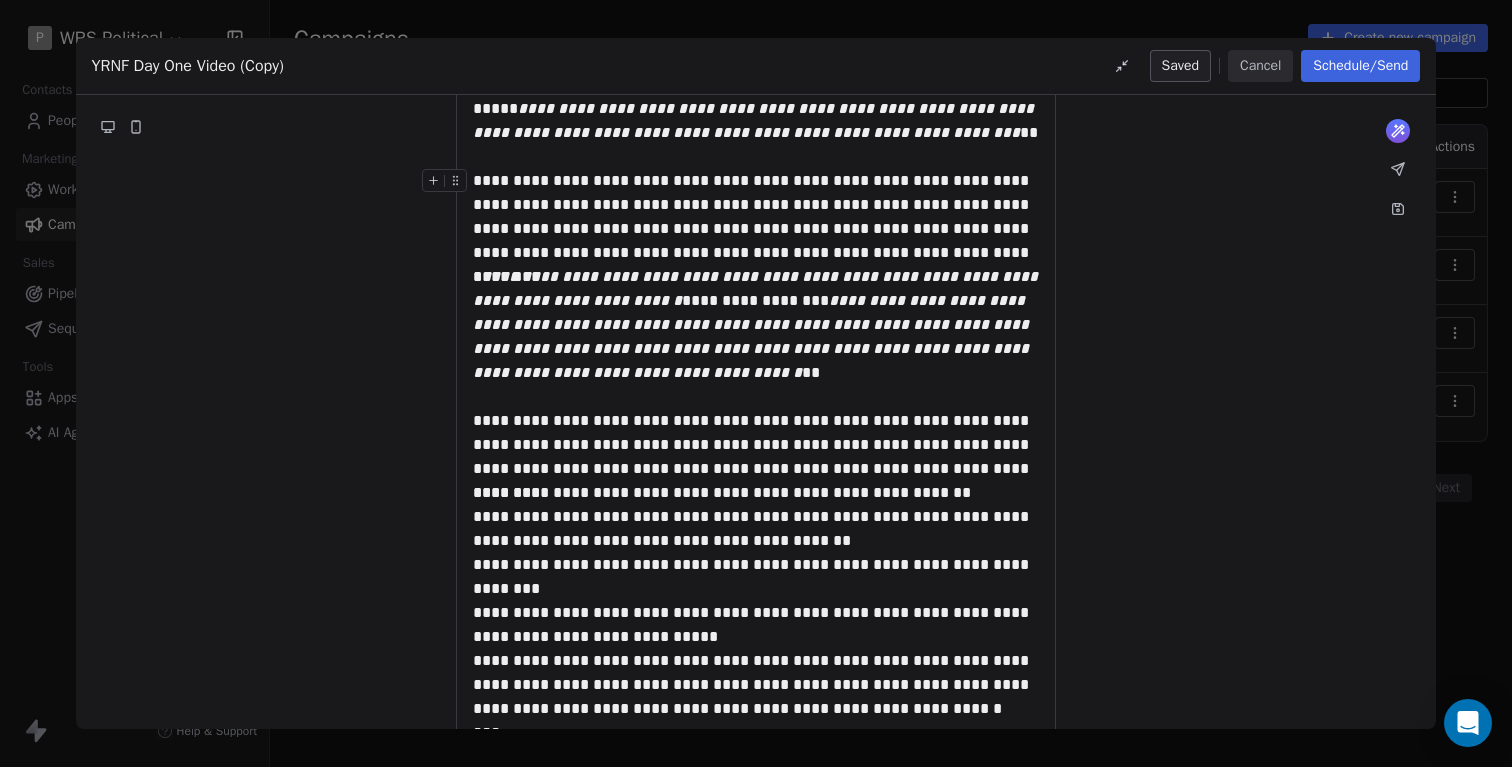 click on "**********" at bounding box center (756, 217) 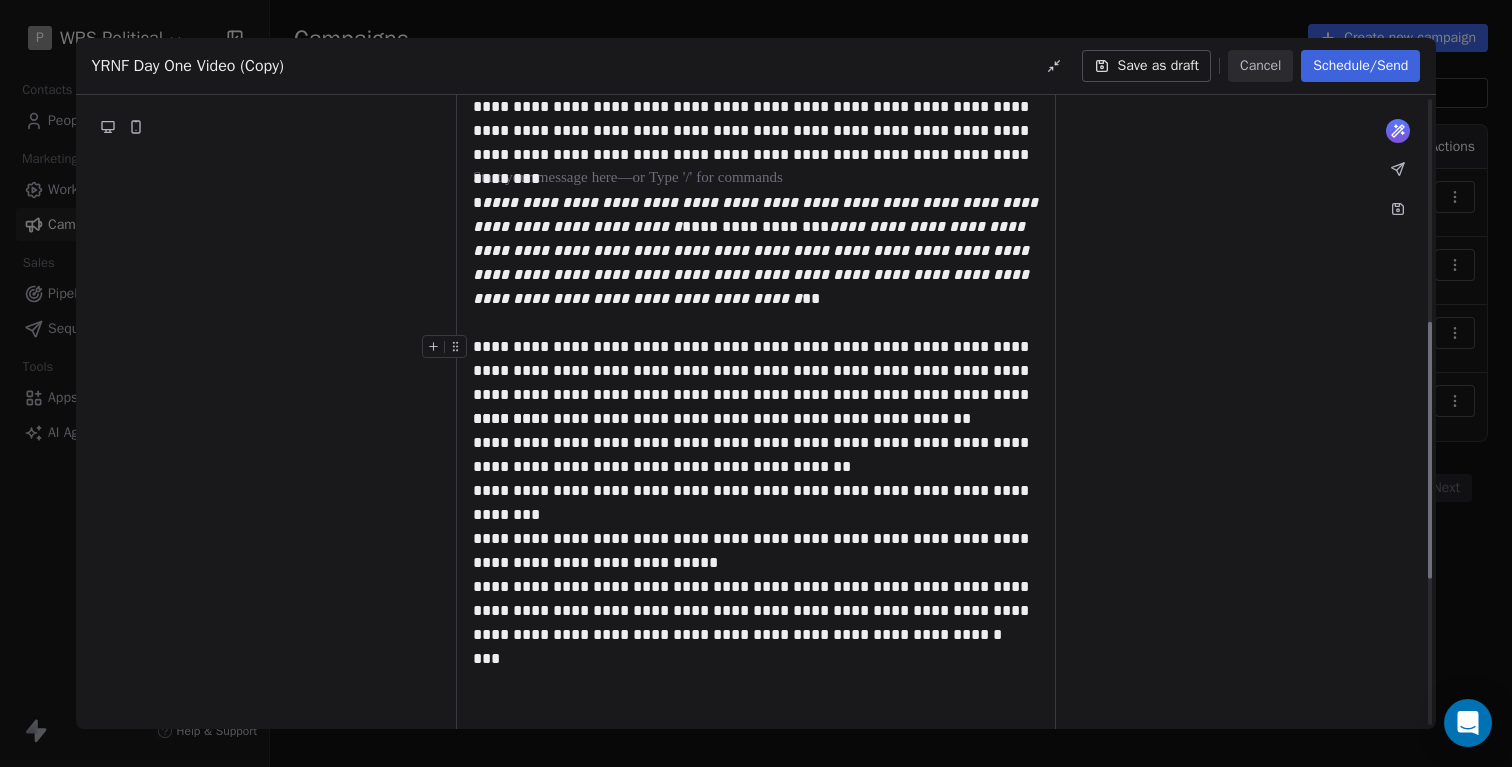 scroll, scrollTop: 596, scrollLeft: 0, axis: vertical 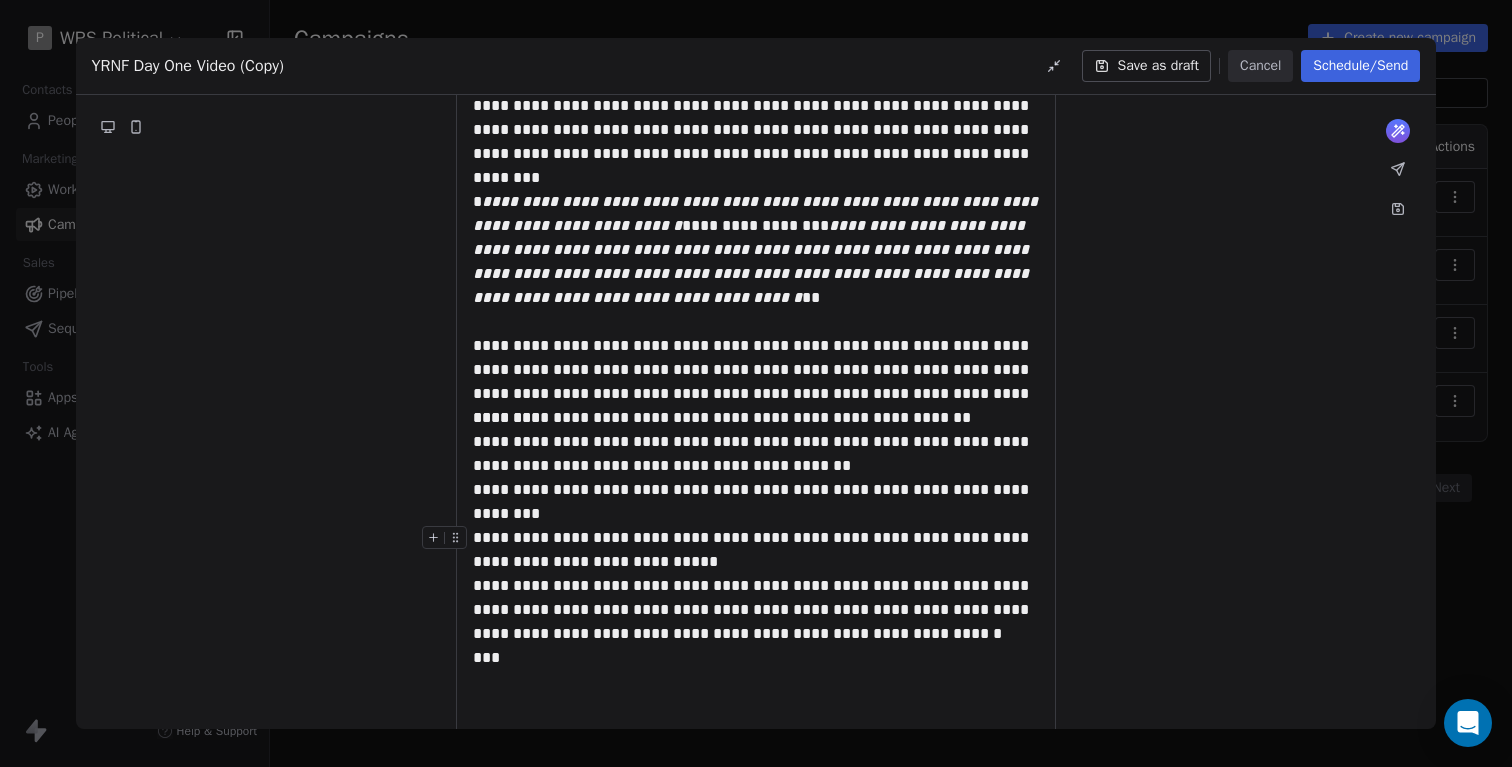 click on "**********" at bounding box center [756, 550] 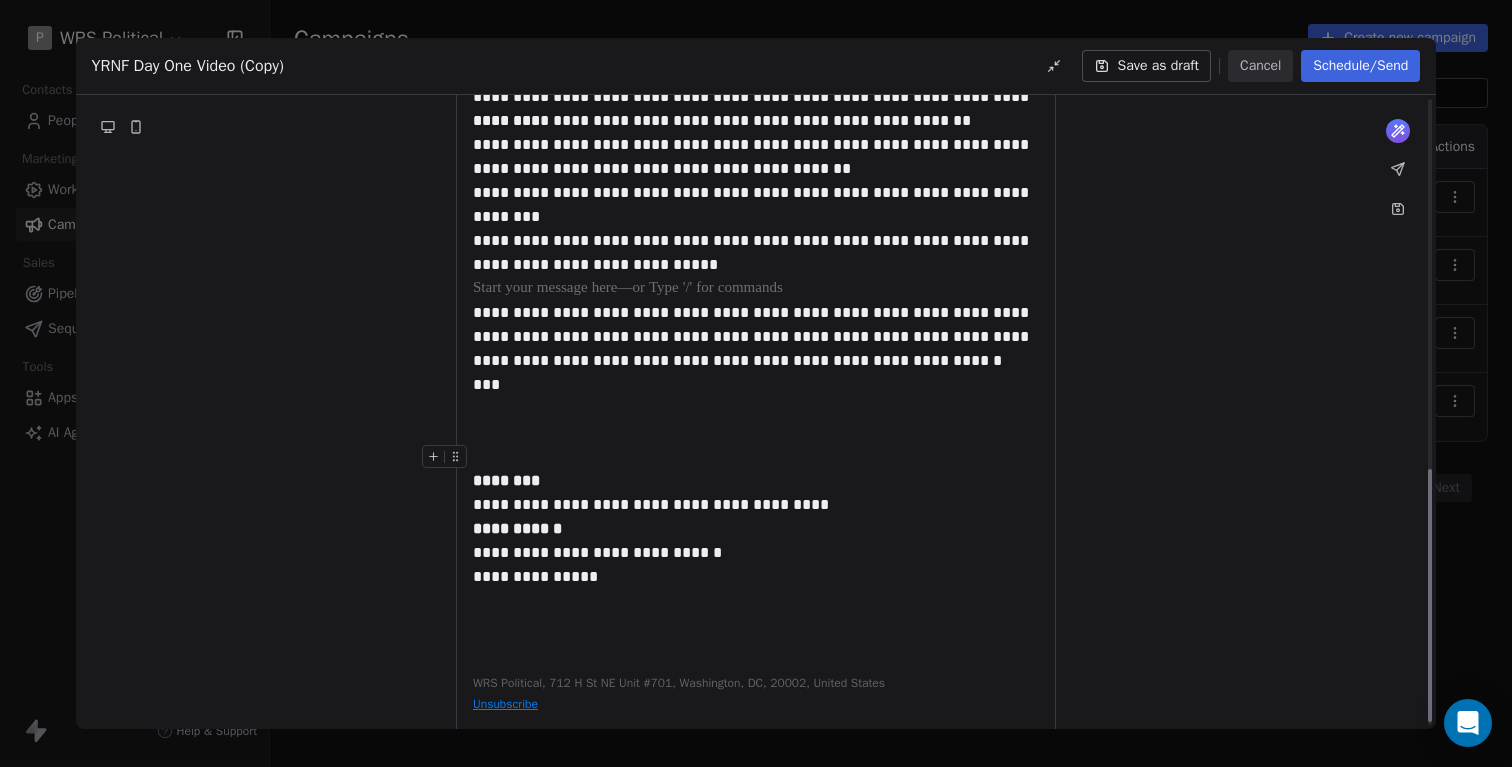 scroll, scrollTop: 928, scrollLeft: 0, axis: vertical 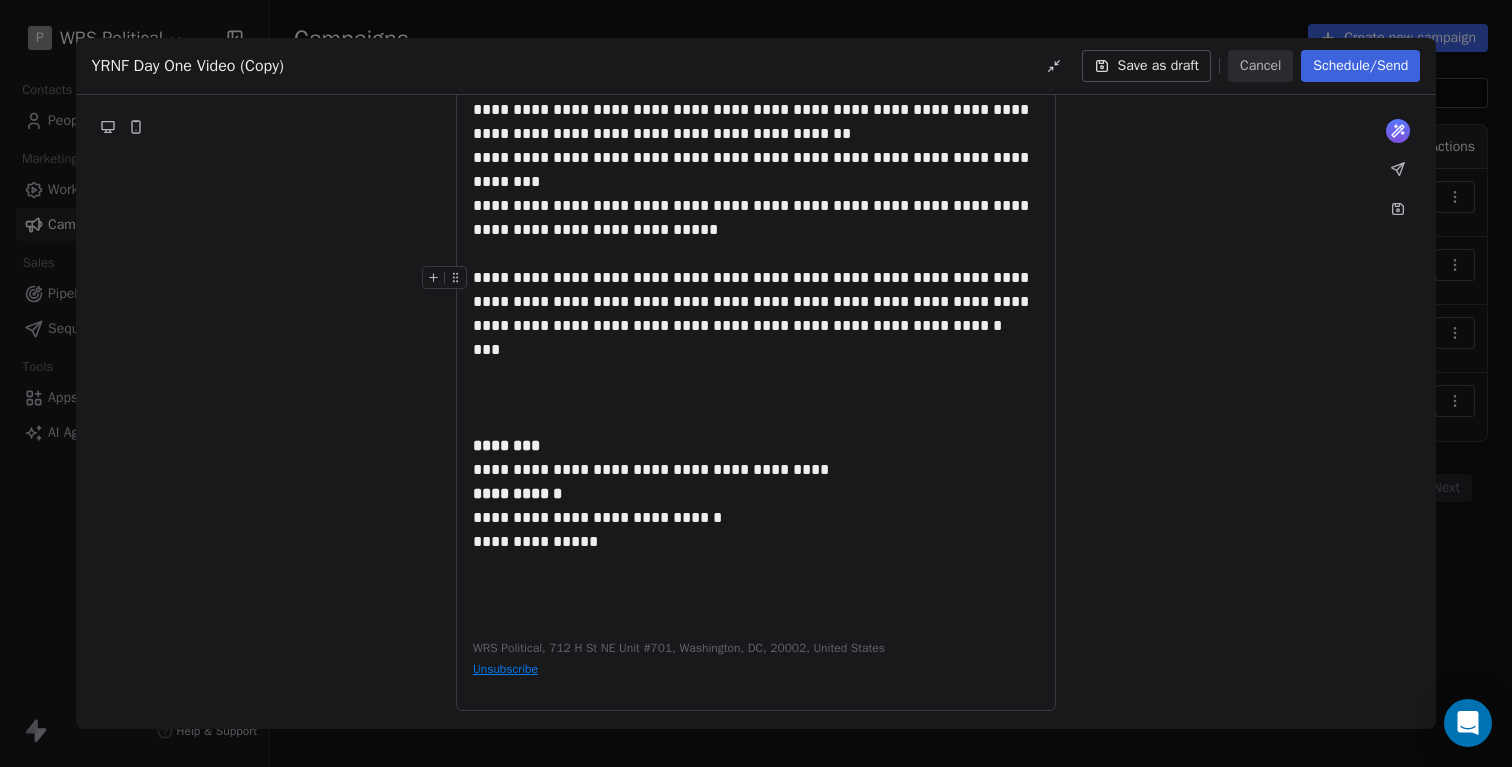 click on "**********" at bounding box center [756, 302] 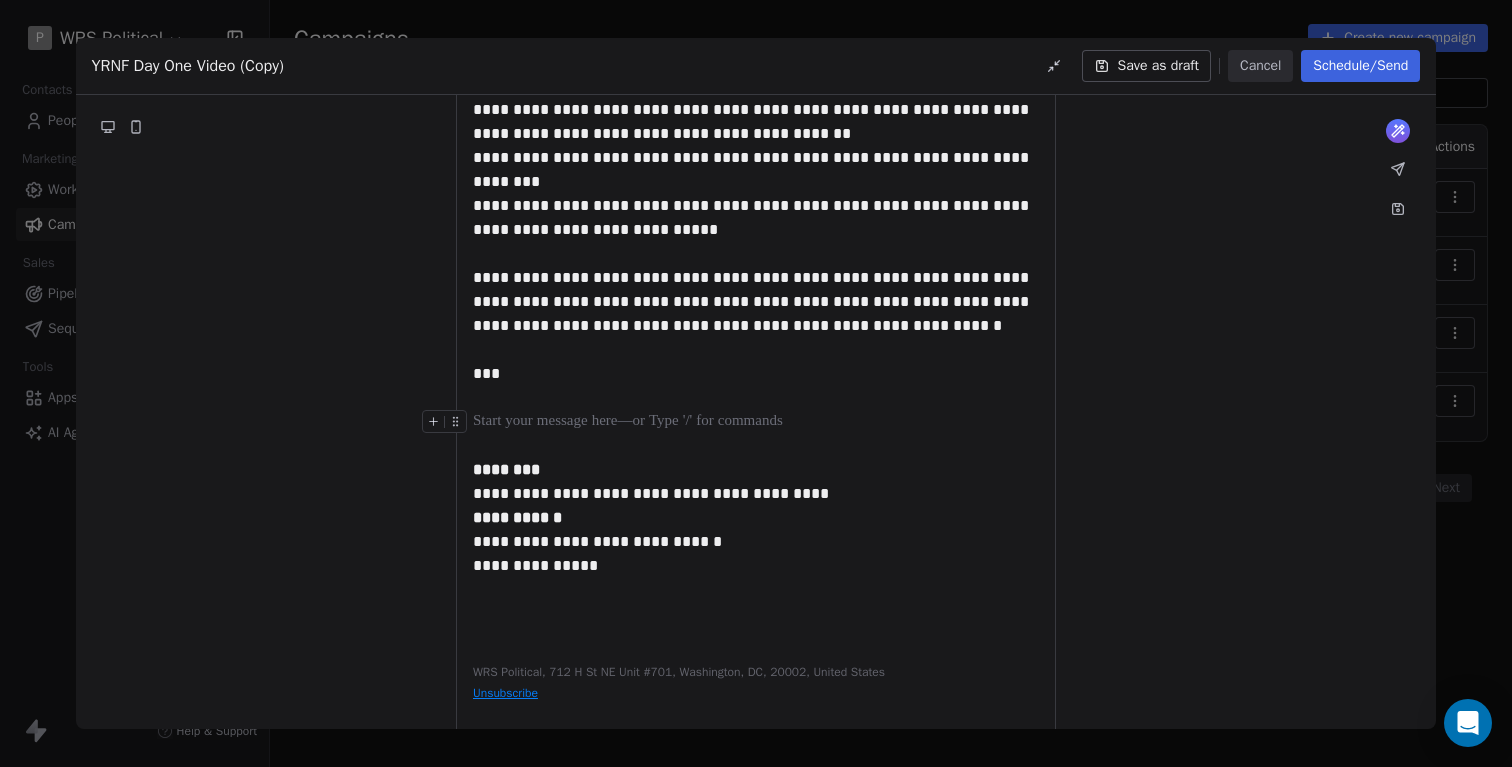click at bounding box center (756, 422) 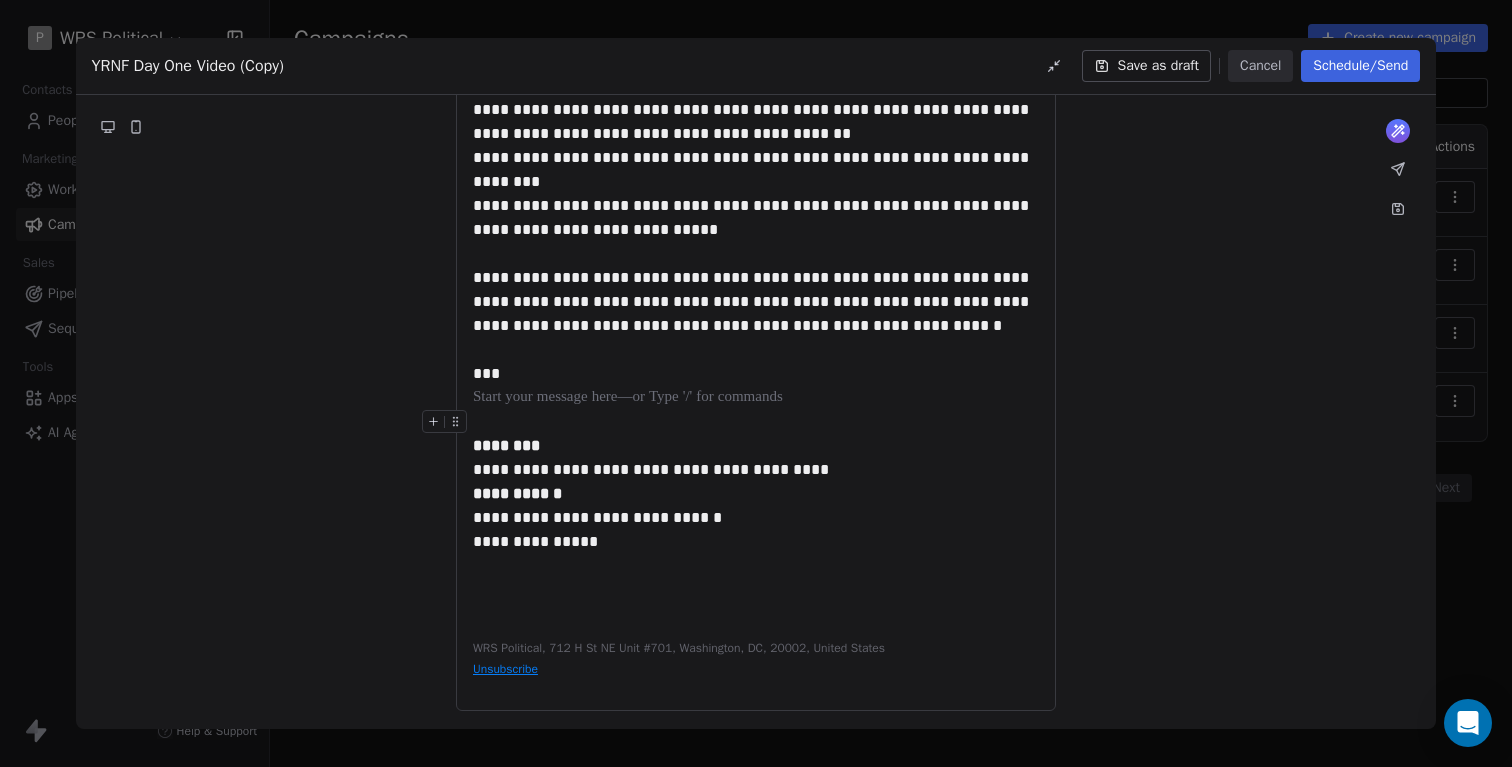 scroll, scrollTop: 910, scrollLeft: 0, axis: vertical 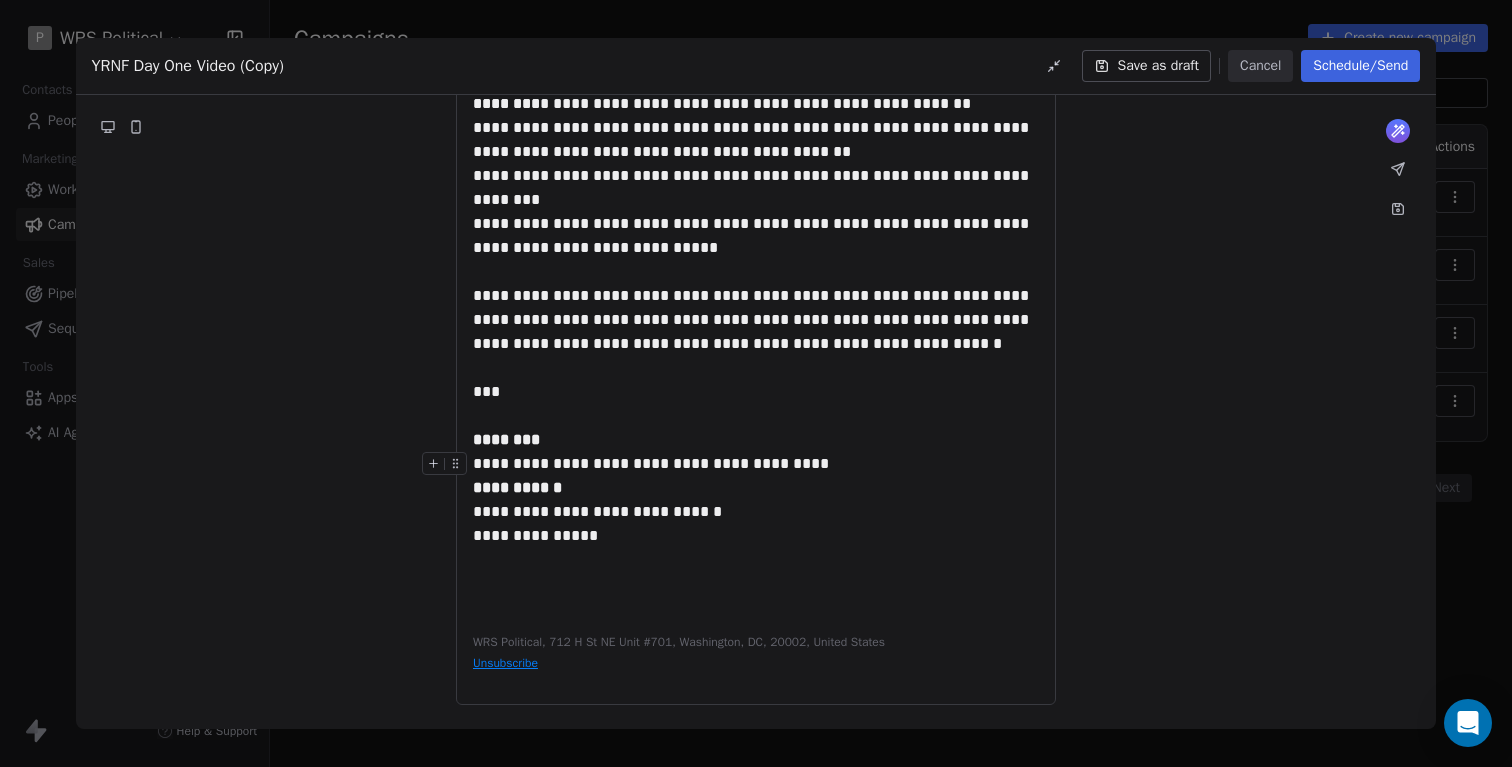 click on "**********" at bounding box center [756, 464] 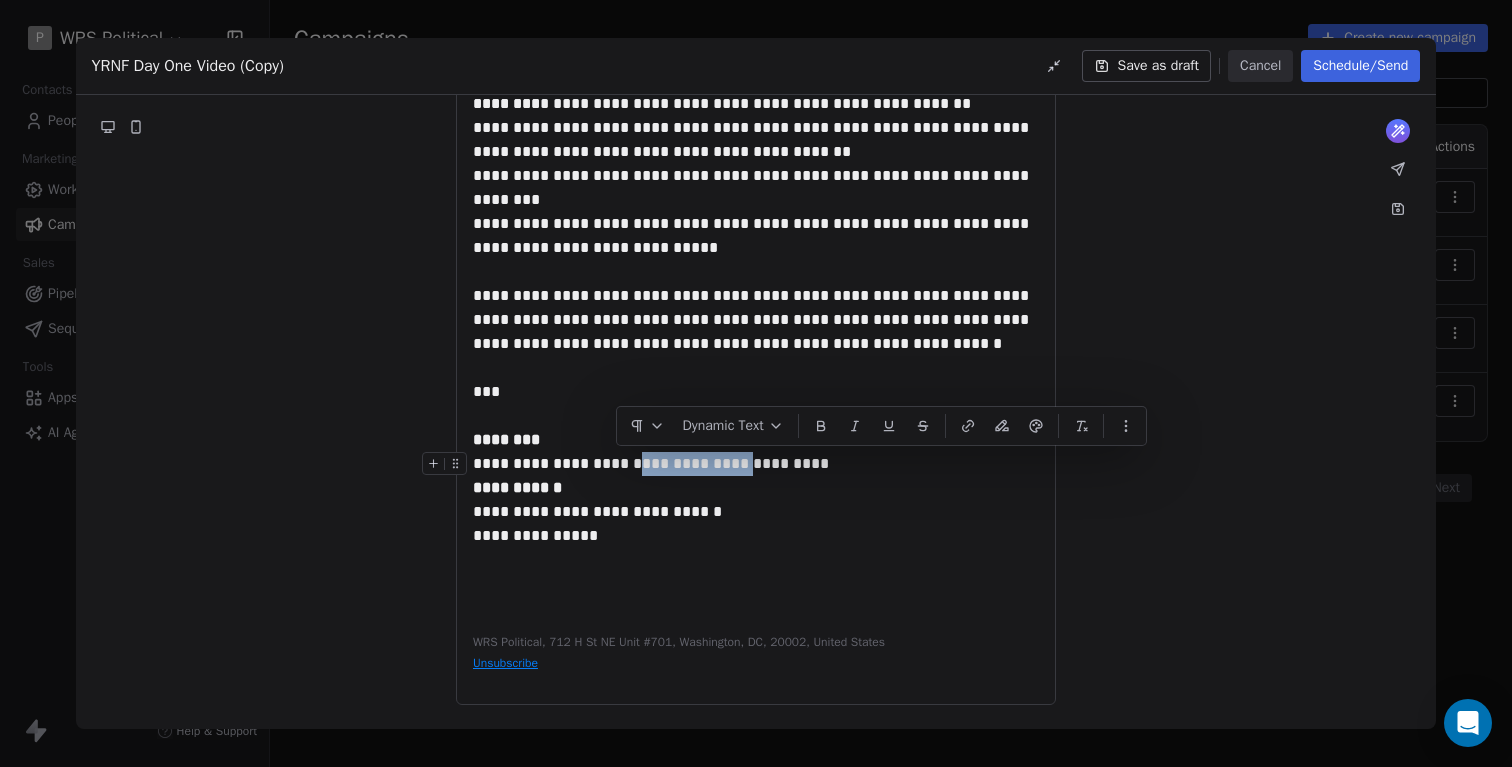 drag, startPoint x: 618, startPoint y: 466, endPoint x: 713, endPoint y: 466, distance: 95 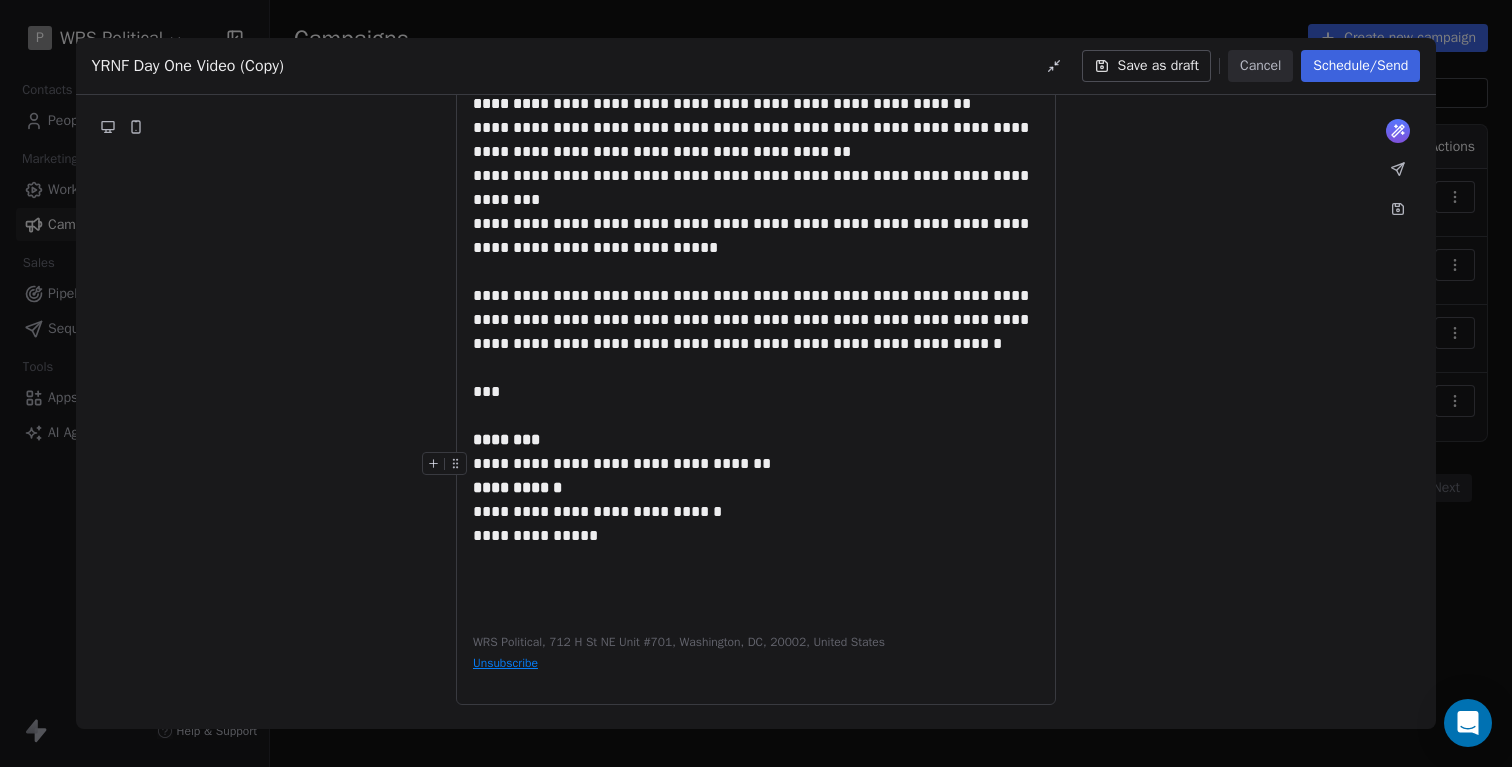 click on "**********" at bounding box center (756, 464) 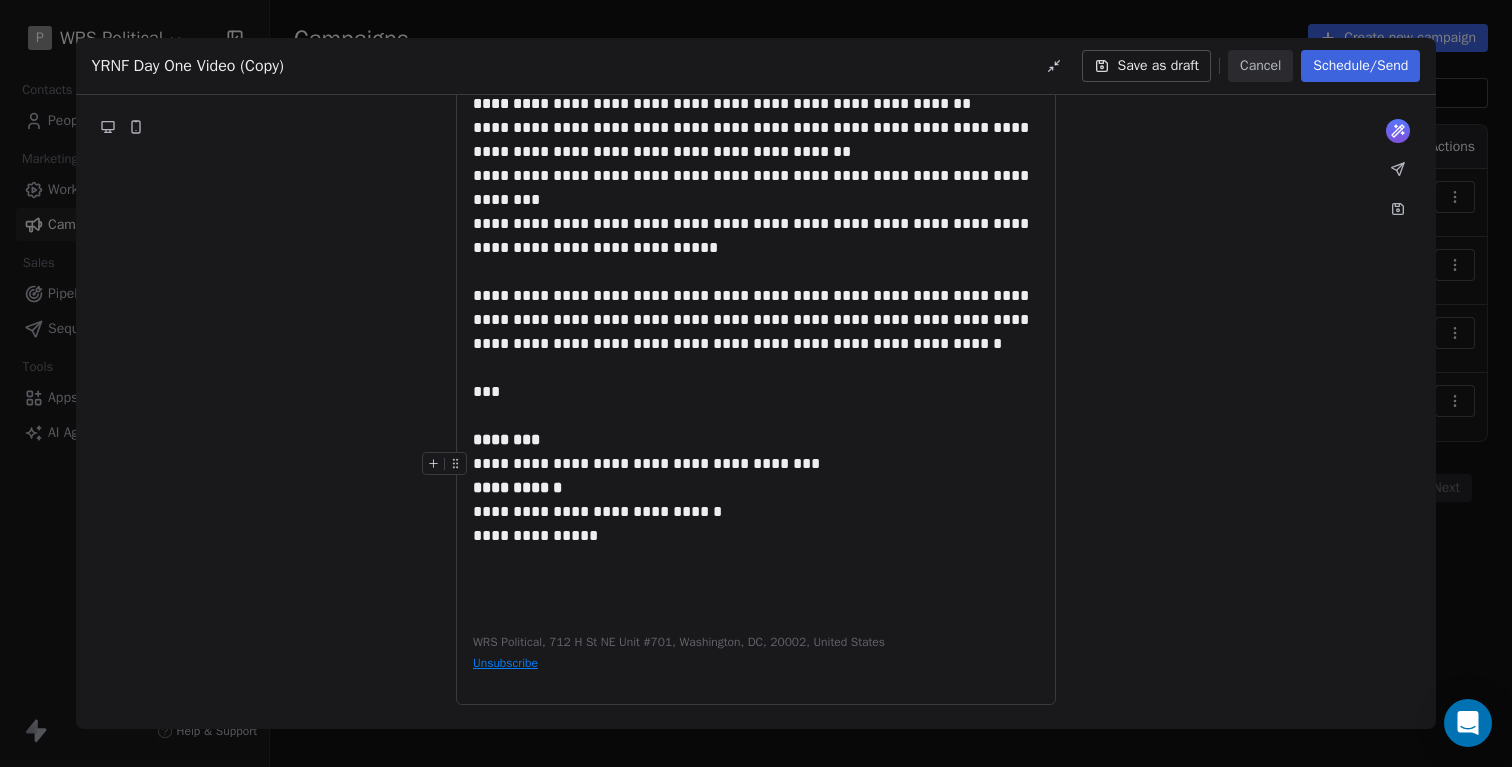 click on "**********" at bounding box center [756, 464] 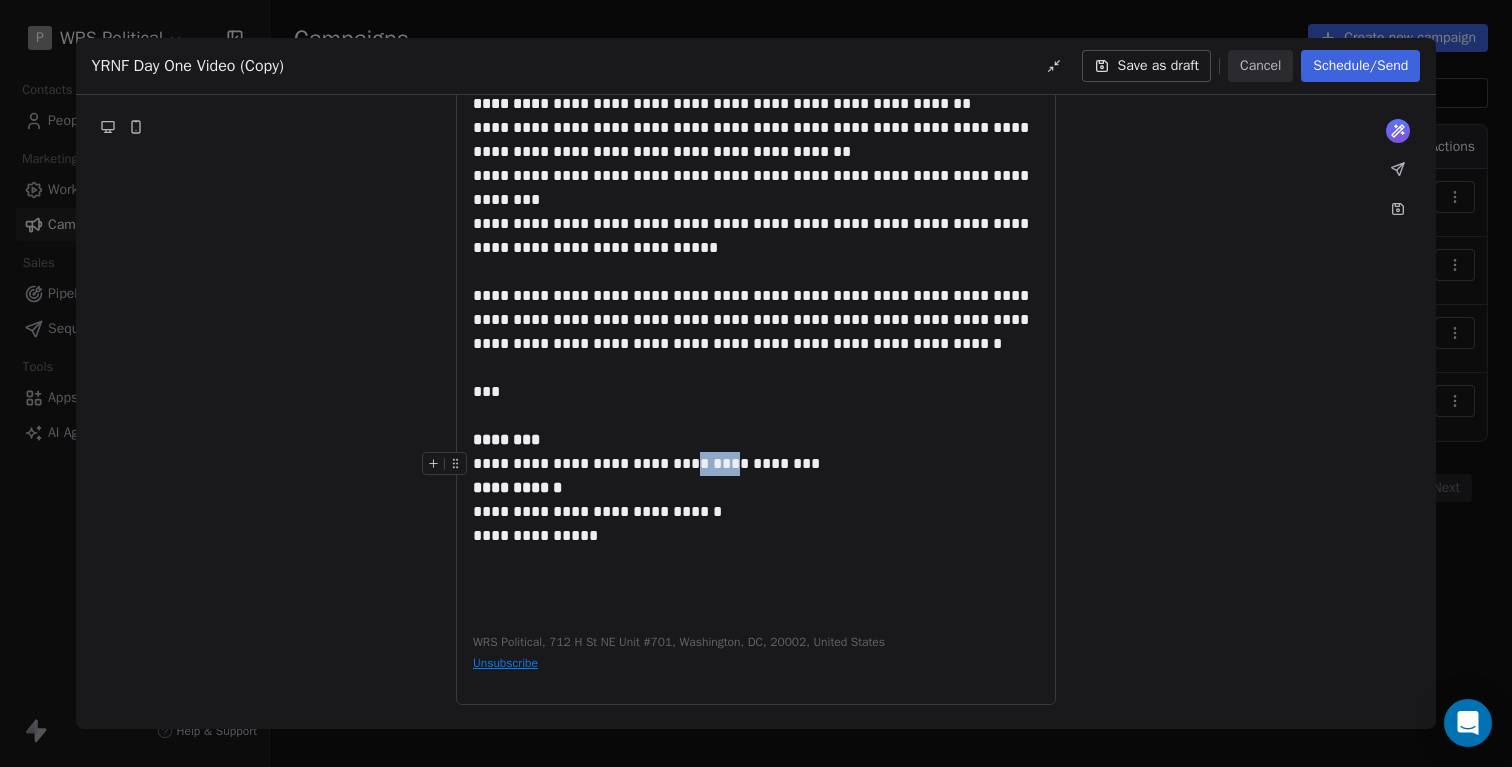 click on "**********" at bounding box center [756, 464] 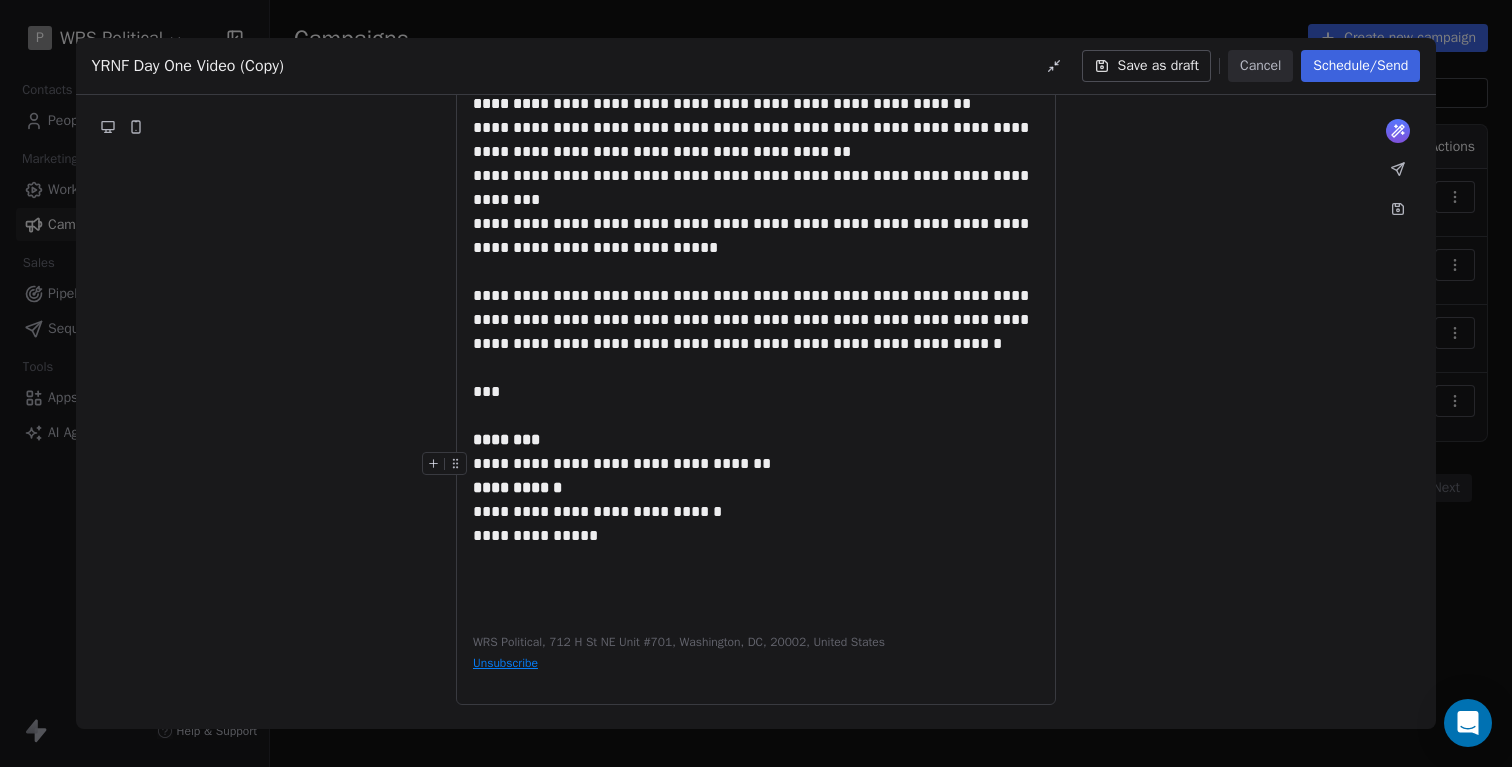 click on "**********" at bounding box center [756, 464] 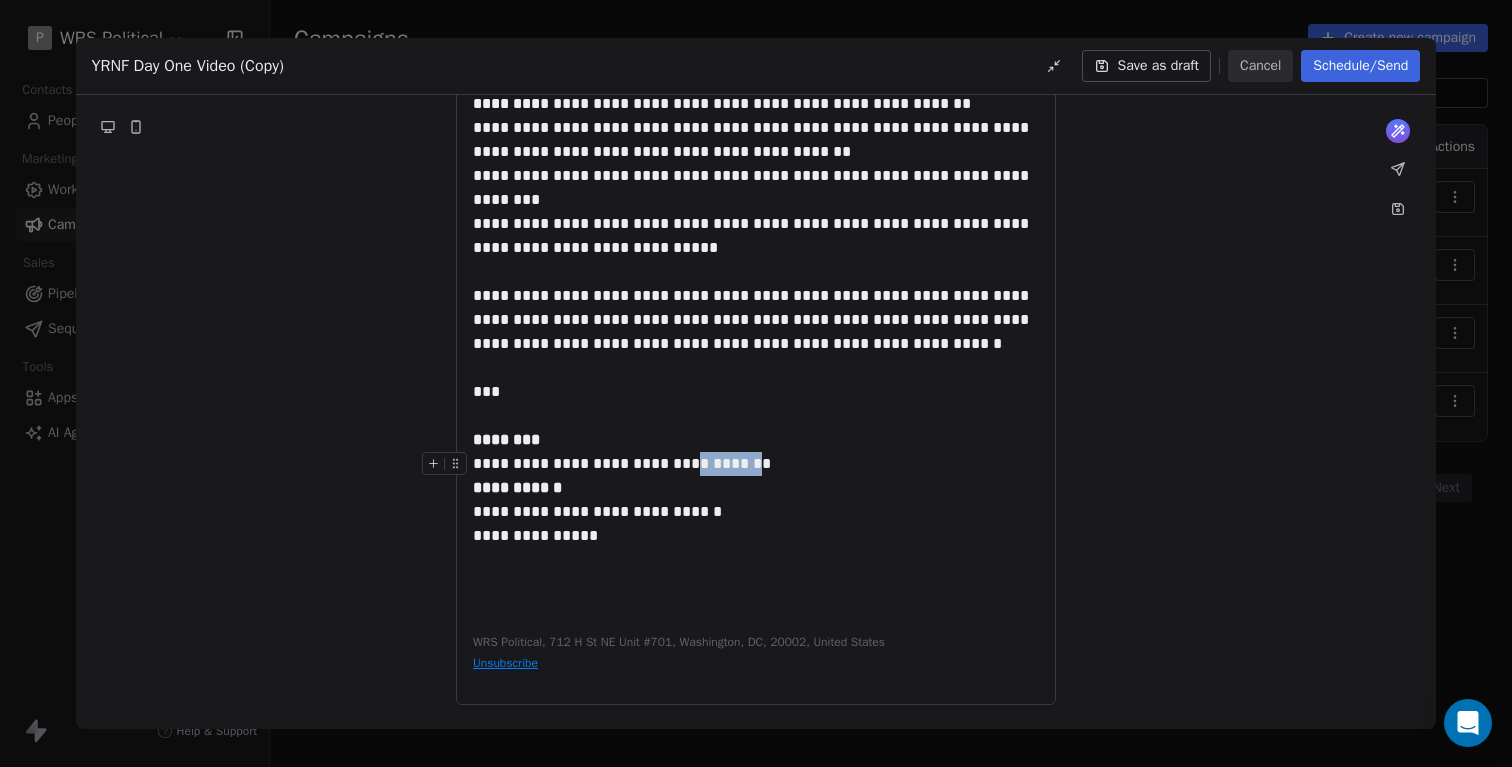 click on "**********" at bounding box center [756, 464] 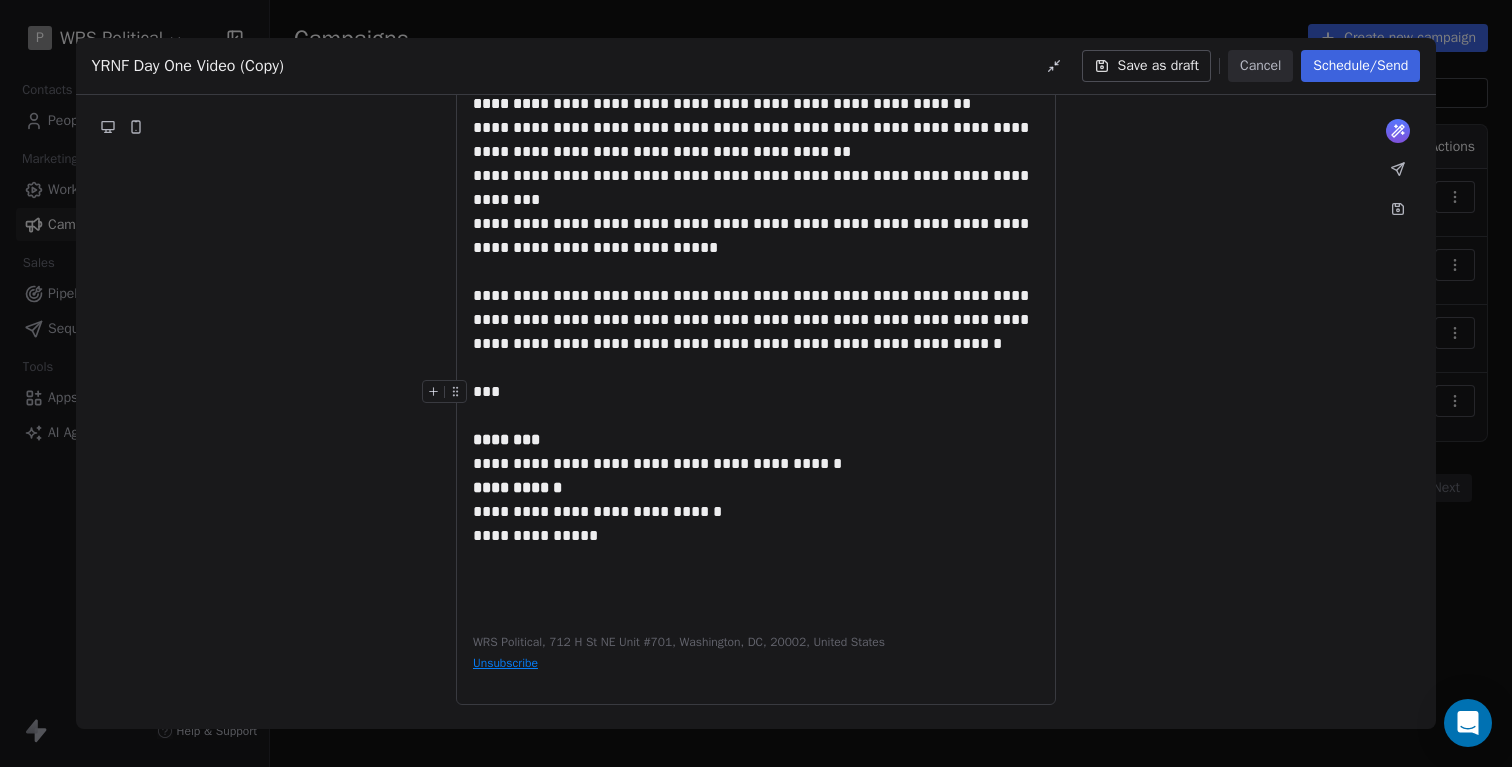 click on "***" at bounding box center [756, 392] 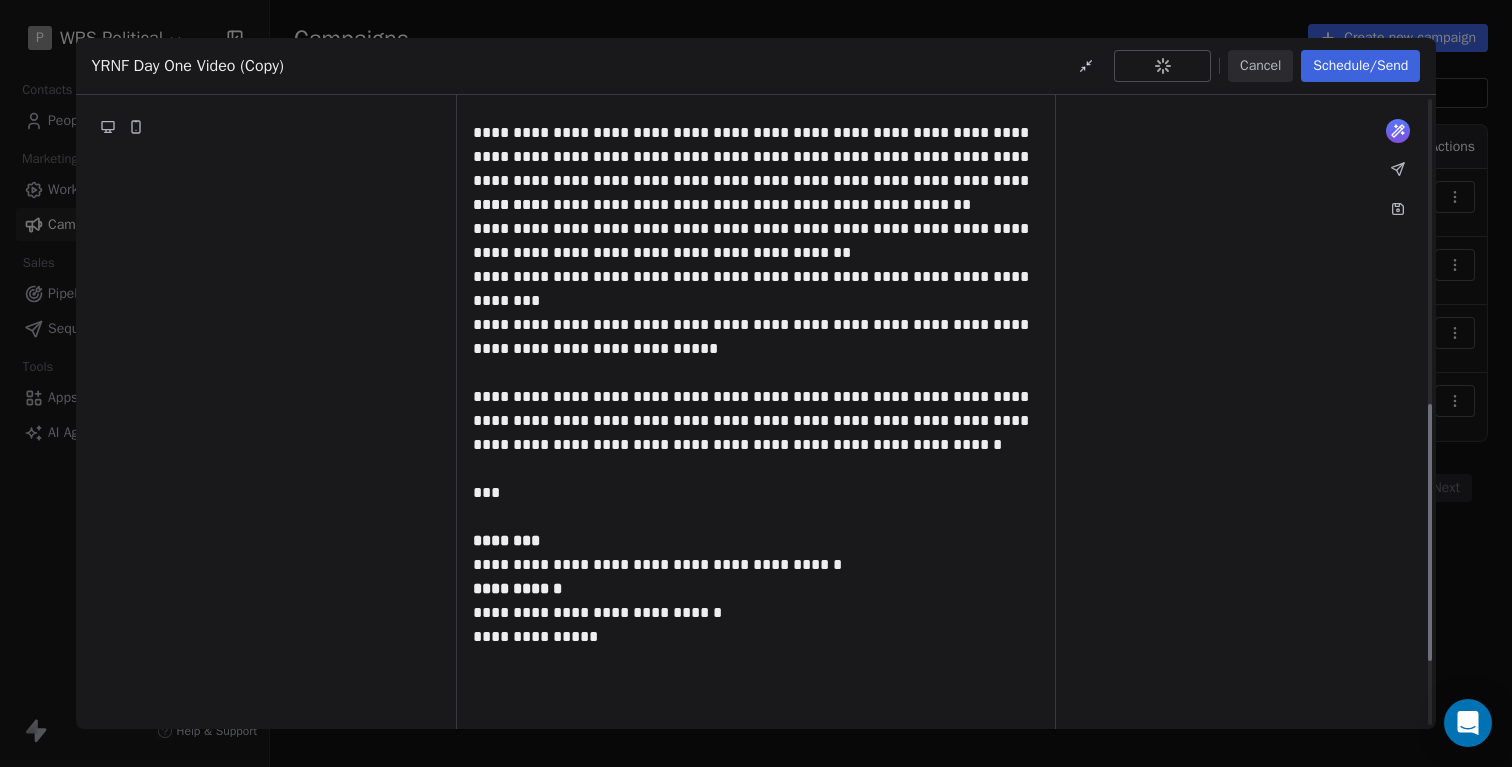scroll, scrollTop: 691, scrollLeft: 0, axis: vertical 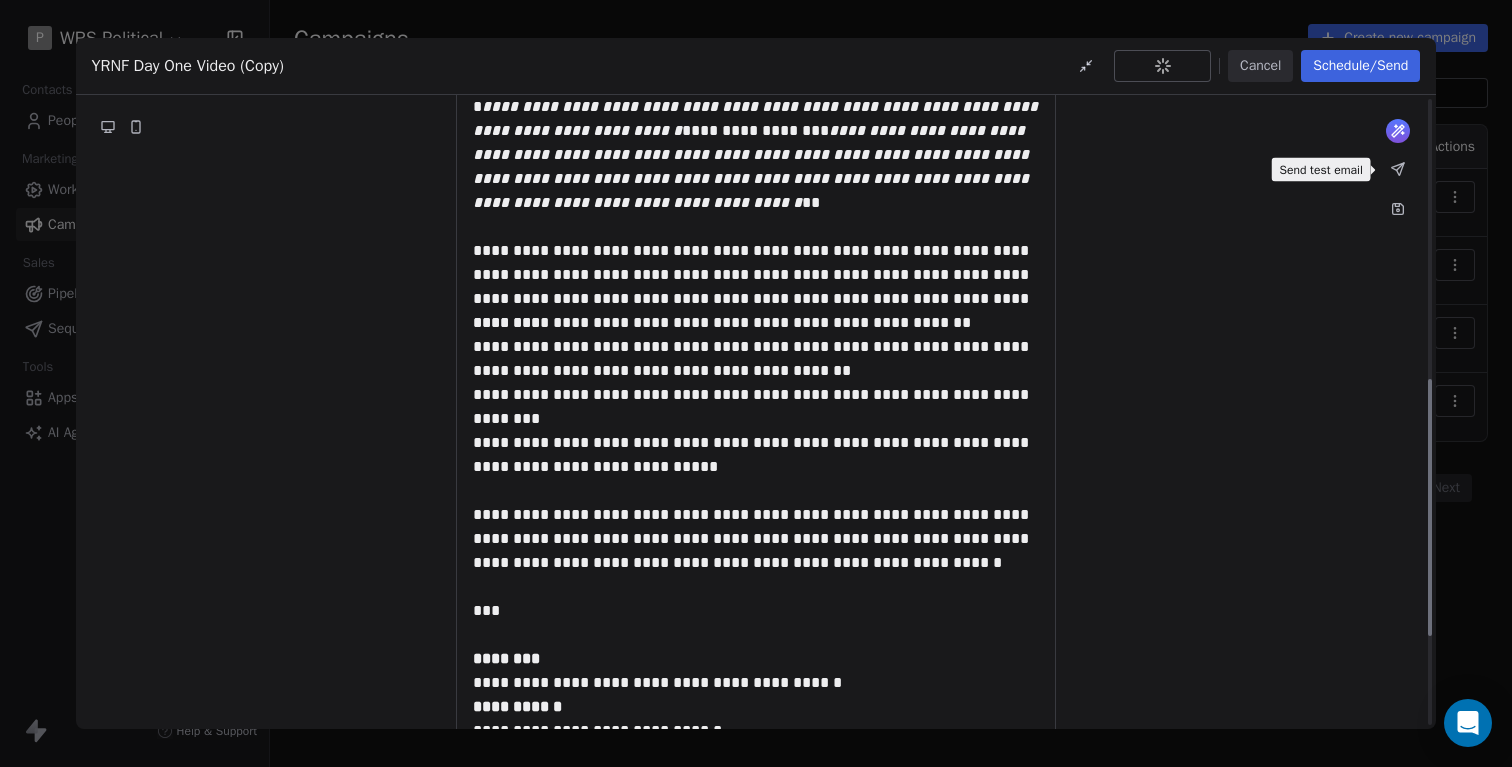 click 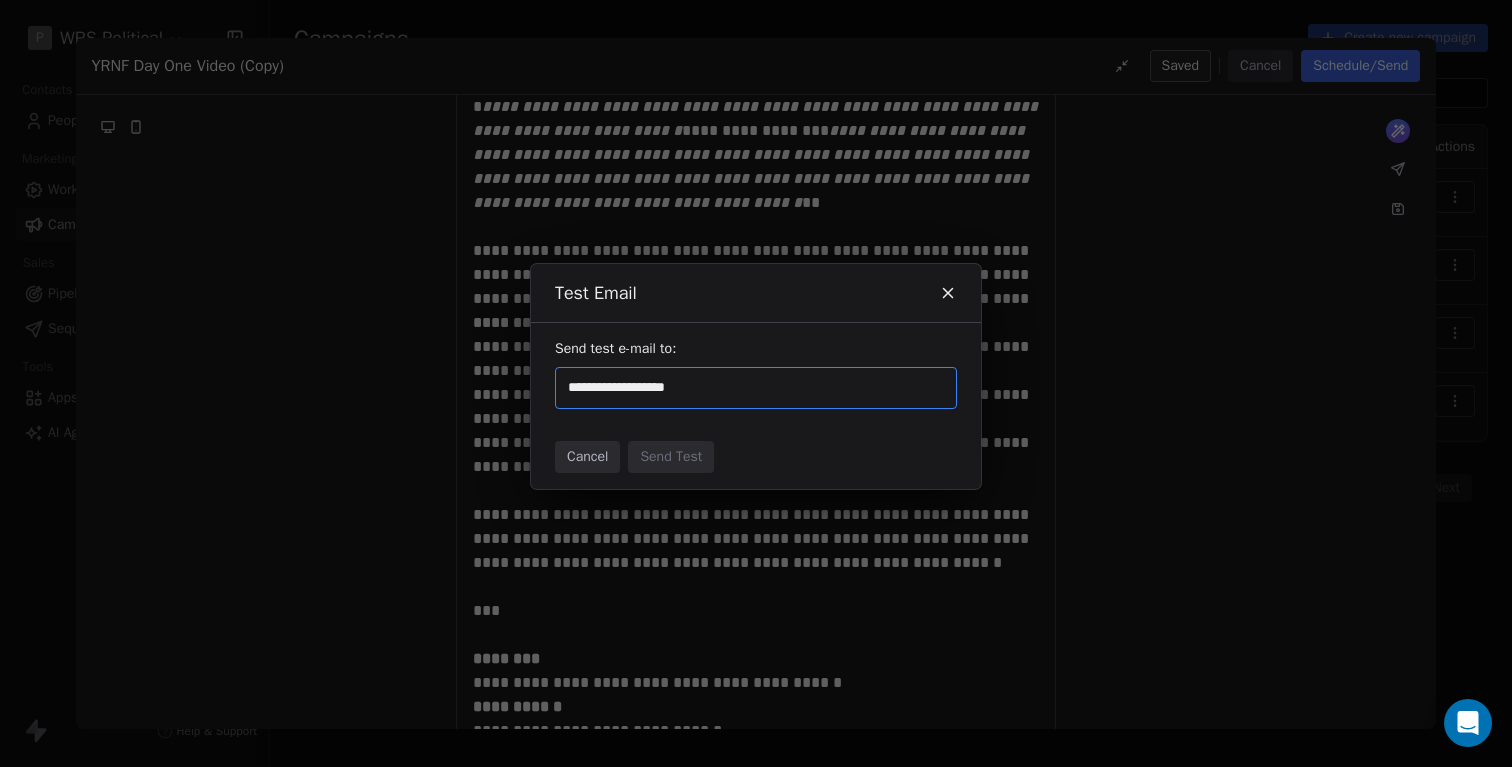 type on "**********" 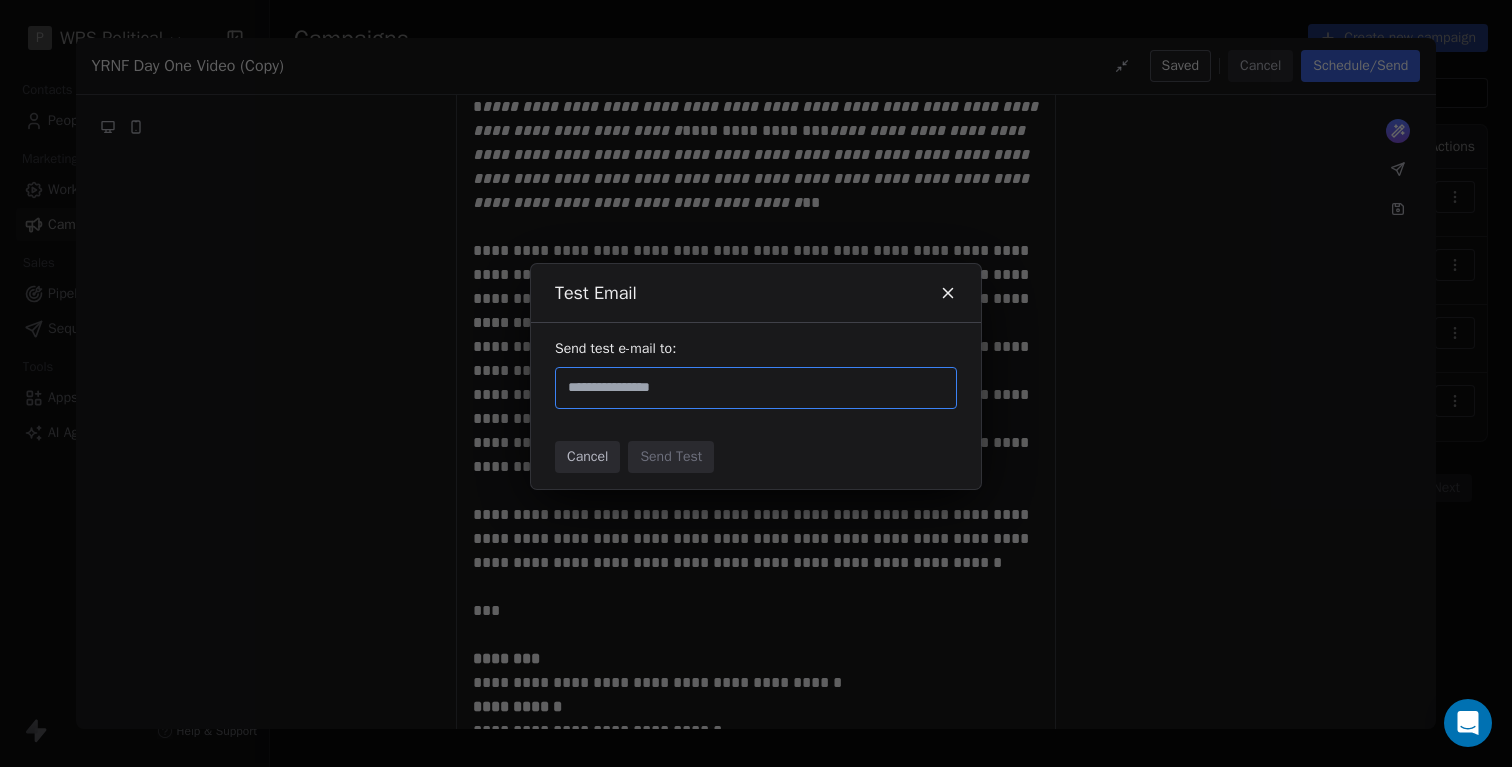 click on "Cancel Send Test" at bounding box center (756, 457) 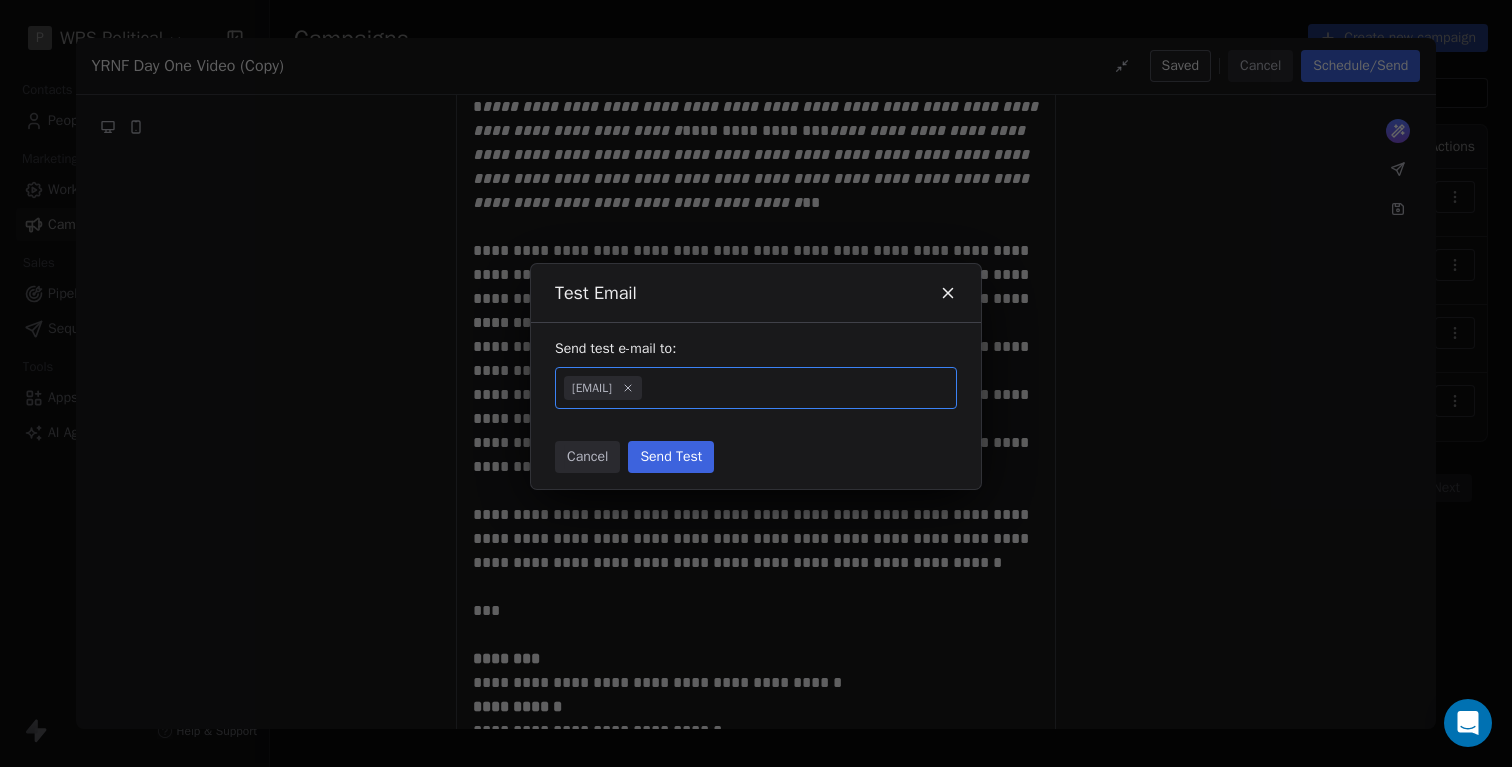 click on "Send Test" at bounding box center (671, 457) 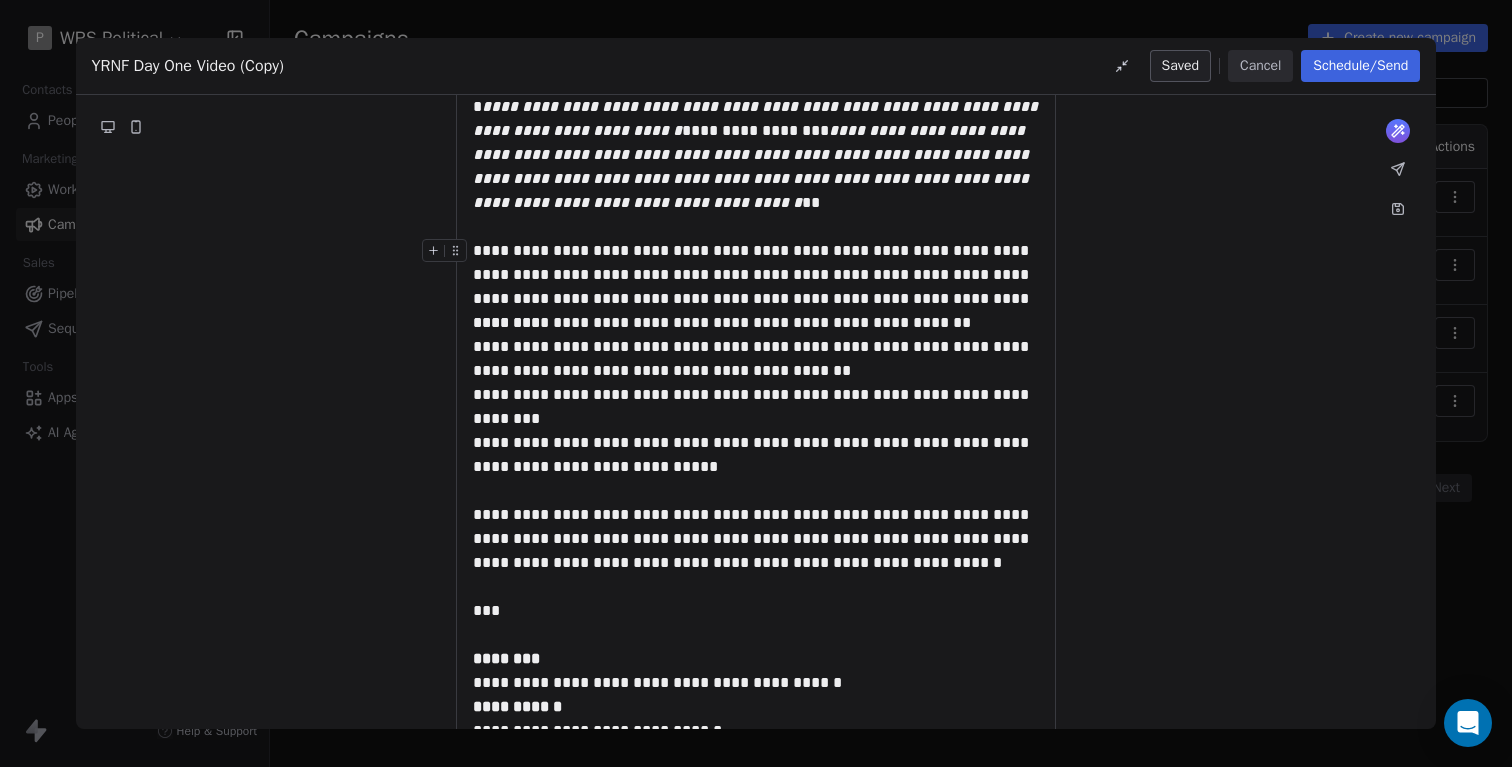 click on "**********" at bounding box center [756, 275] 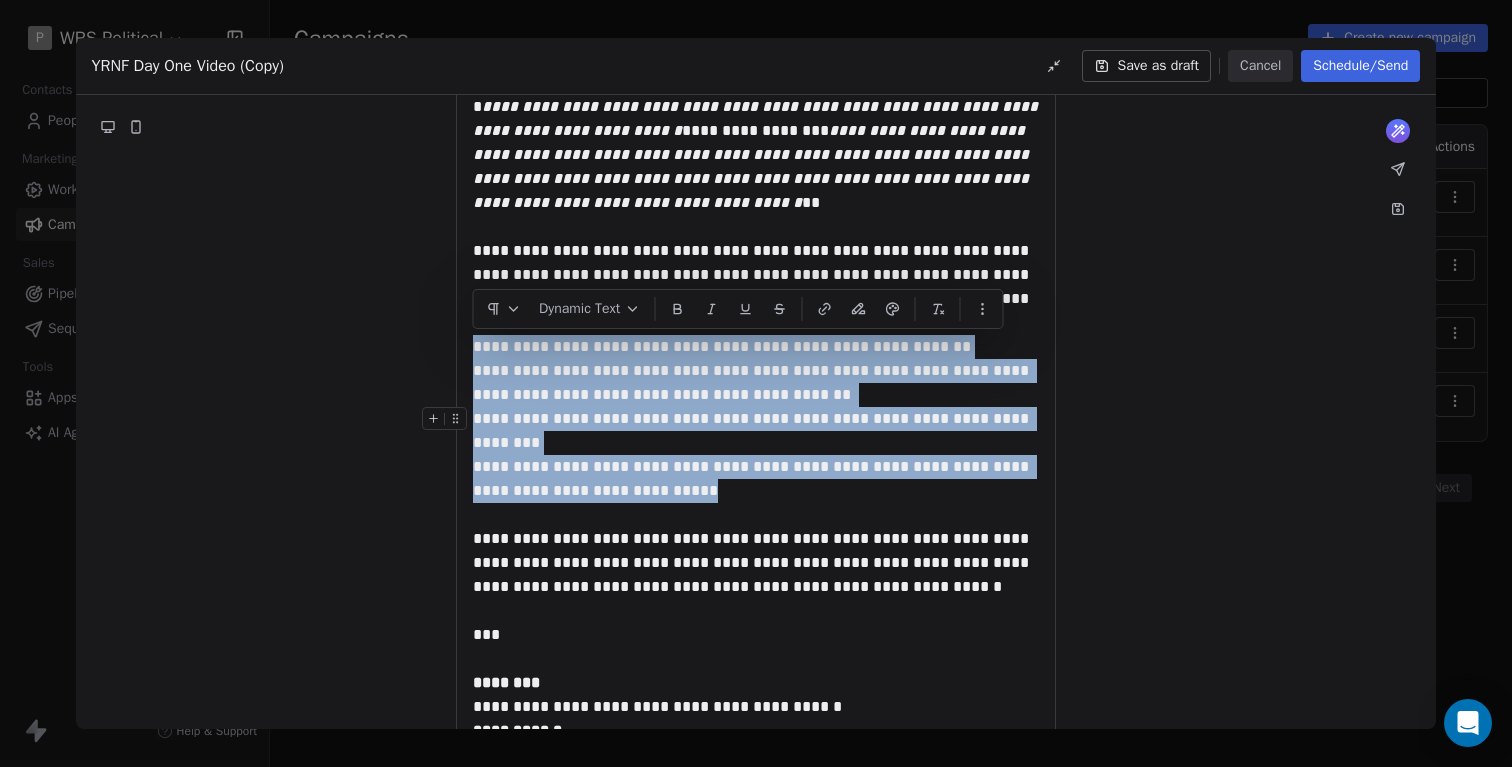 drag, startPoint x: 709, startPoint y: 500, endPoint x: 446, endPoint y: 342, distance: 306.811 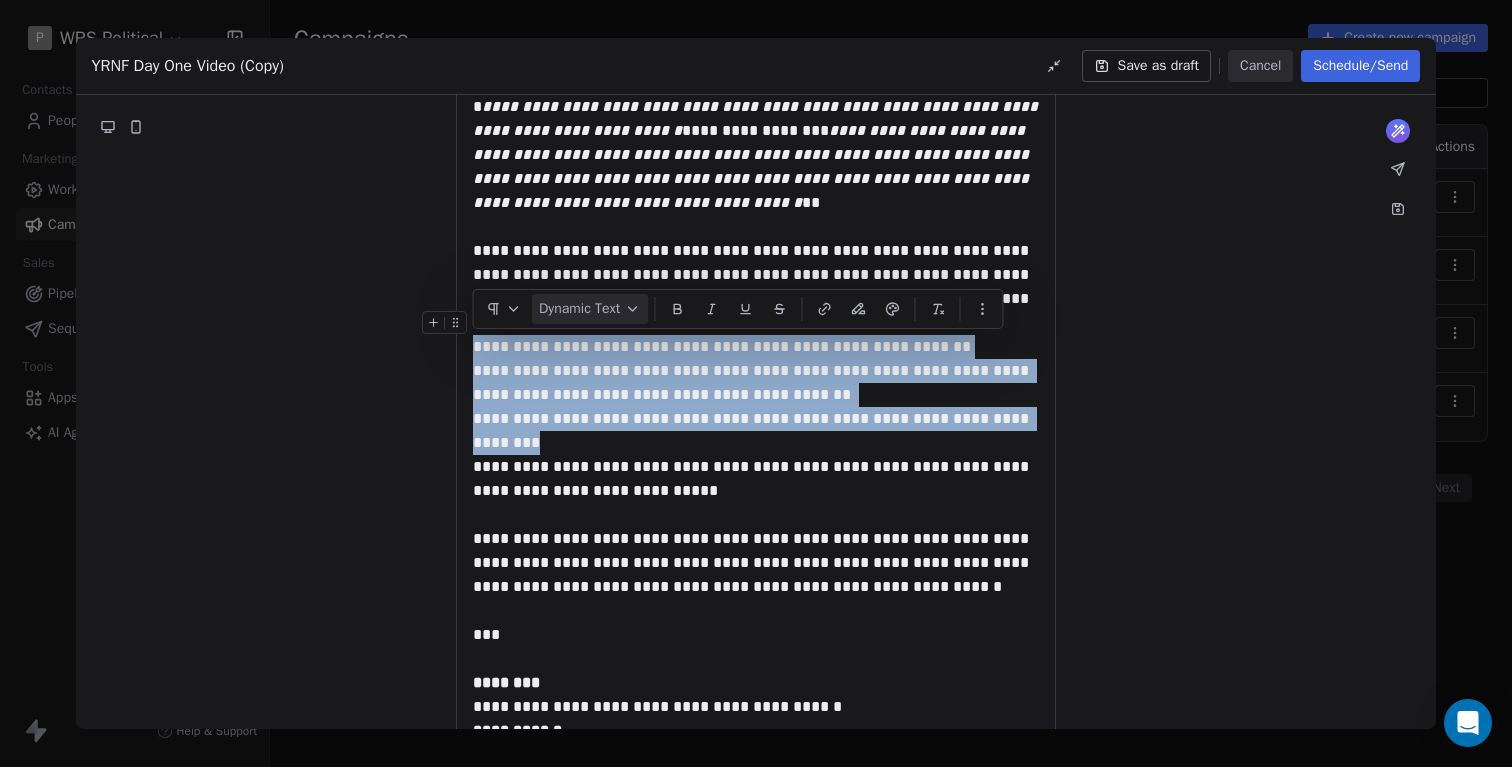 click on "Dynamic Text" at bounding box center (589, 309) 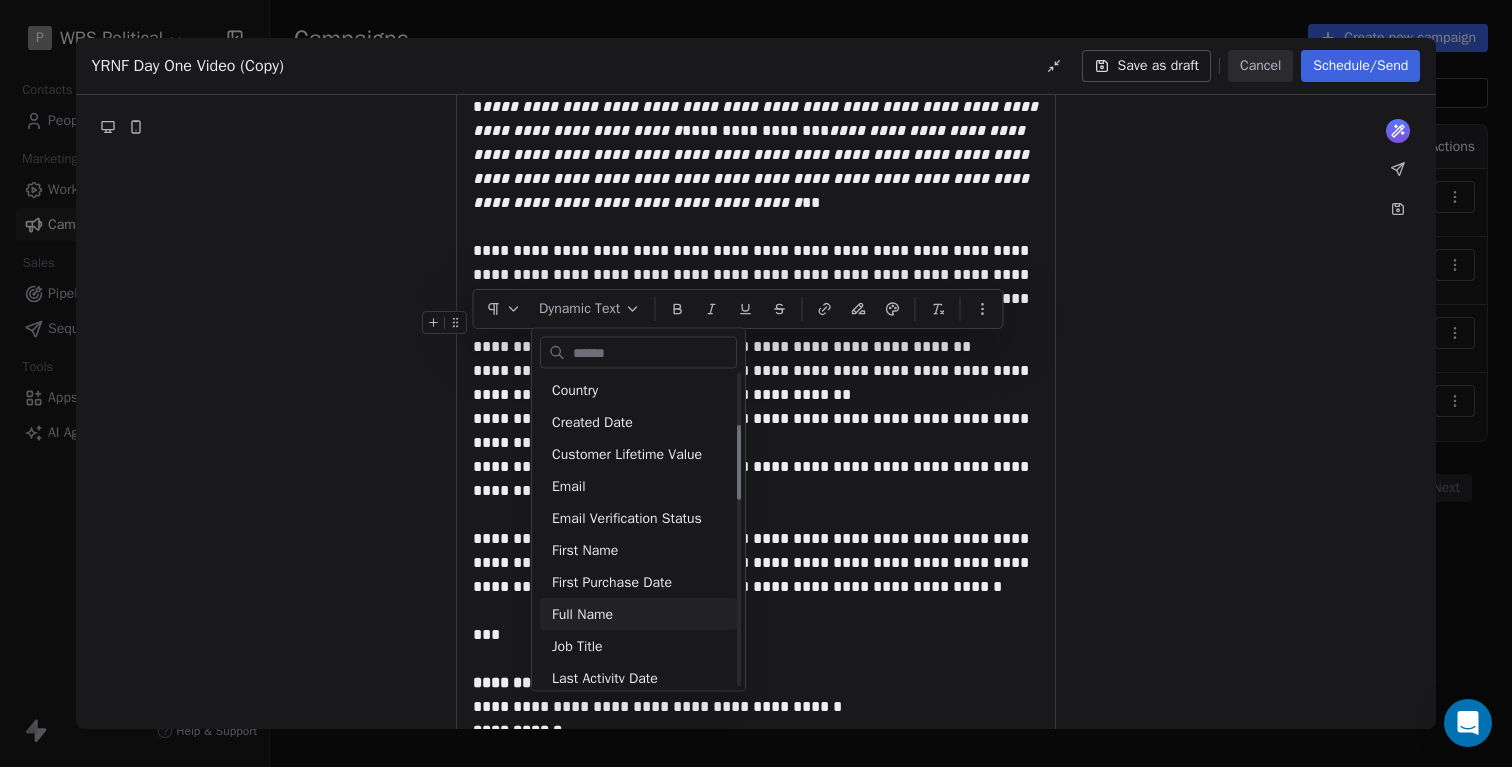 scroll, scrollTop: 0, scrollLeft: 0, axis: both 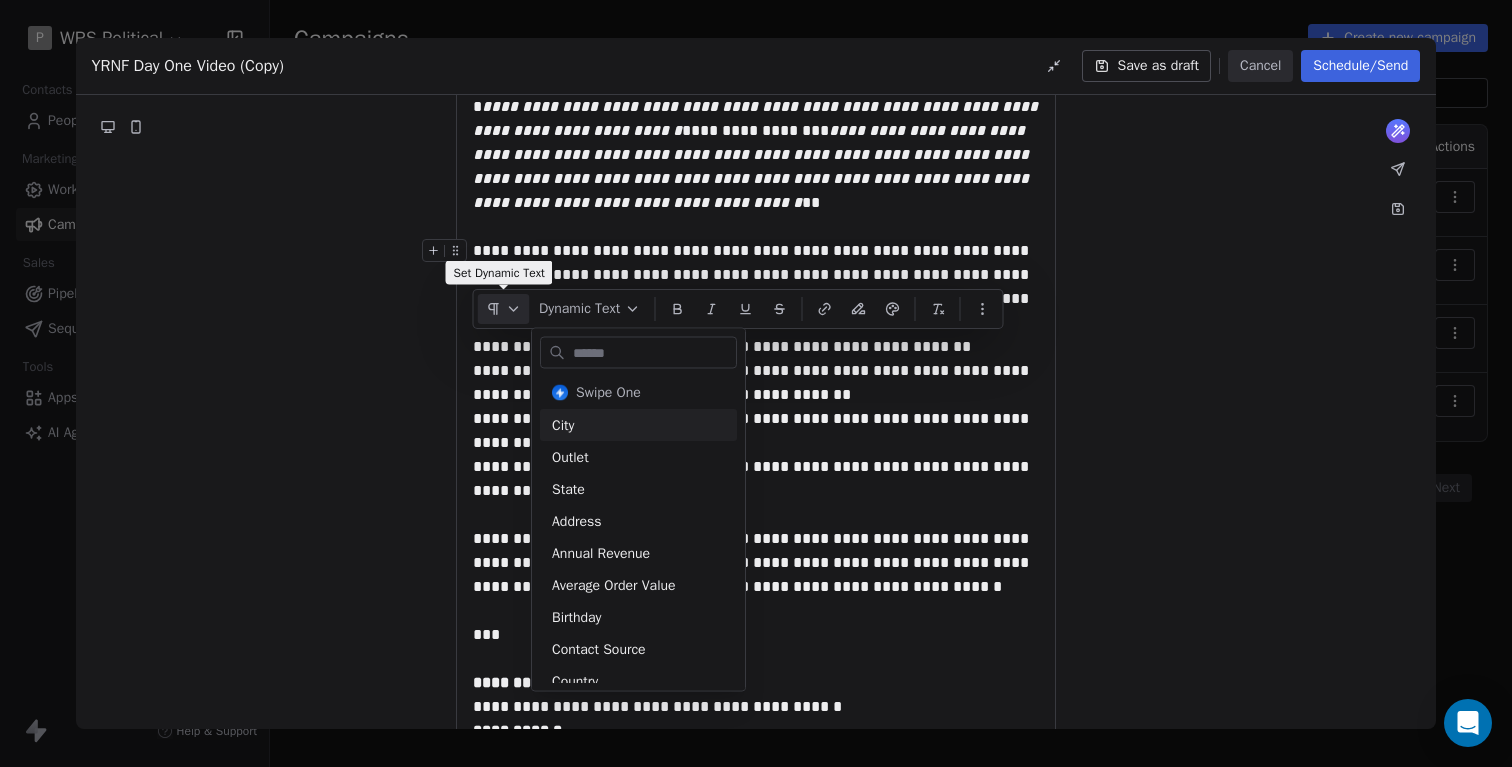click 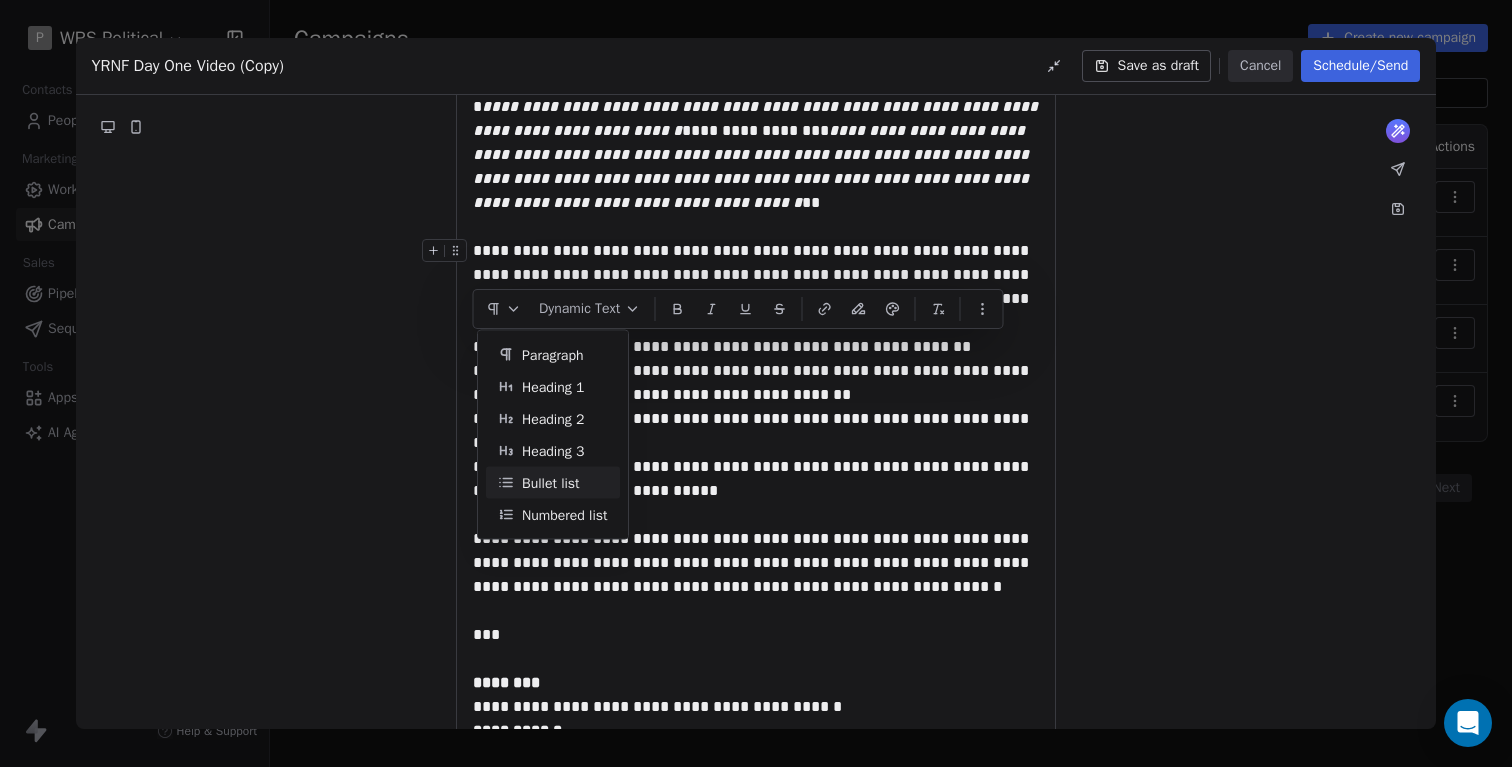 click on "Bullet list" at bounding box center [551, 482] 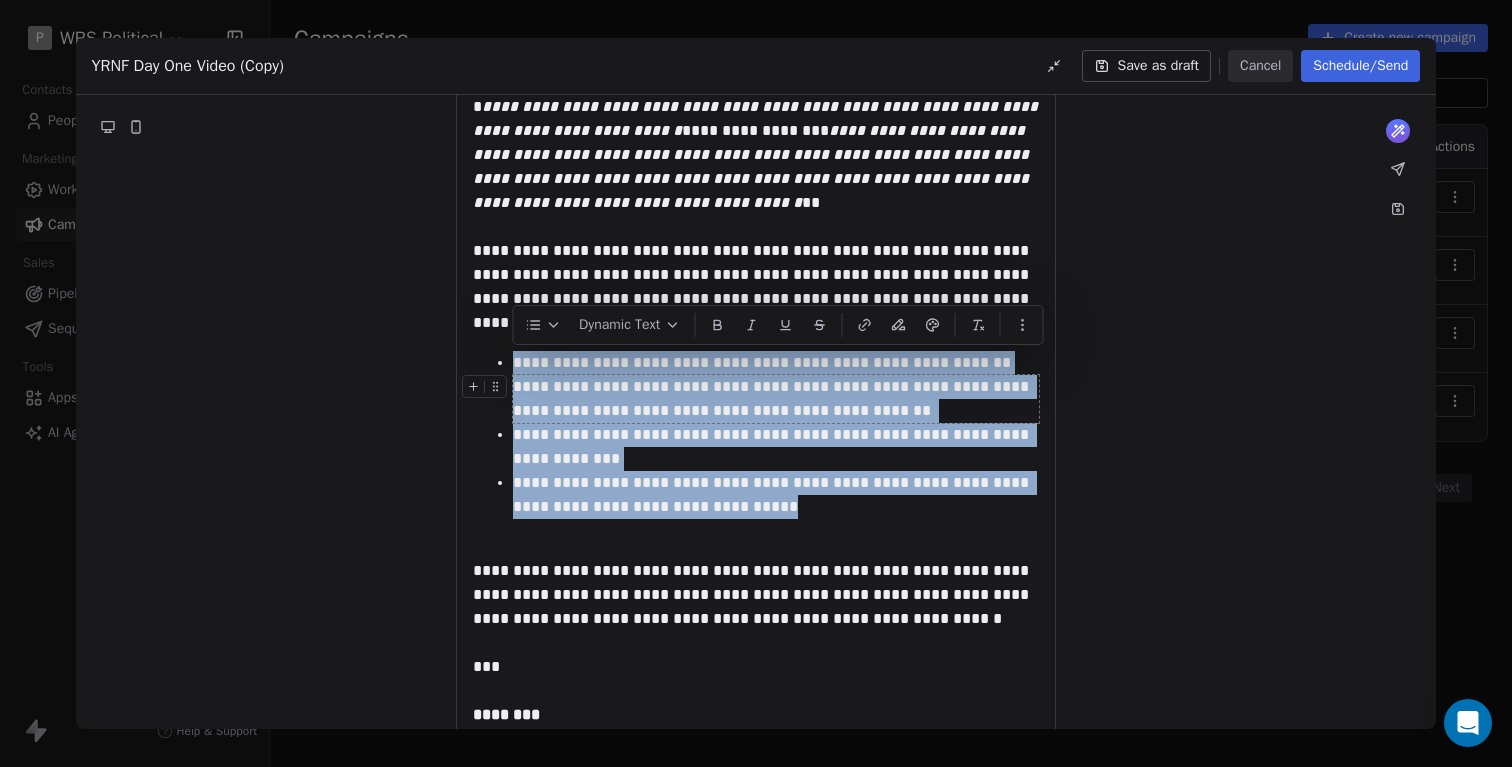 click on "**********" at bounding box center [776, 399] 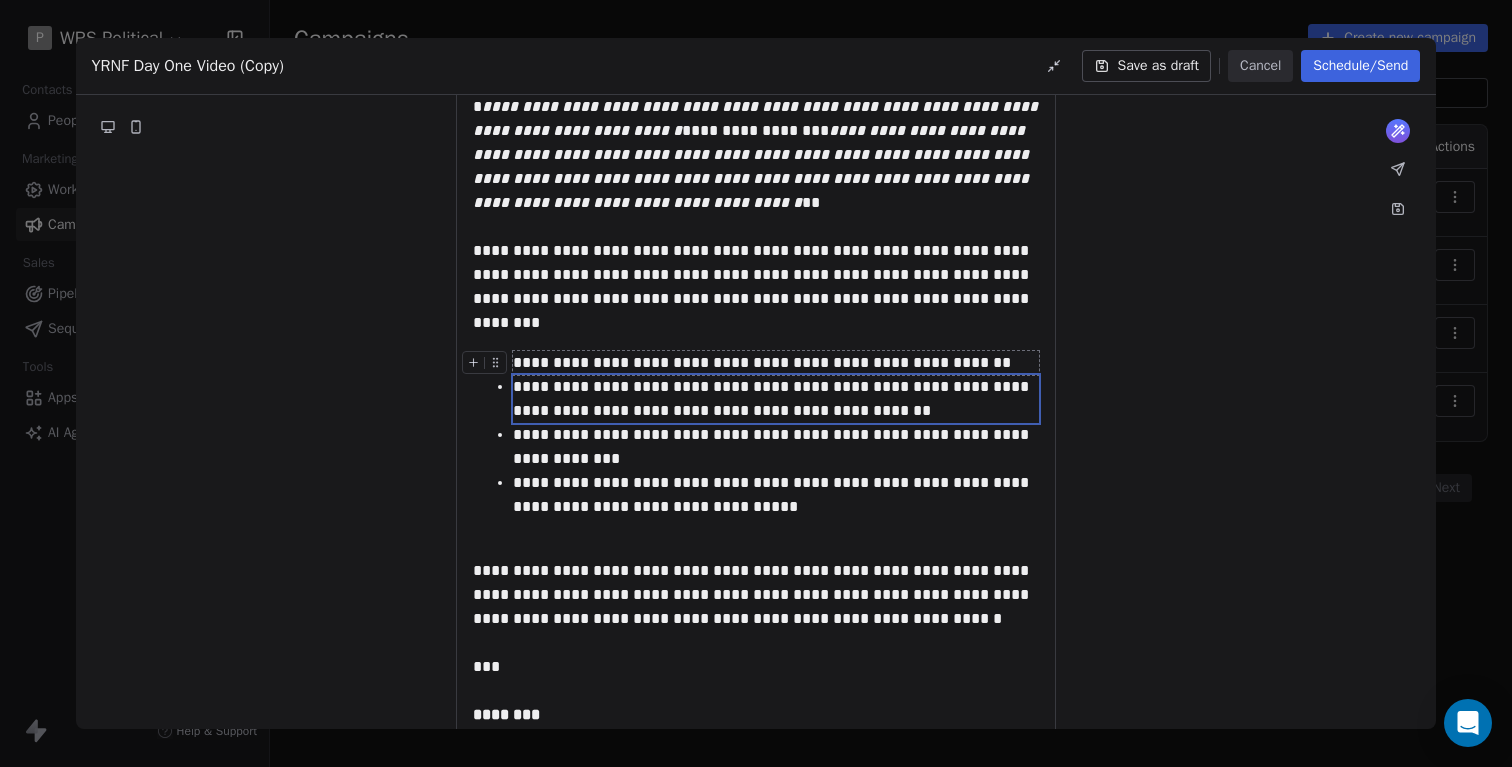 click on "**********" at bounding box center [776, 363] 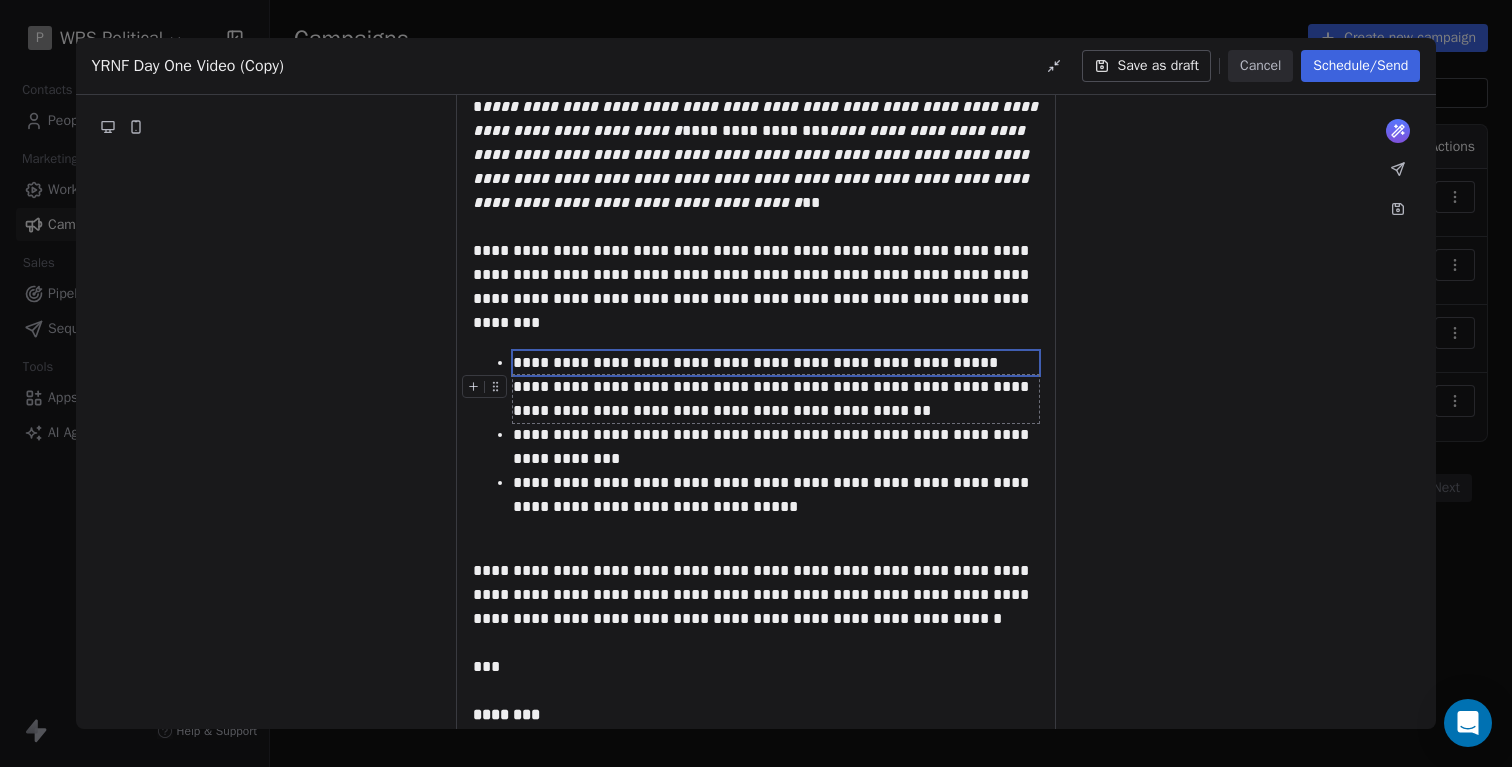 click on "**********" at bounding box center [776, 399] 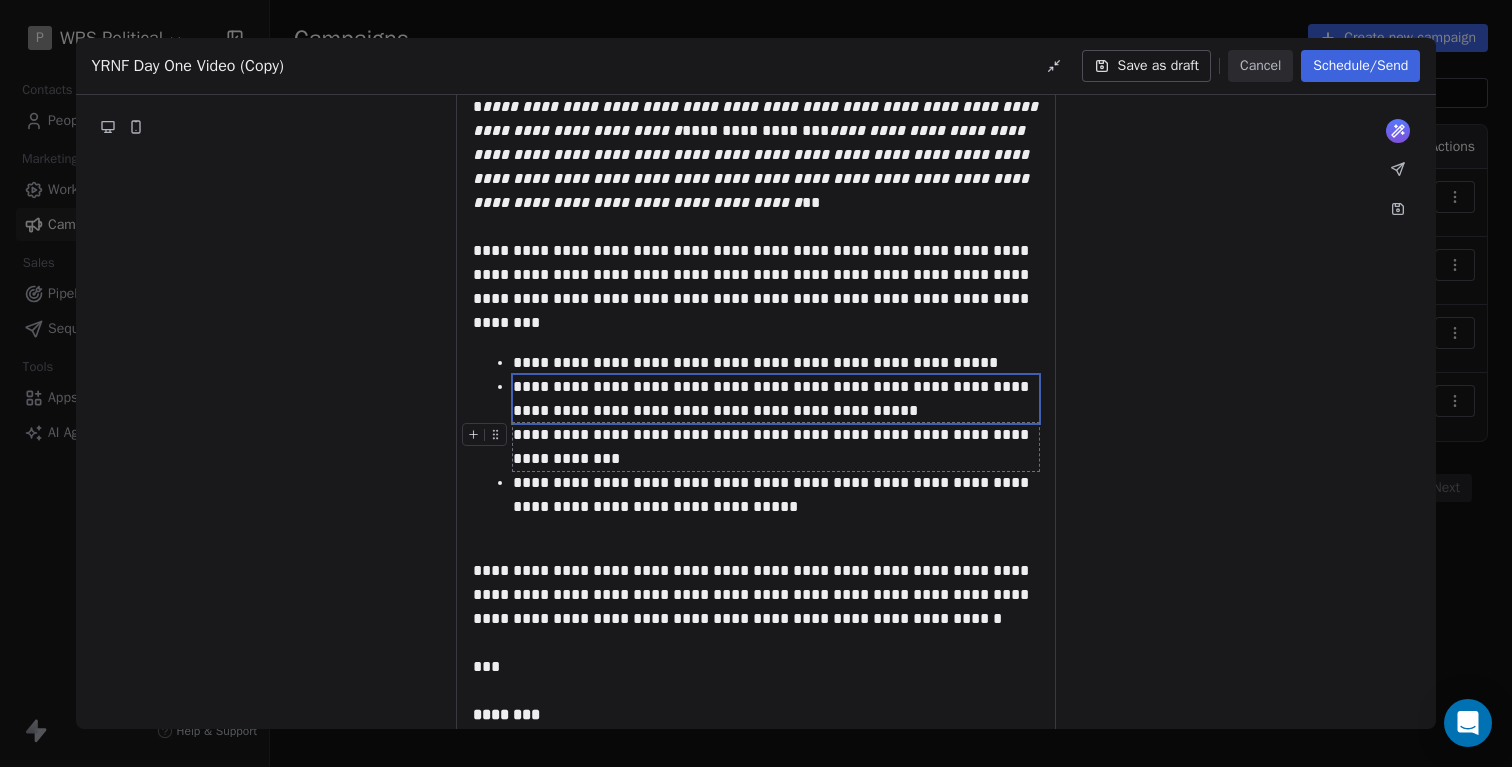 click on "**********" at bounding box center [776, 447] 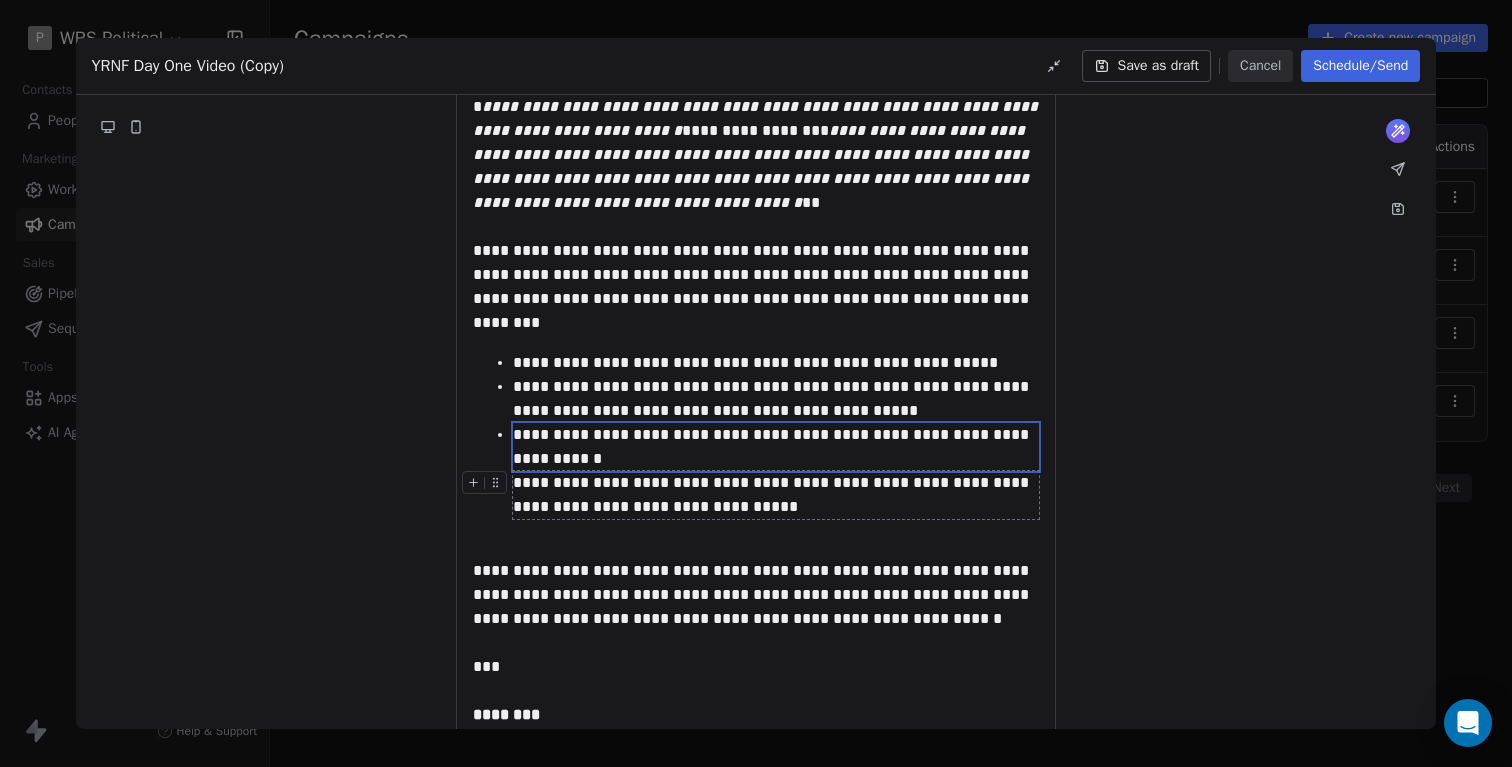 click on "**********" at bounding box center (776, 495) 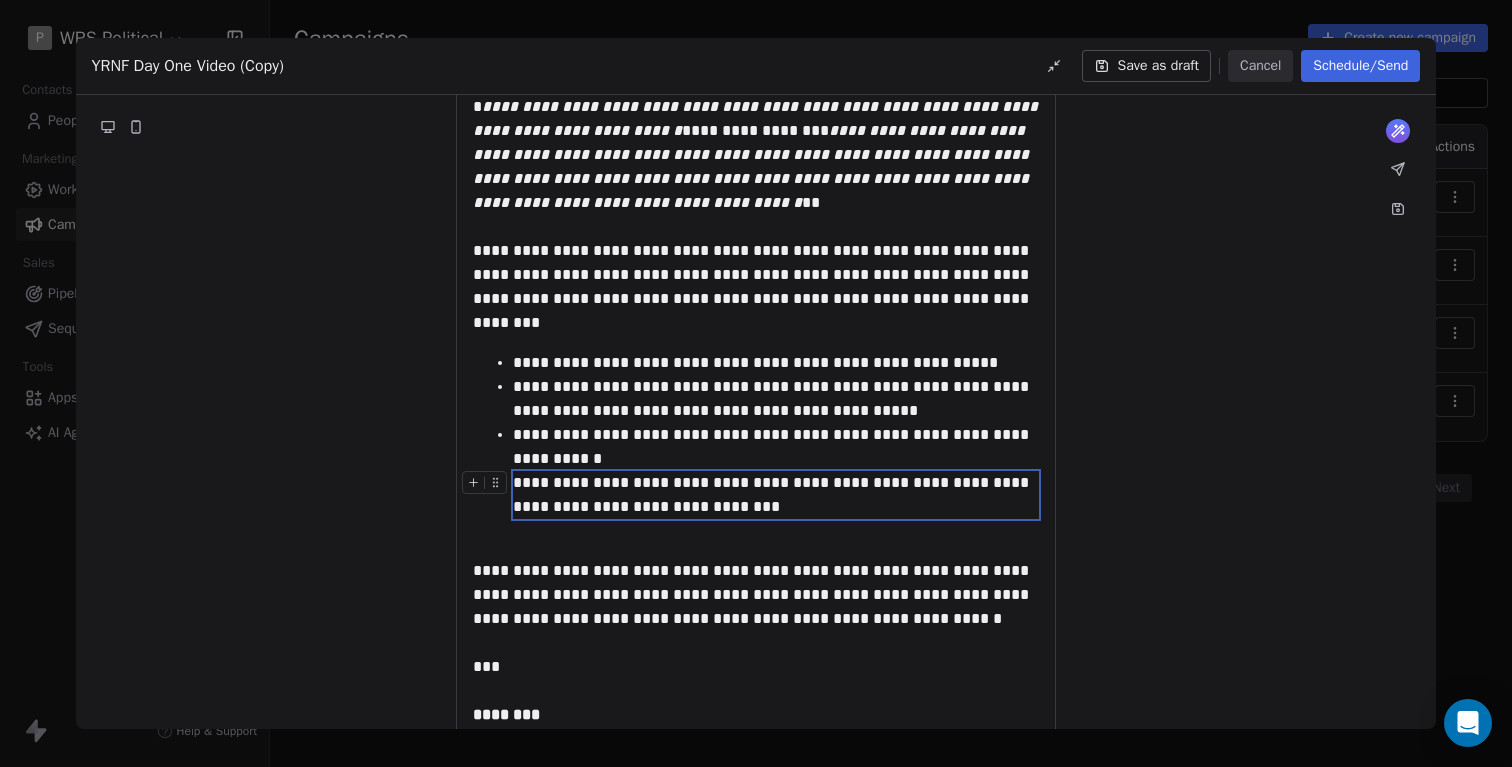 click on "What would you like to create email about? or [MASKED]" at bounding box center (756, 277) 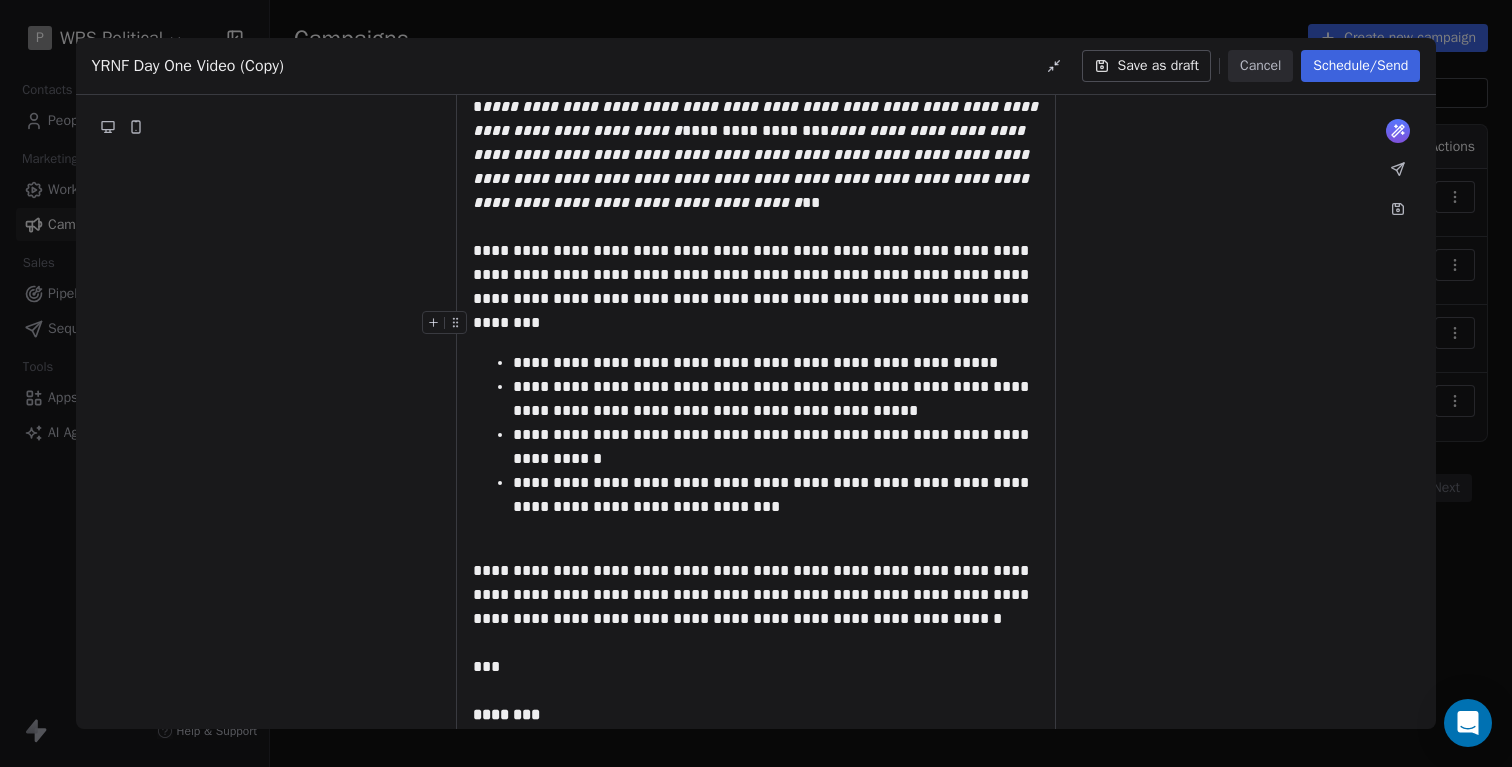click at bounding box center [756, 323] 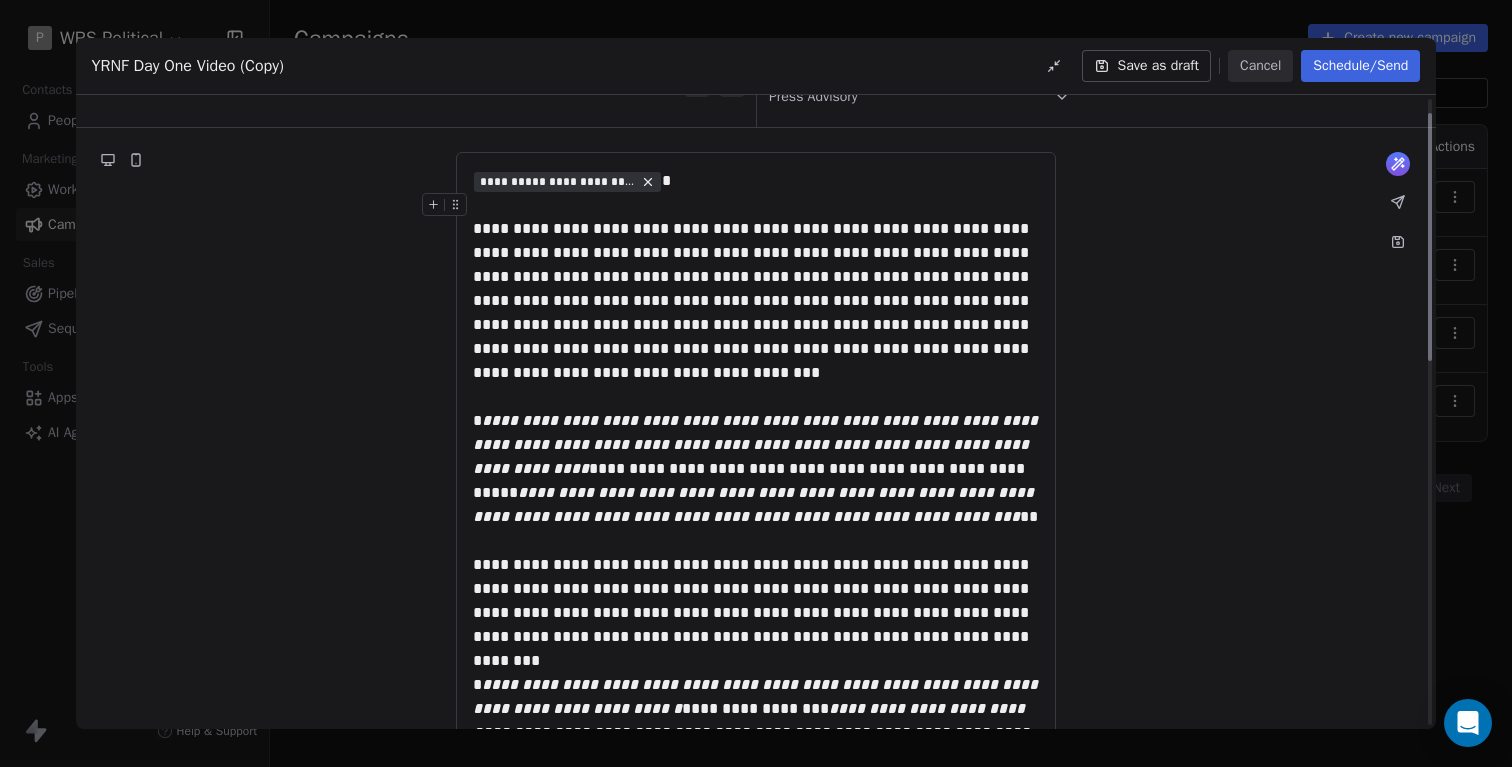scroll, scrollTop: 109, scrollLeft: 0, axis: vertical 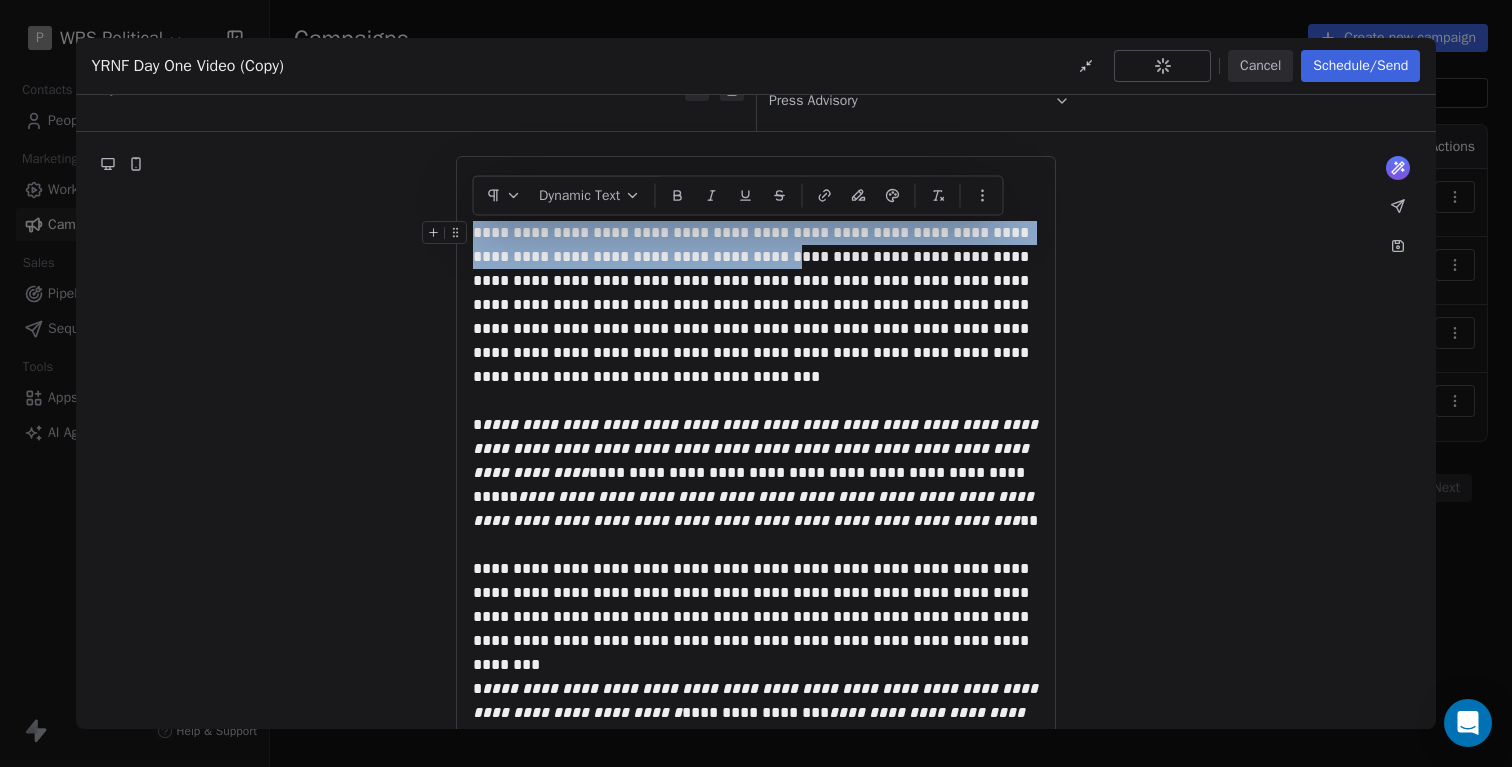 drag, startPoint x: 475, startPoint y: 234, endPoint x: 762, endPoint y: 255, distance: 287.76727 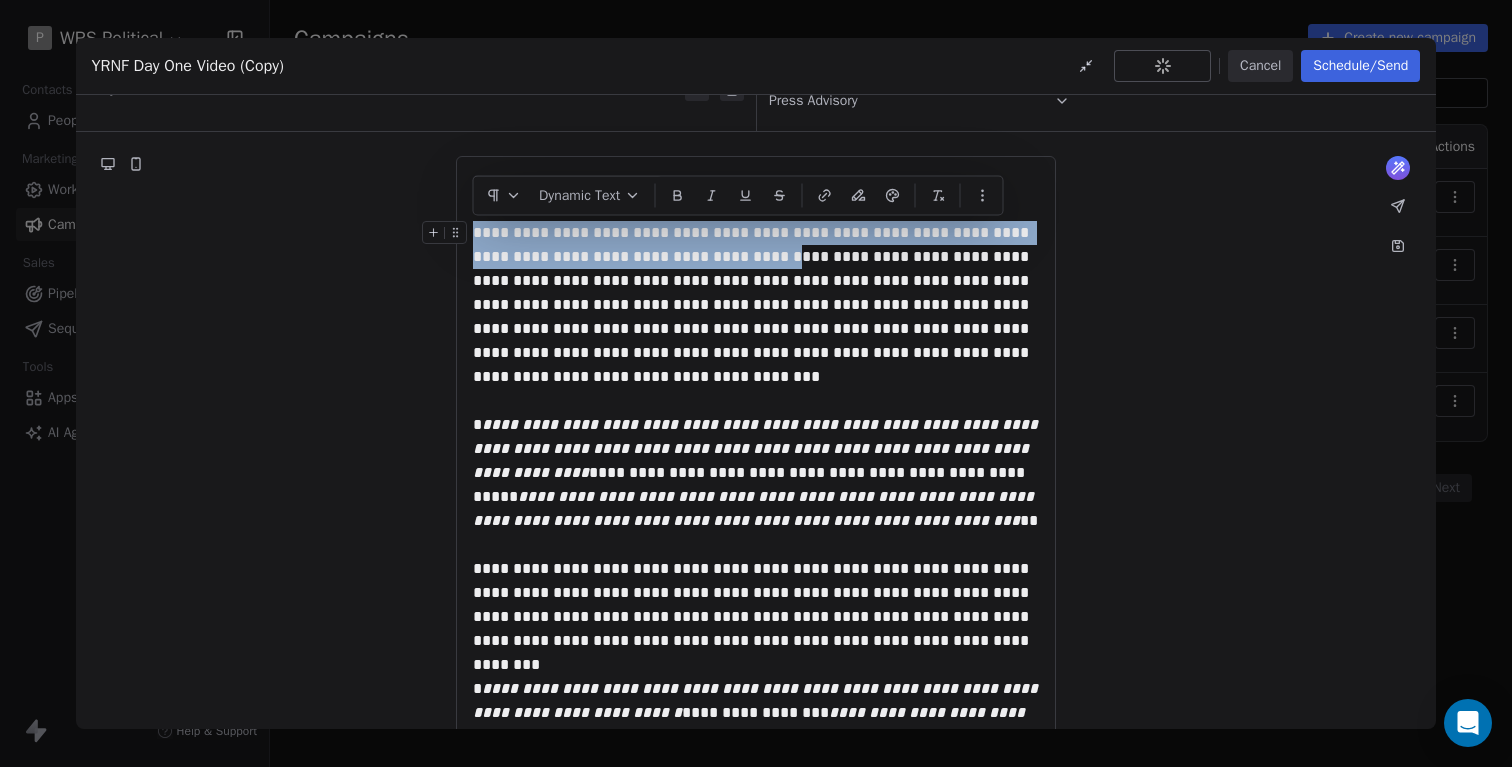 click on "**********" at bounding box center [756, 305] 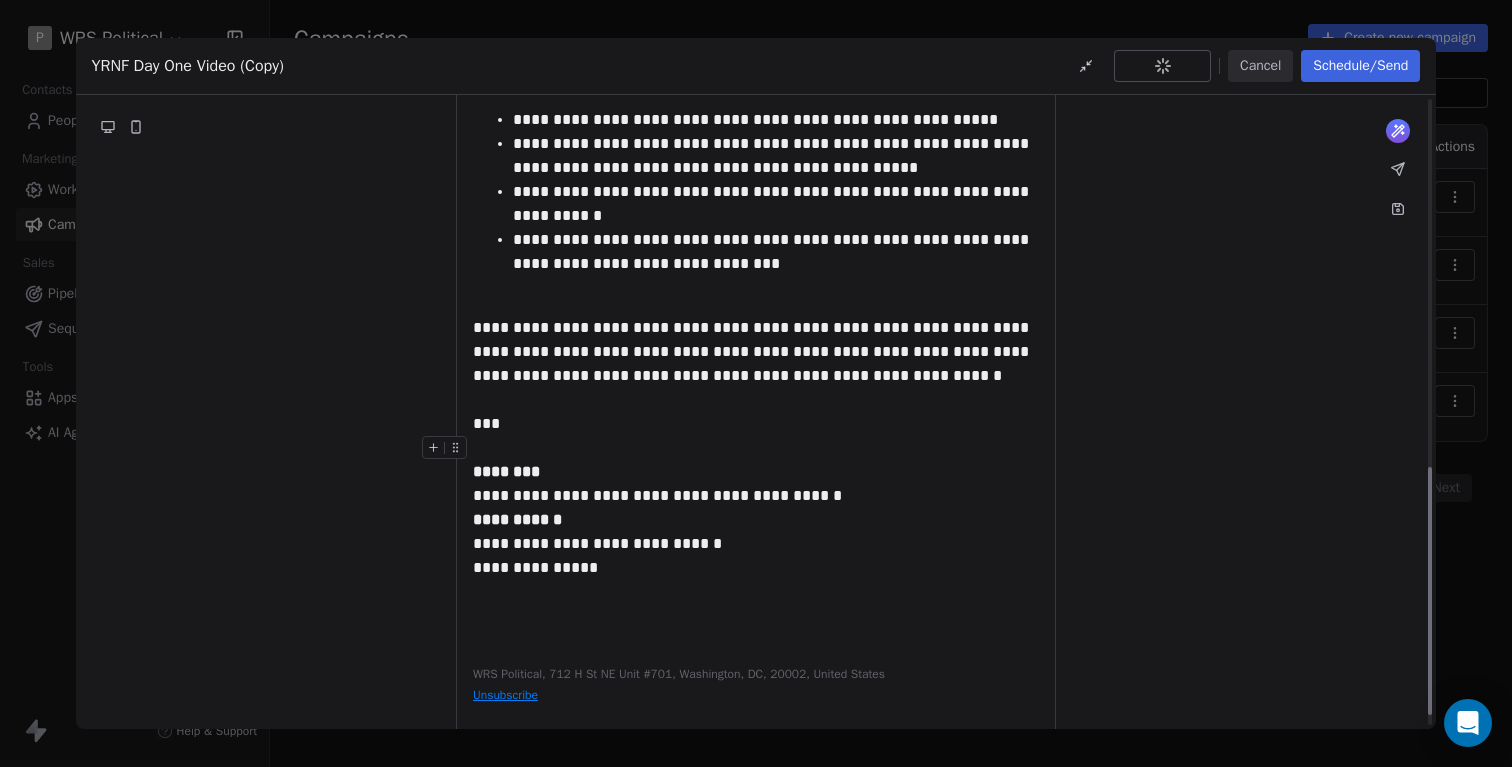 scroll, scrollTop: 952, scrollLeft: 0, axis: vertical 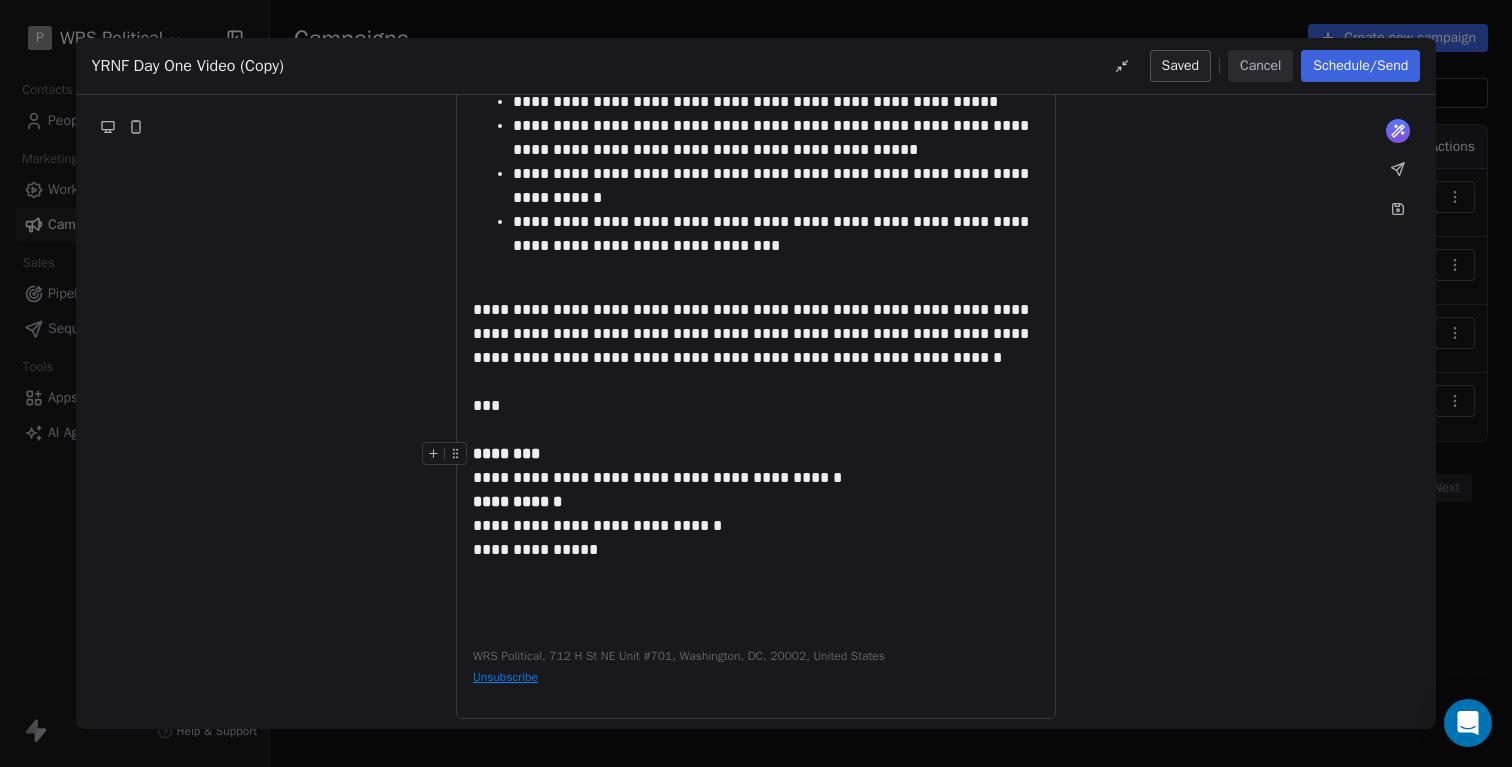 click on "********" at bounding box center (506, 453) 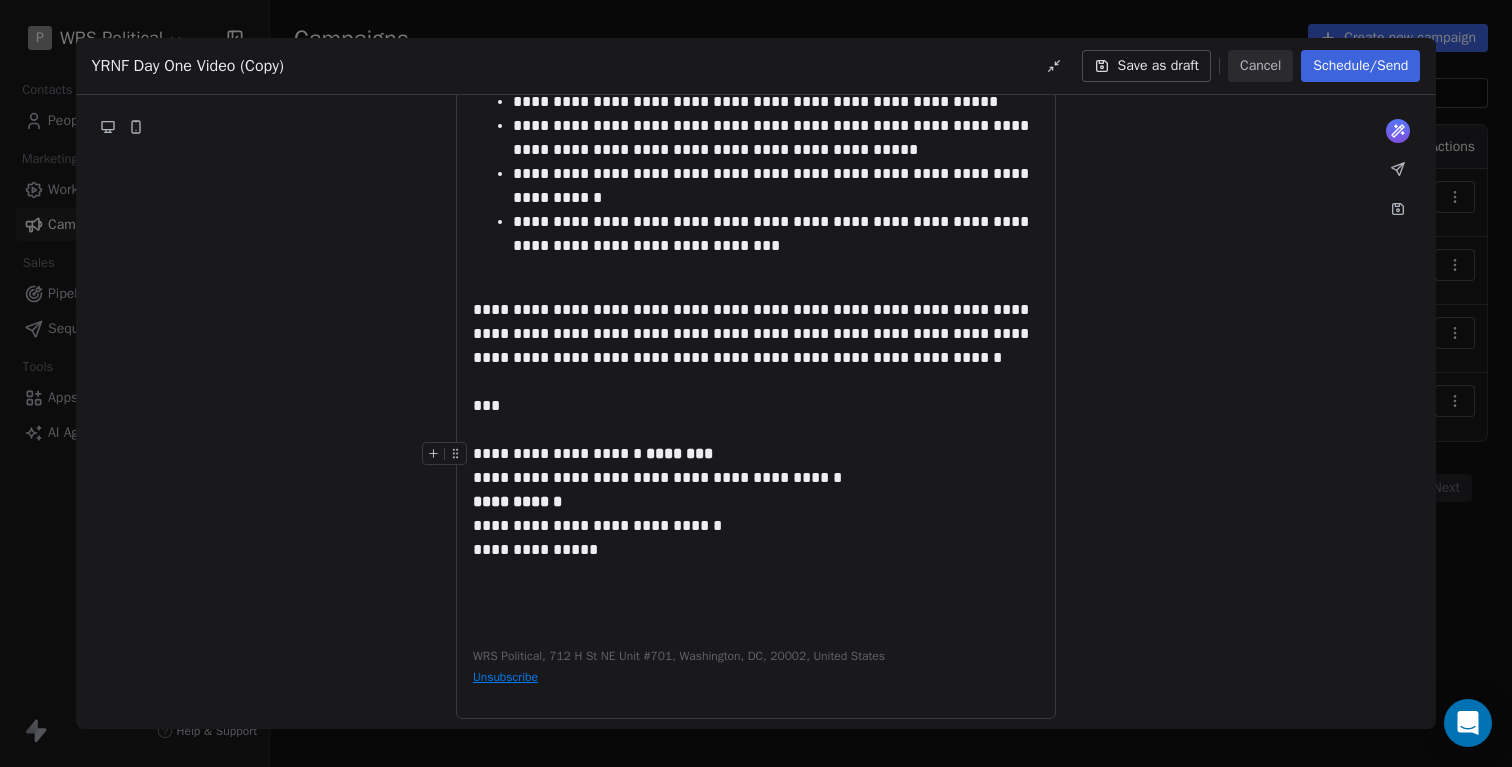 click at bounding box center (448, 459) 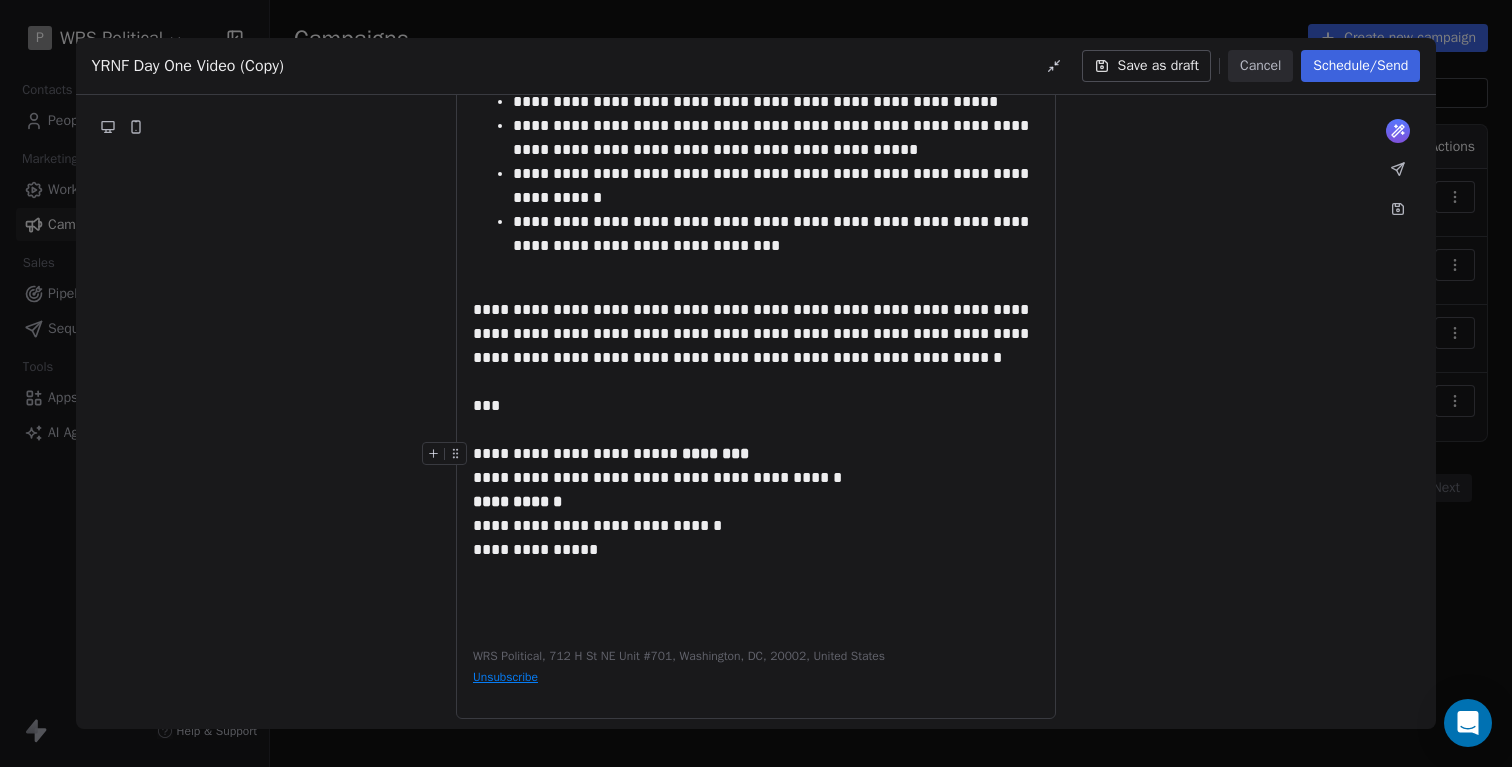 click on "**********" at bounding box center [756, 454] 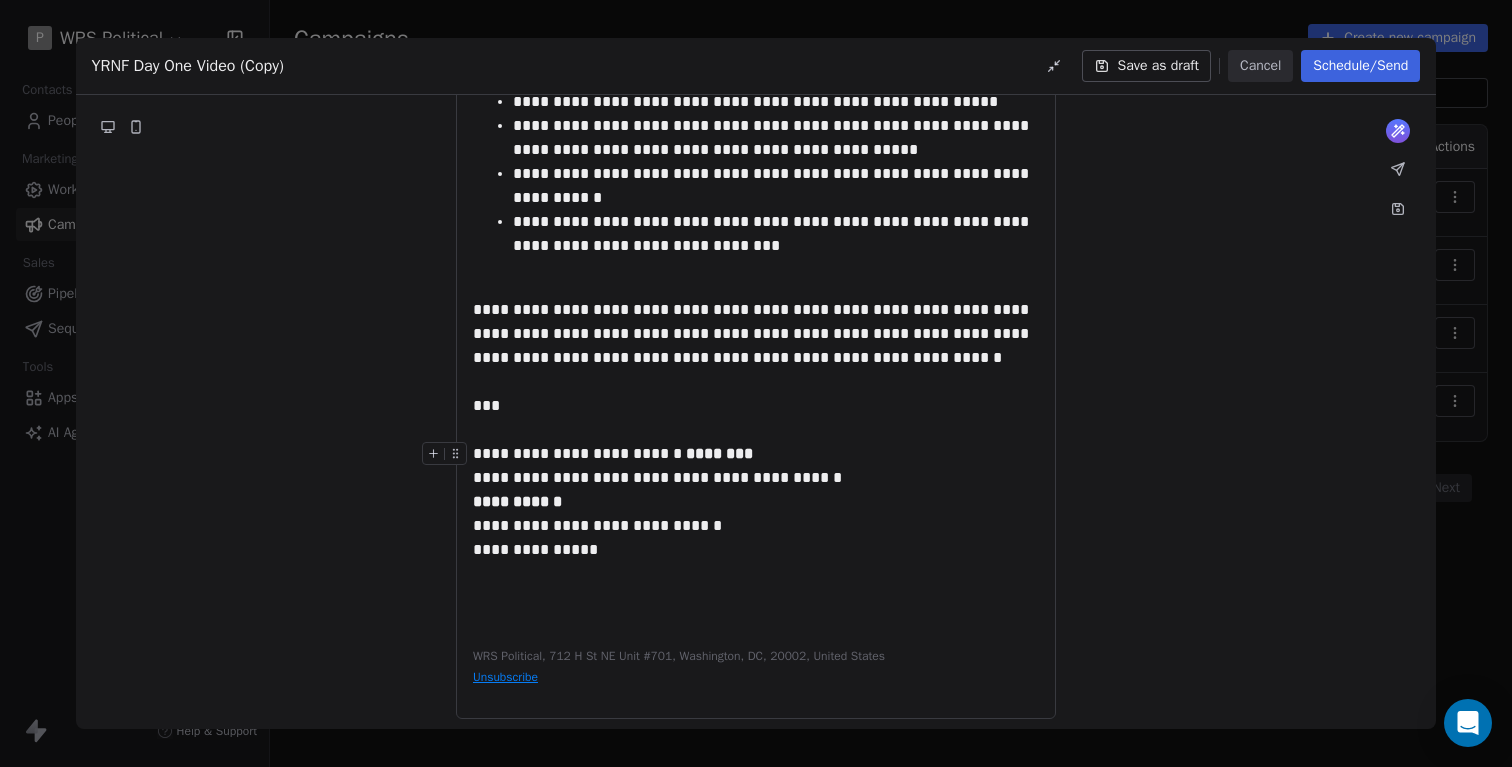 click on "**********" at bounding box center (756, 454) 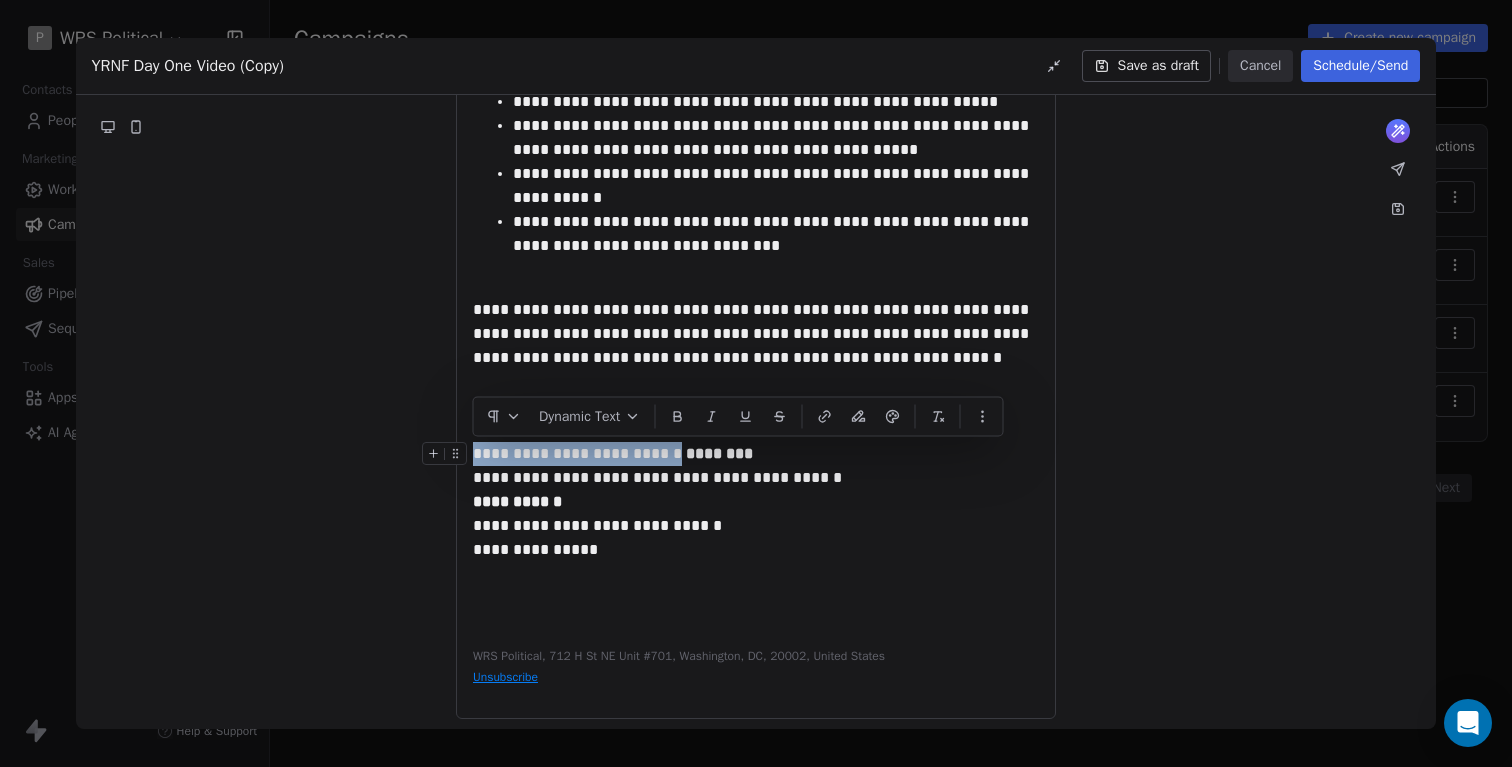 drag, startPoint x: 716, startPoint y: 452, endPoint x: 474, endPoint y: 452, distance: 242 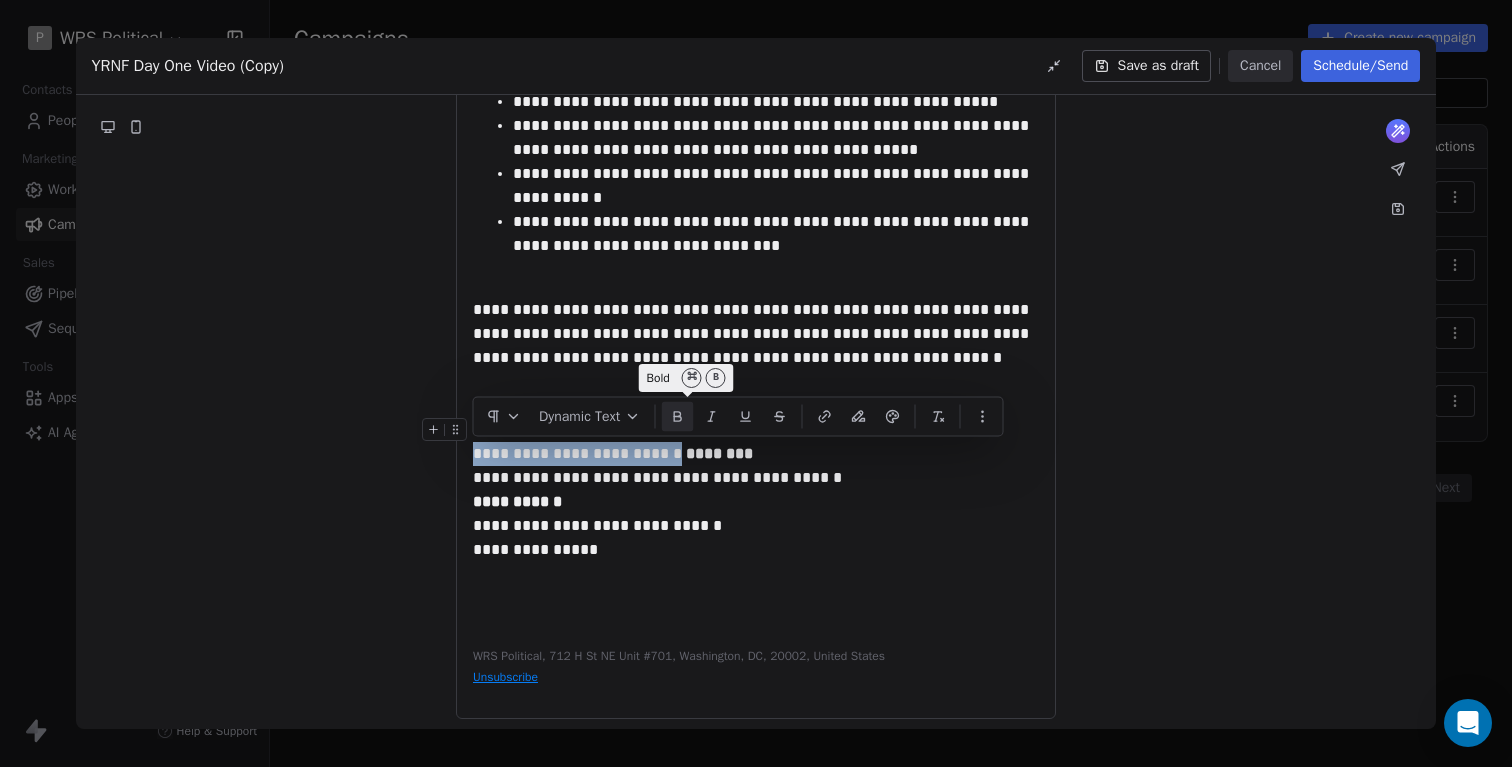 click at bounding box center (677, 416) 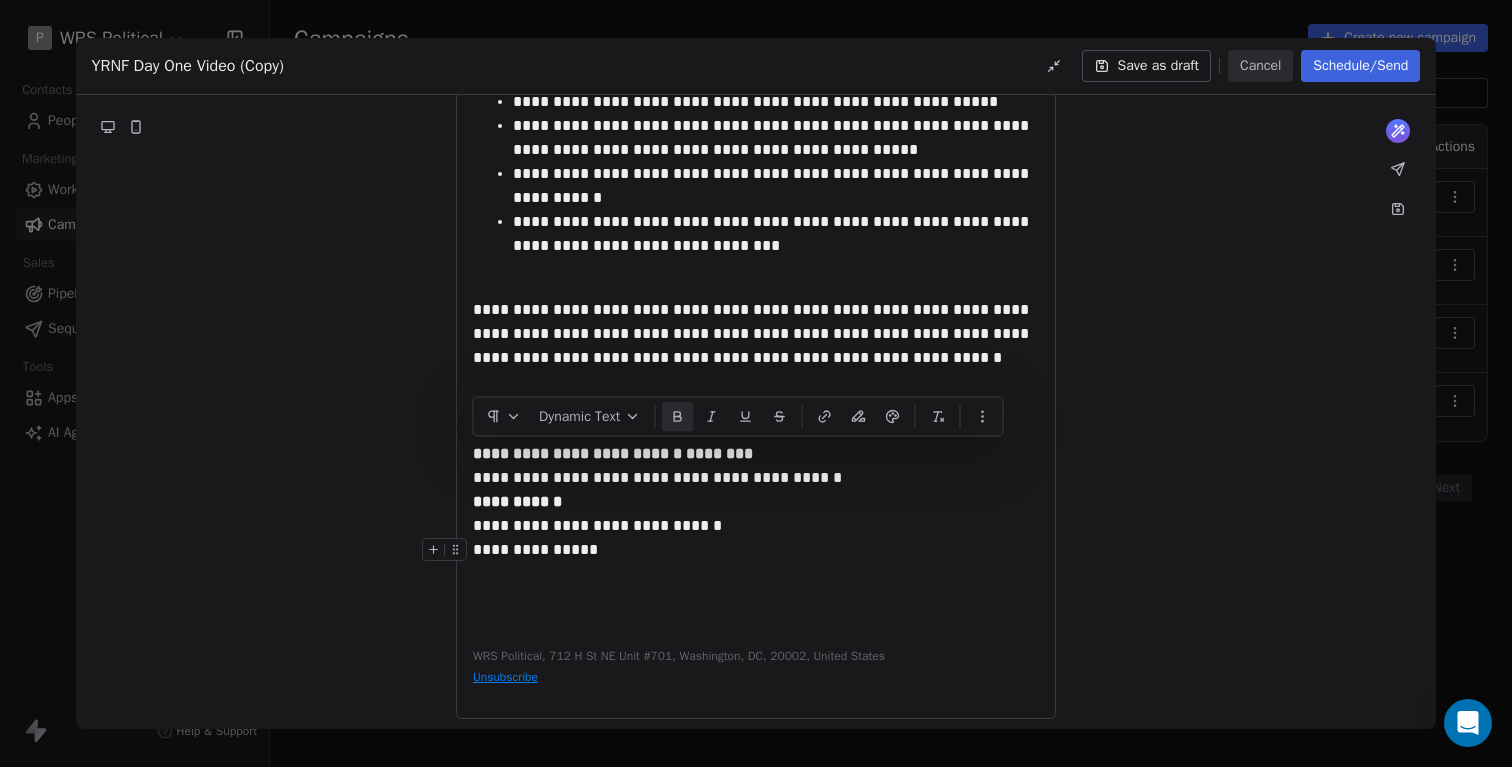 click on "**********" at bounding box center [756, 550] 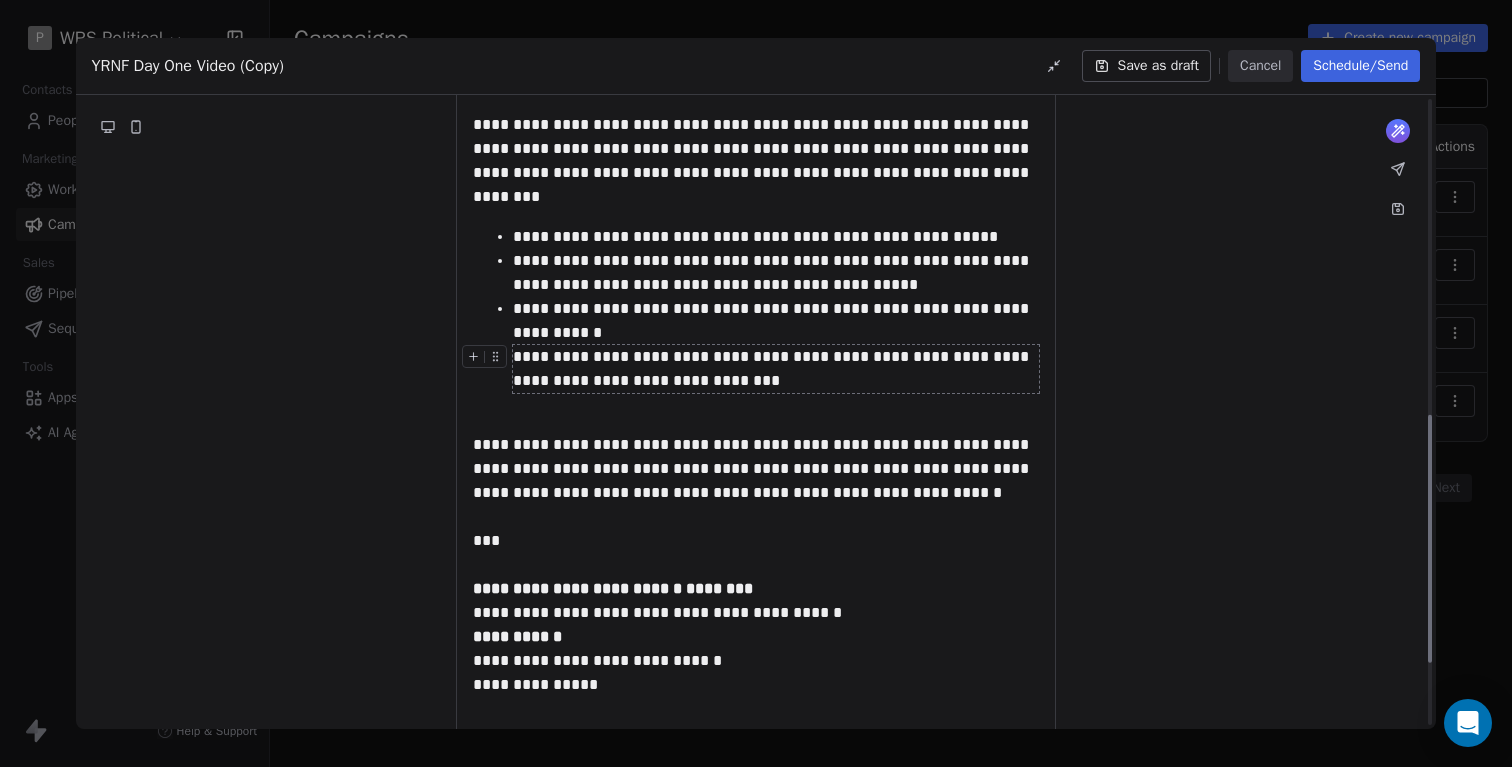 scroll, scrollTop: 966, scrollLeft: 0, axis: vertical 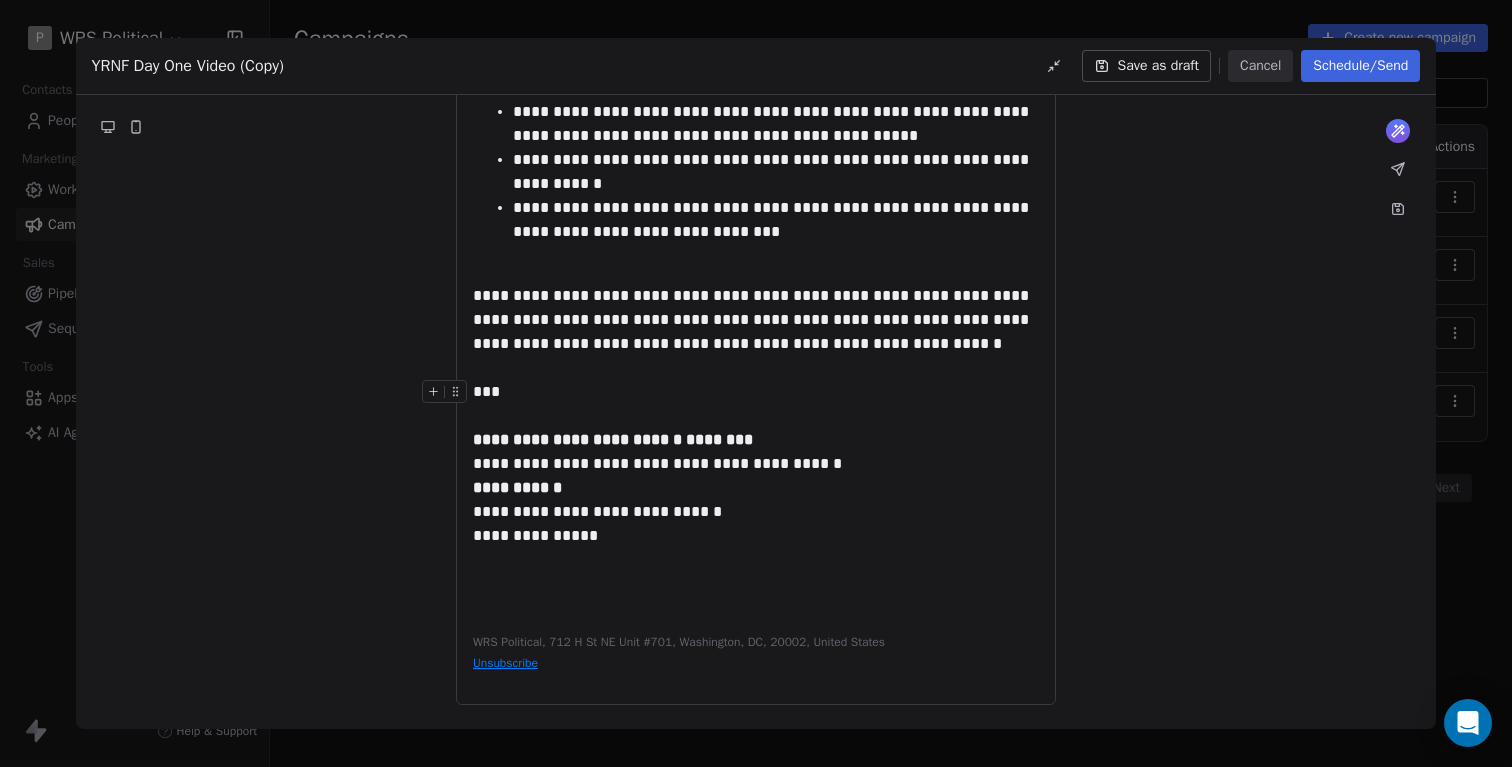 click on "***" at bounding box center (756, 392) 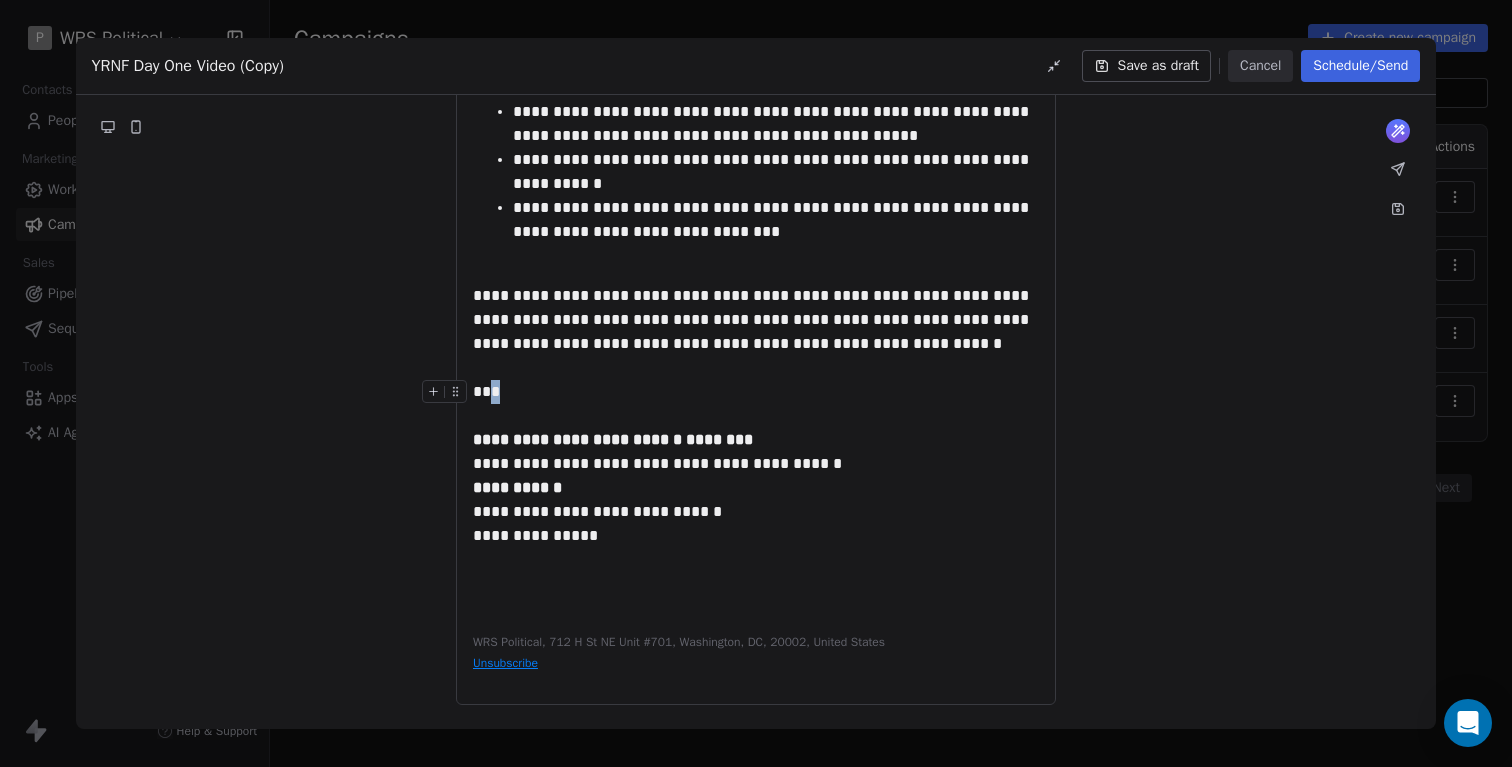 click on "***" at bounding box center (756, 392) 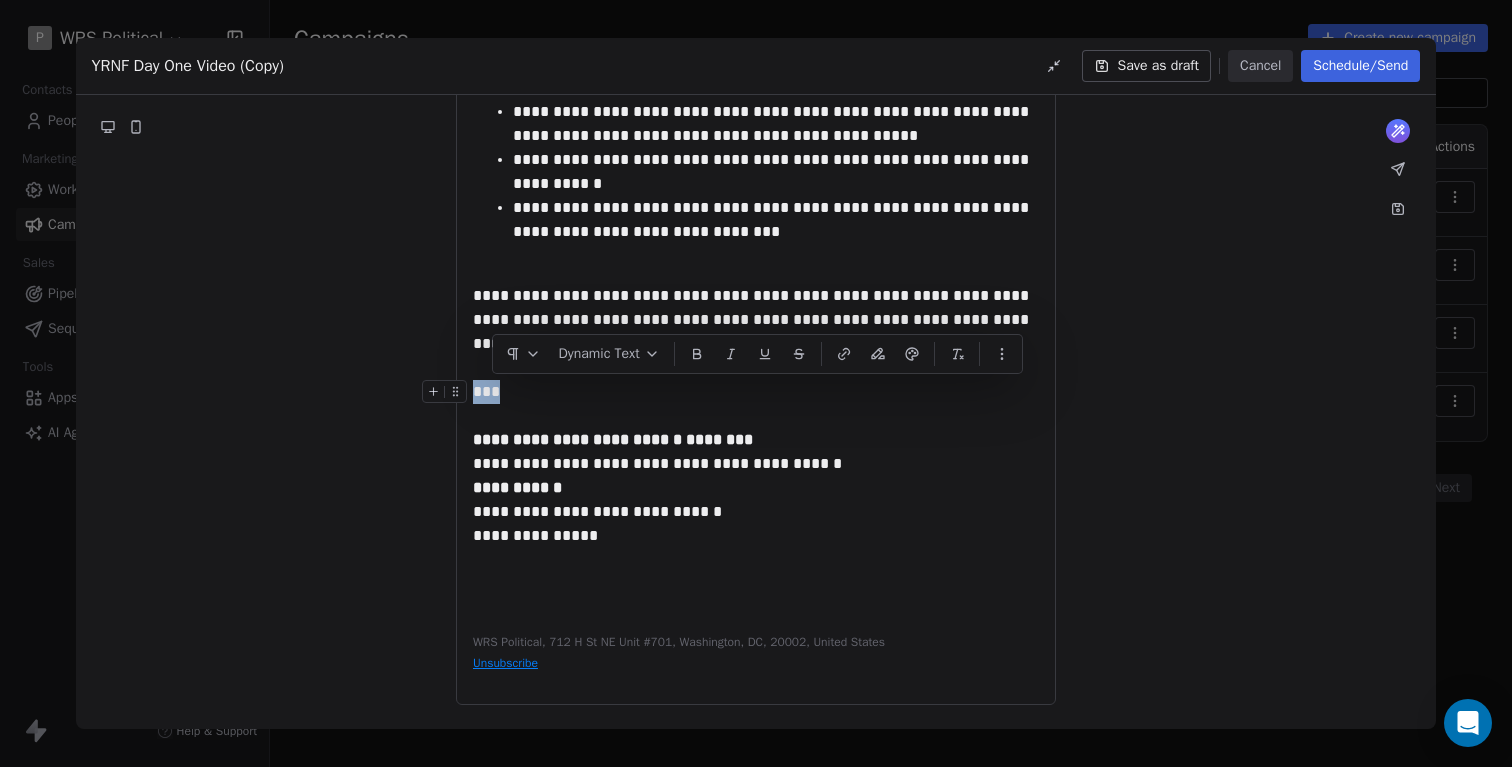 click on "***" at bounding box center (756, 392) 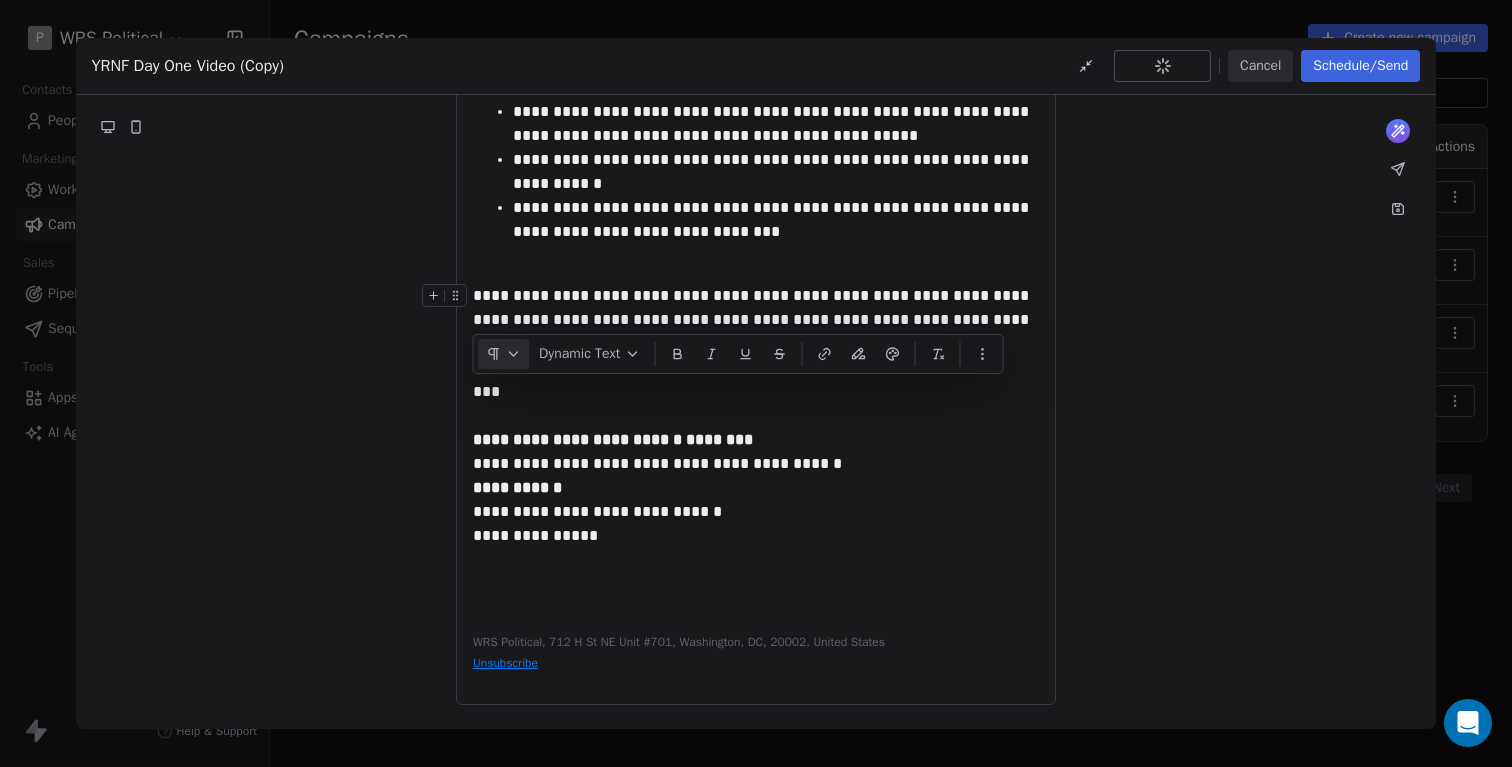 click at bounding box center (503, 354) 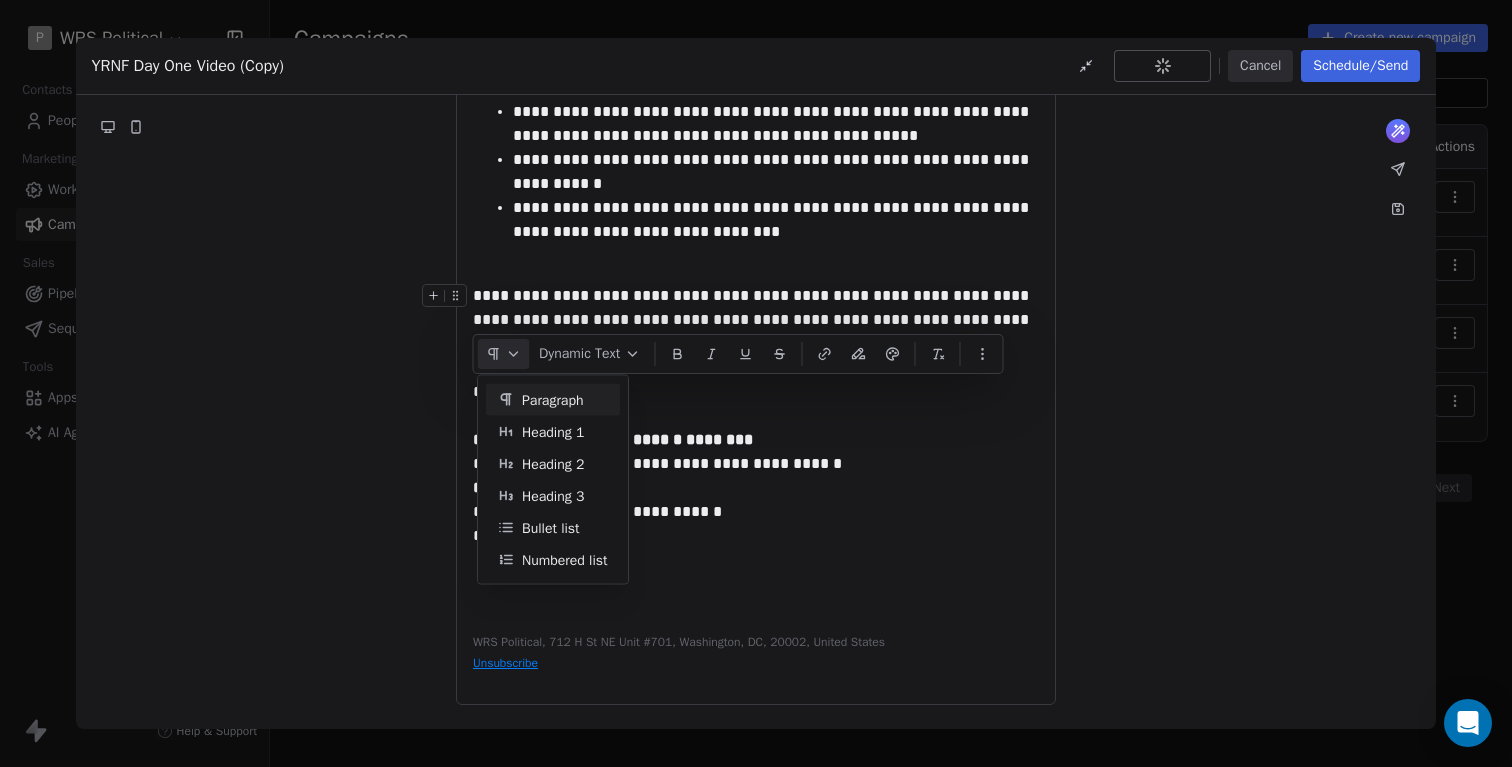 click at bounding box center (503, 354) 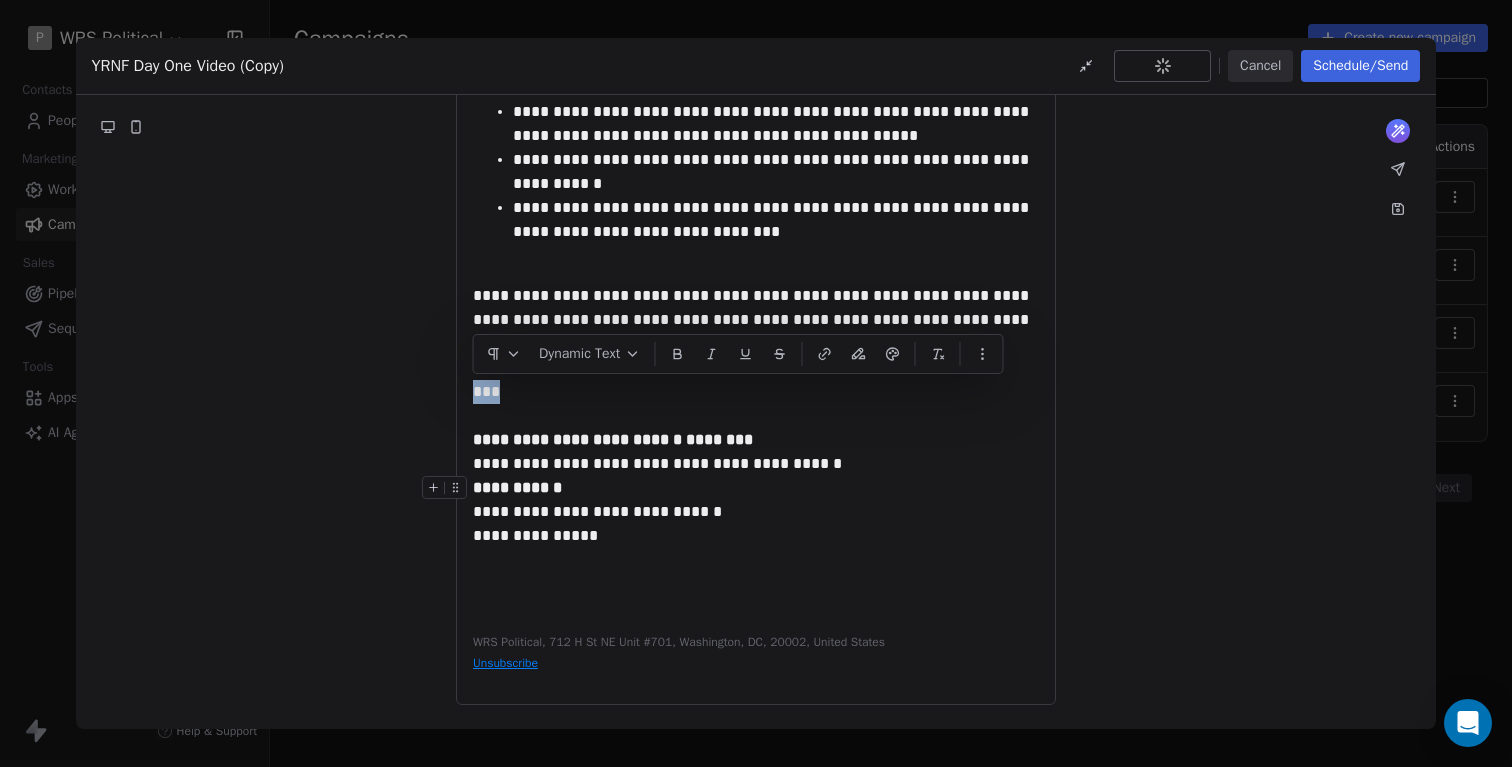 click on "**********" at bounding box center (756, 488) 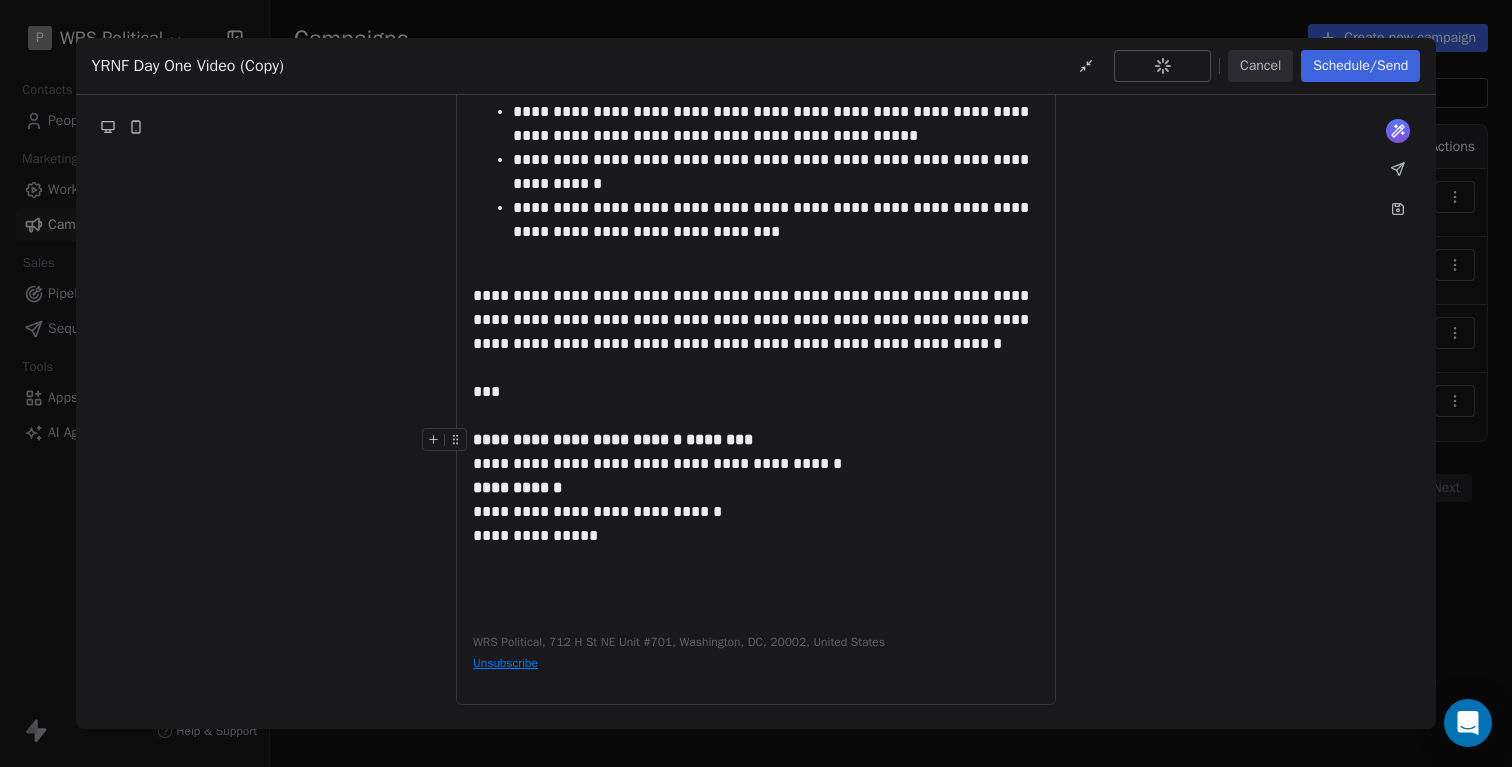 click on "**********" at bounding box center (756, 440) 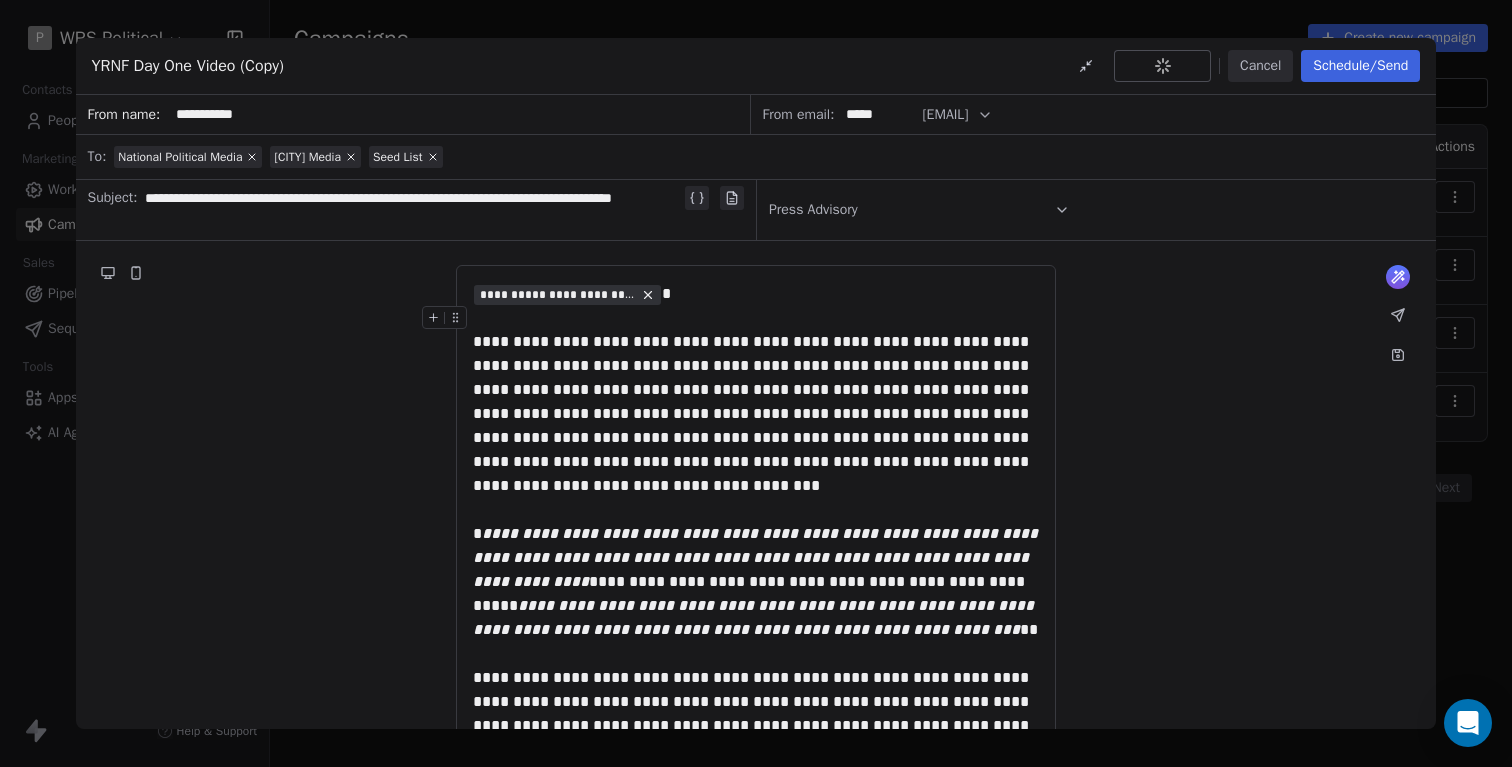 click on "Schedule/Send" at bounding box center (1360, 66) 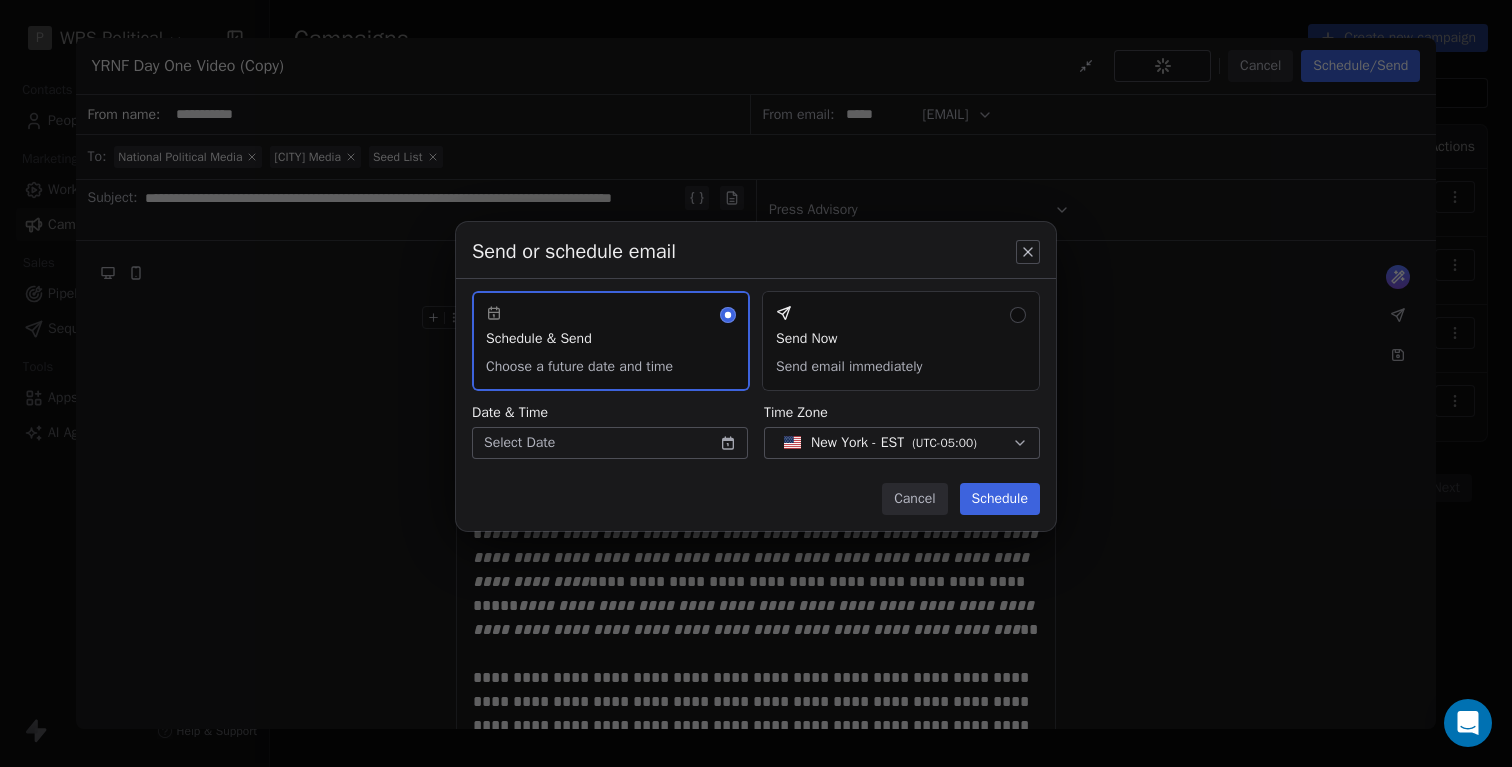 click on "Send Now Send email immediately" at bounding box center [901, 341] 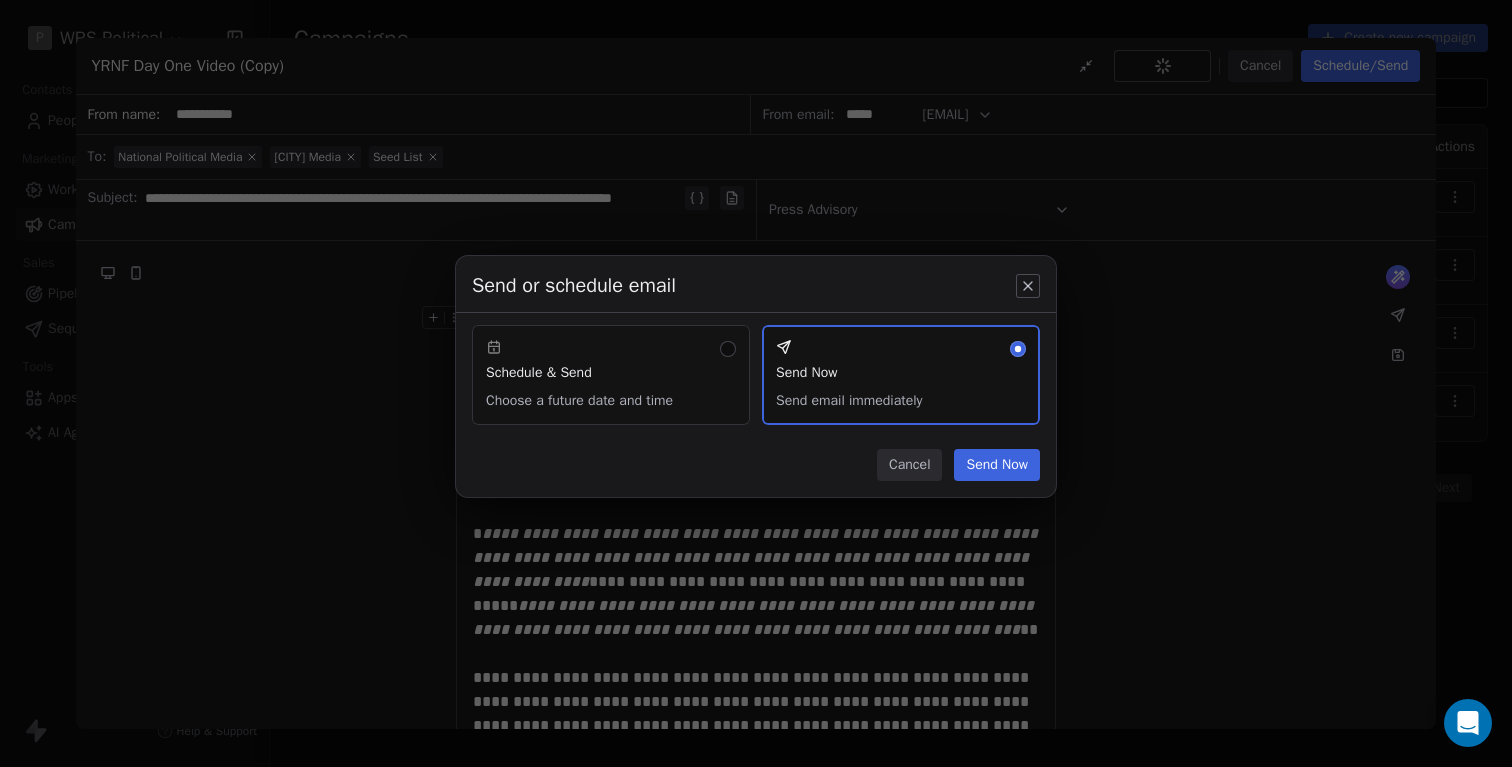 click on "Send Now" at bounding box center [997, 465] 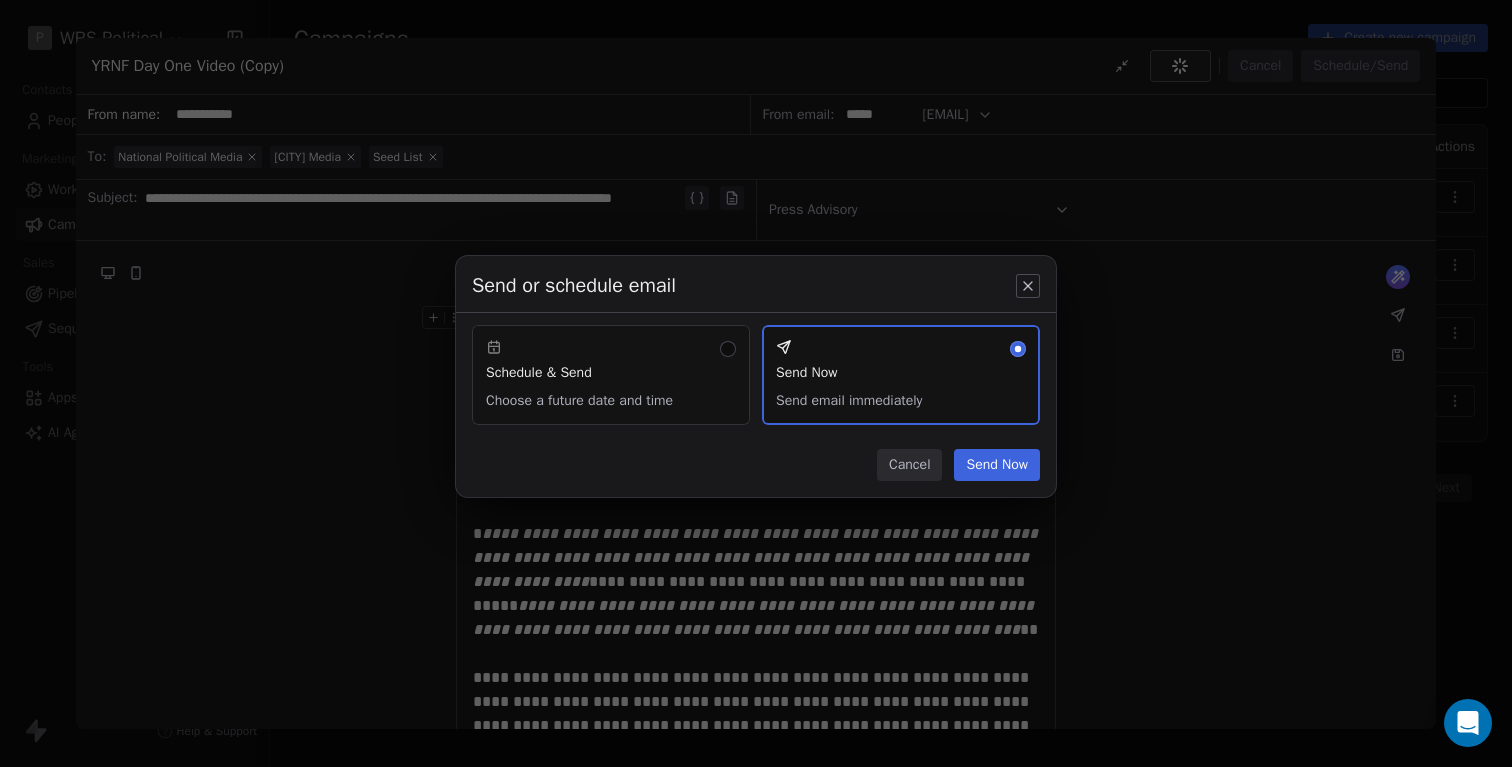 click on "Send Now" at bounding box center [997, 465] 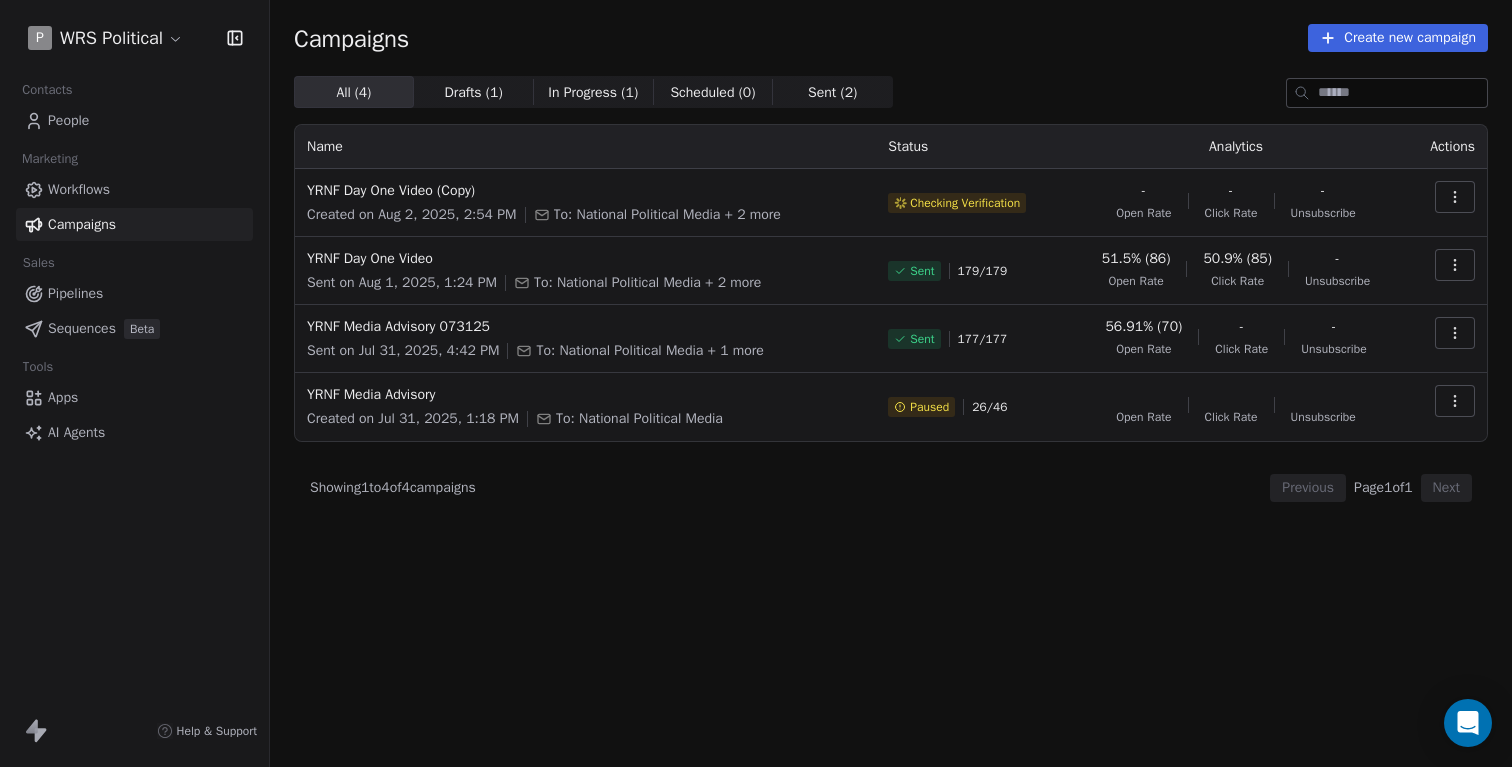 click 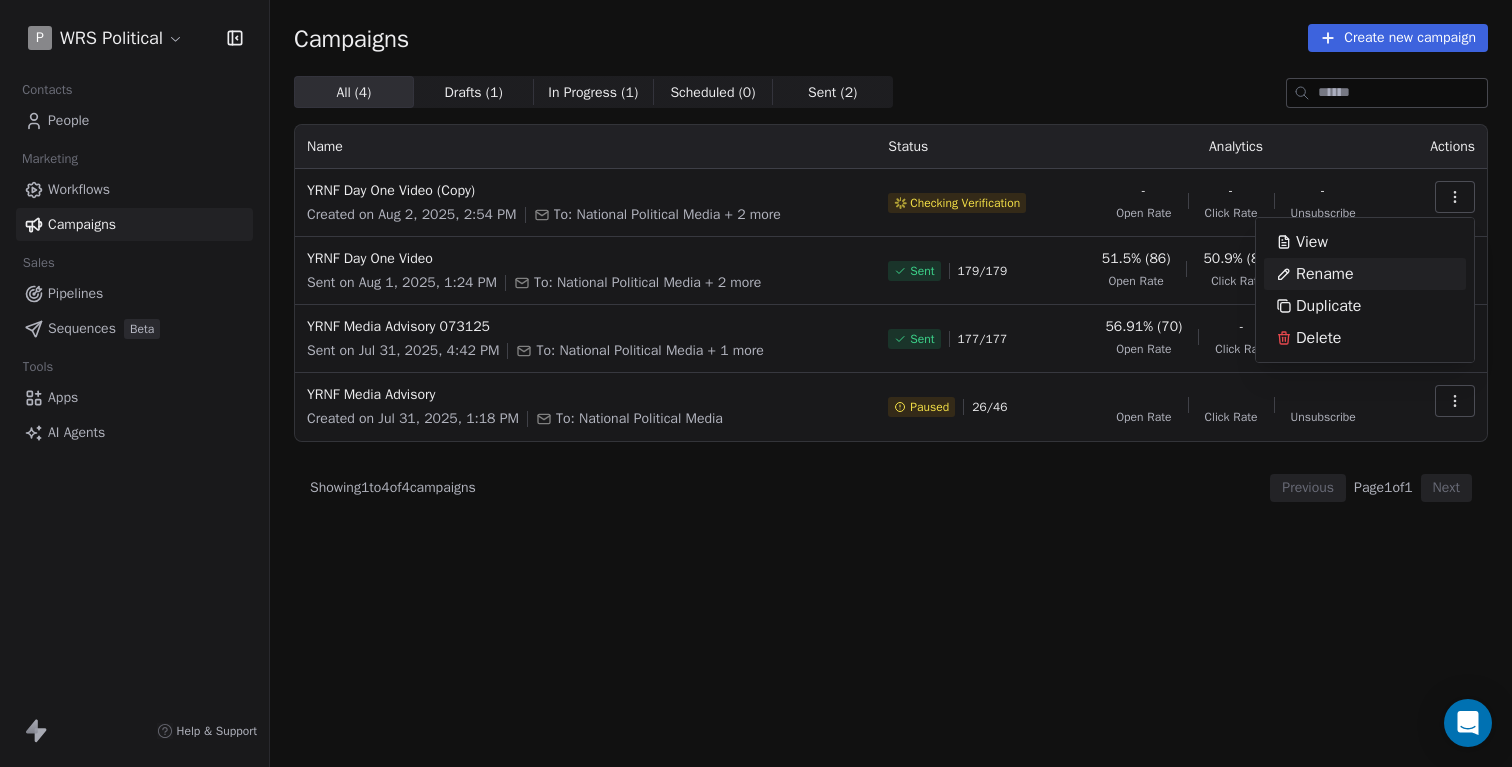 click on "Rename" at bounding box center (1315, 274) 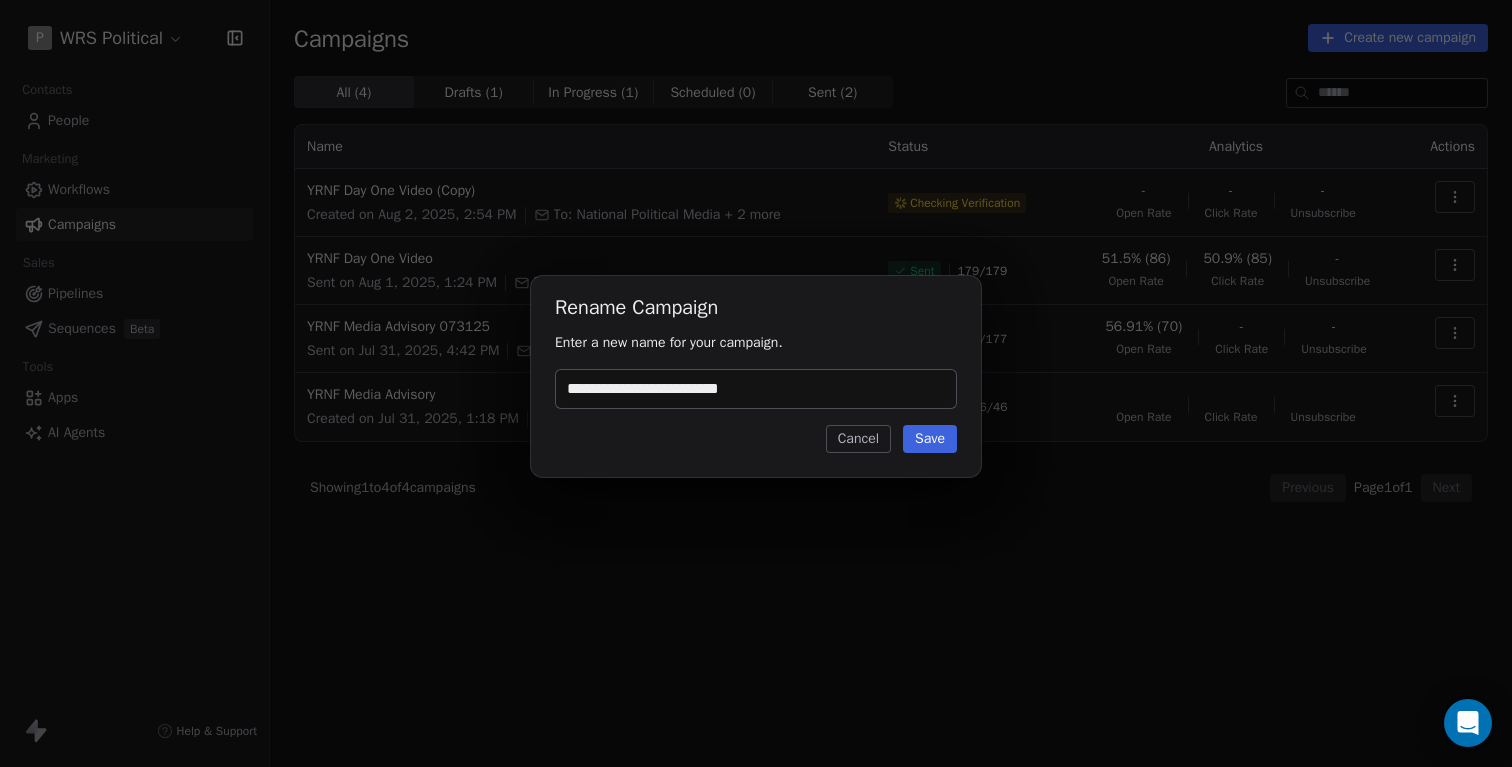 click on "**********" at bounding box center (756, 389) 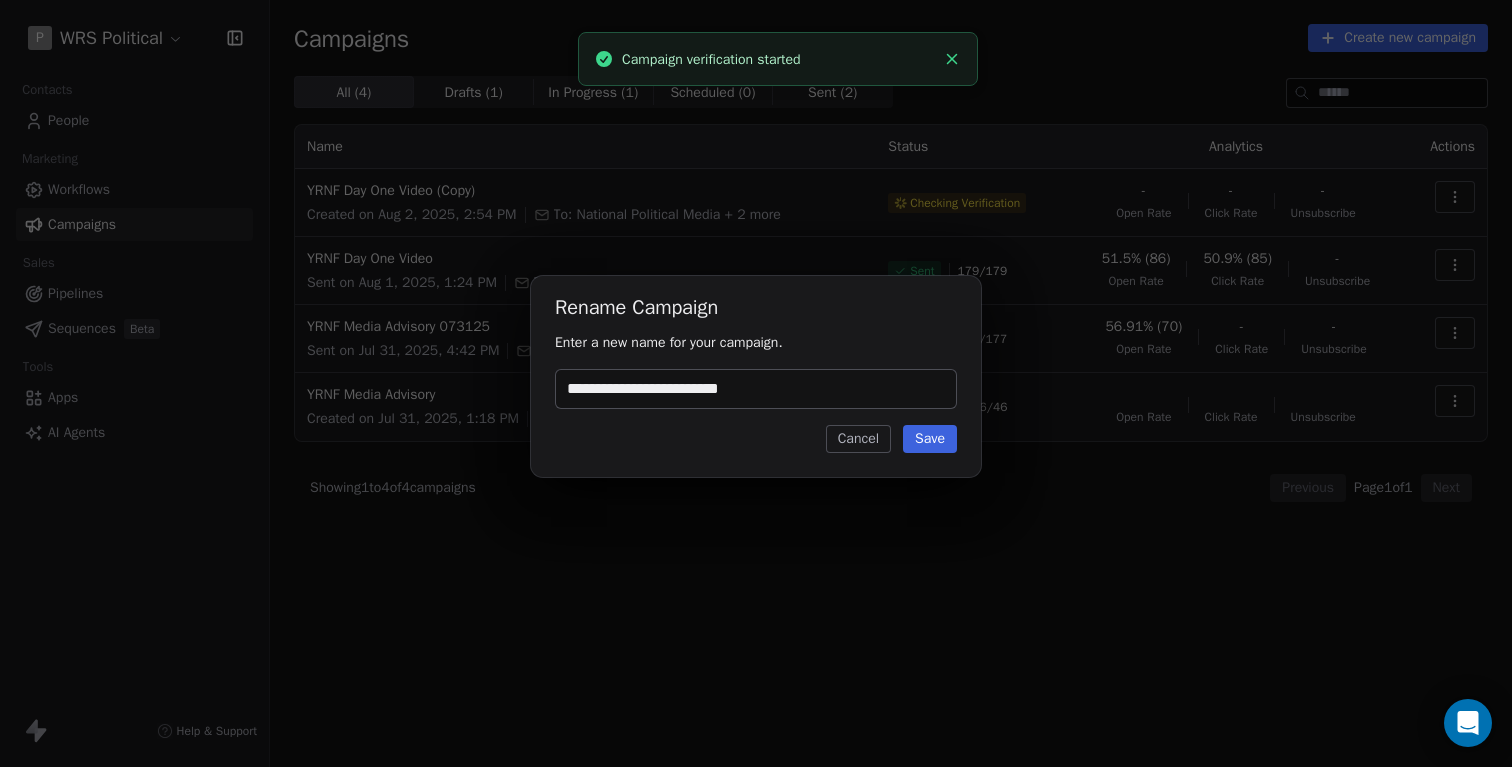 click on "**********" at bounding box center (756, 389) 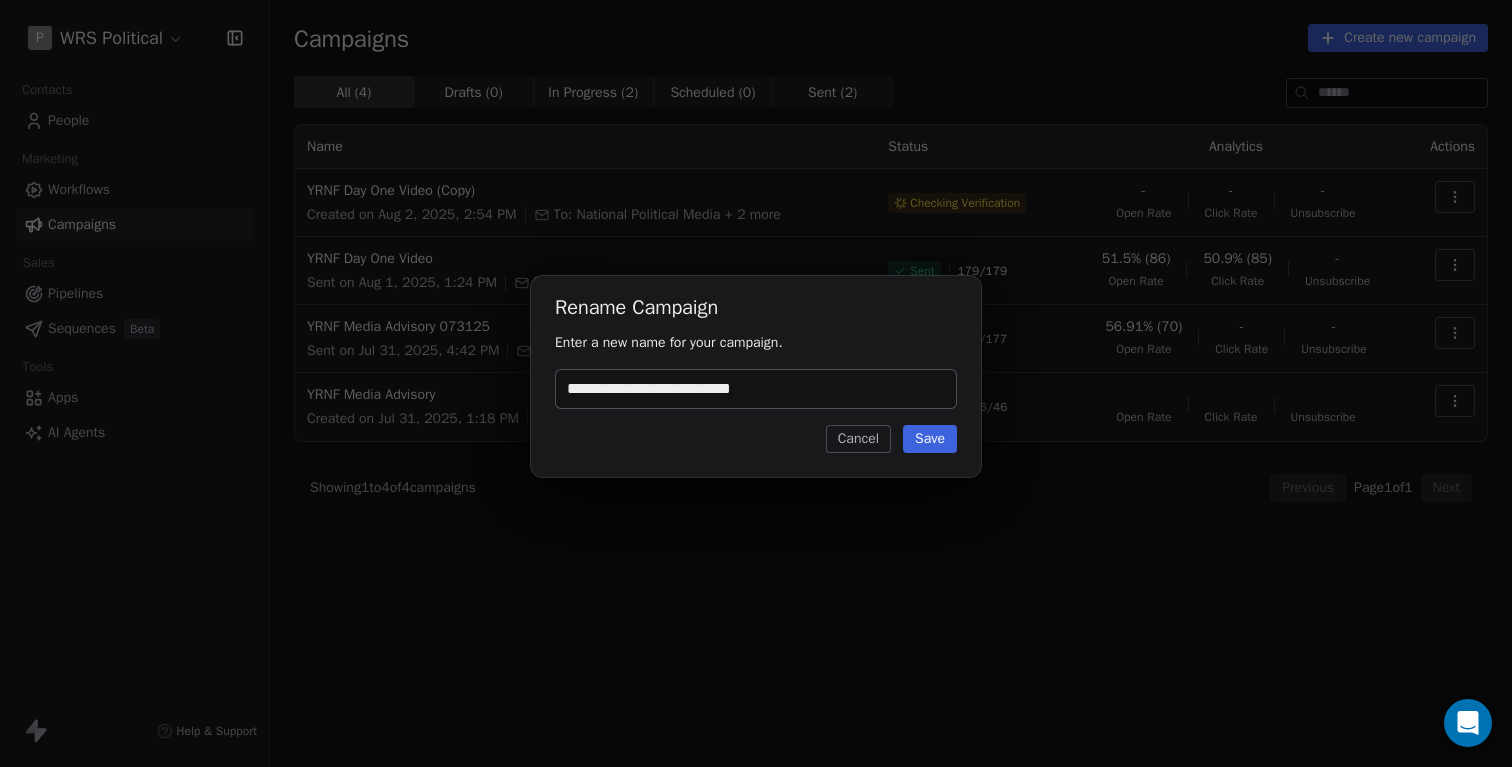 type on "**********" 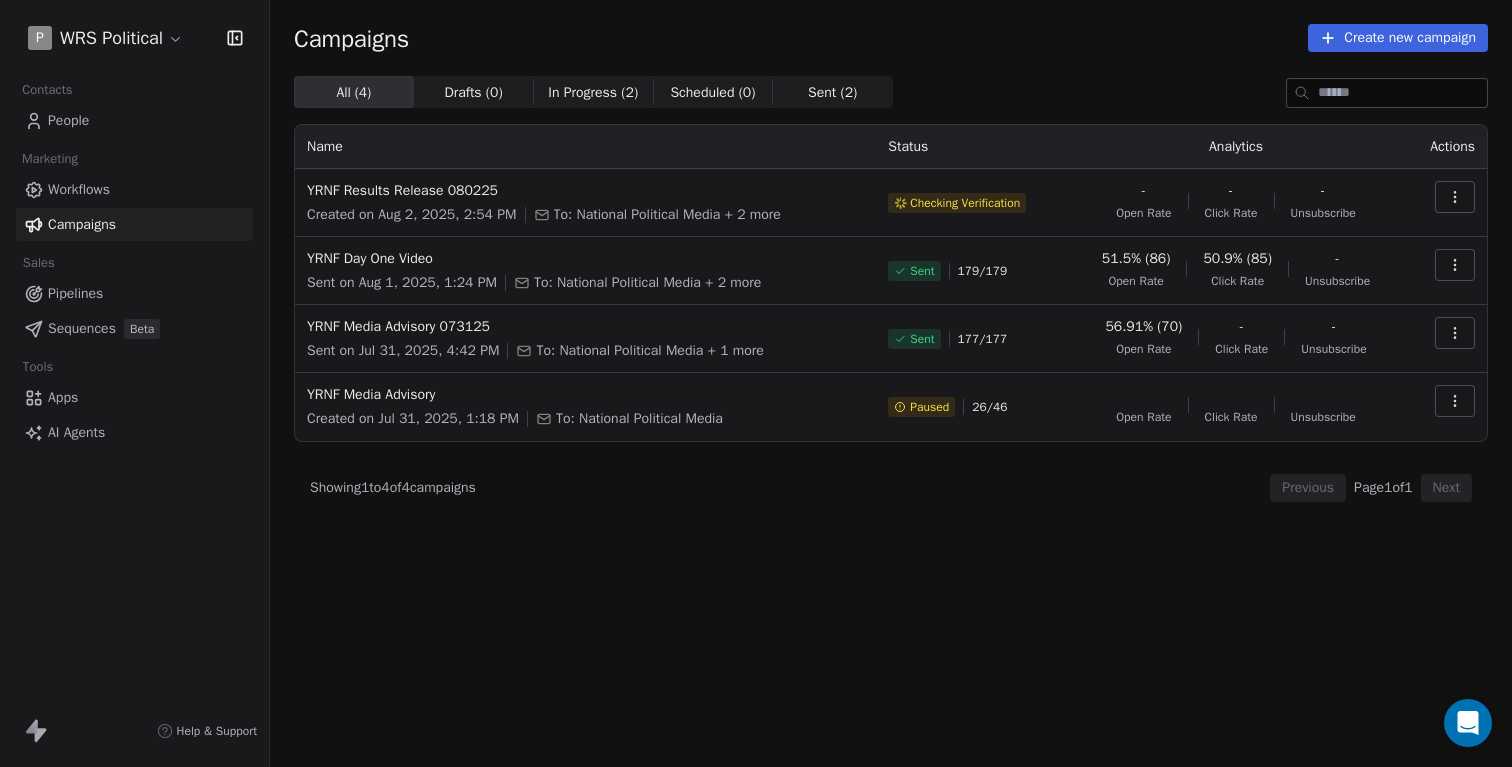 click on "All ( 4 ) All ( 4 ) Drafts ( 0 ) Drafts ( 0 ) In Progress ( 2 ) In Progress ( 2 ) Scheduled ( 0 ) Scheduled ( 0 ) Sent ( 2 ) Sent ( 2 ) Name Status Analytics Actions YRNF Results Release 080225 Created on Aug 2, 2025, 2:54 PM To: National Political Media + 2 more Checking Verification - Open Rate - Click Rate - Unsubscribe YRNF Day One Video Sent on Aug 1, 2025, 1:24 PM To: National Political Media + 2 more Sent 179 / 179 51.5% (86) Open Rate 50.9% (85) Click Rate - Unsubscribe YRNF Media Advisory 073125 Sent on Jul 31, 2025, 4:42 PM To: National Political Media + 1 more Sent 177 / 177 56.91% (70) Open Rate - Click Rate - Unsubscribe YRNF Media Advisory Created on Jul 31, 2025, 1:18 PM To: National Political Media Paused 26 / 46 Open Rate Click Rate Unsubscribe Showing 1 to 4 of 4 campaigns Previous Page 1 of 1 Next" at bounding box center [891, 333] 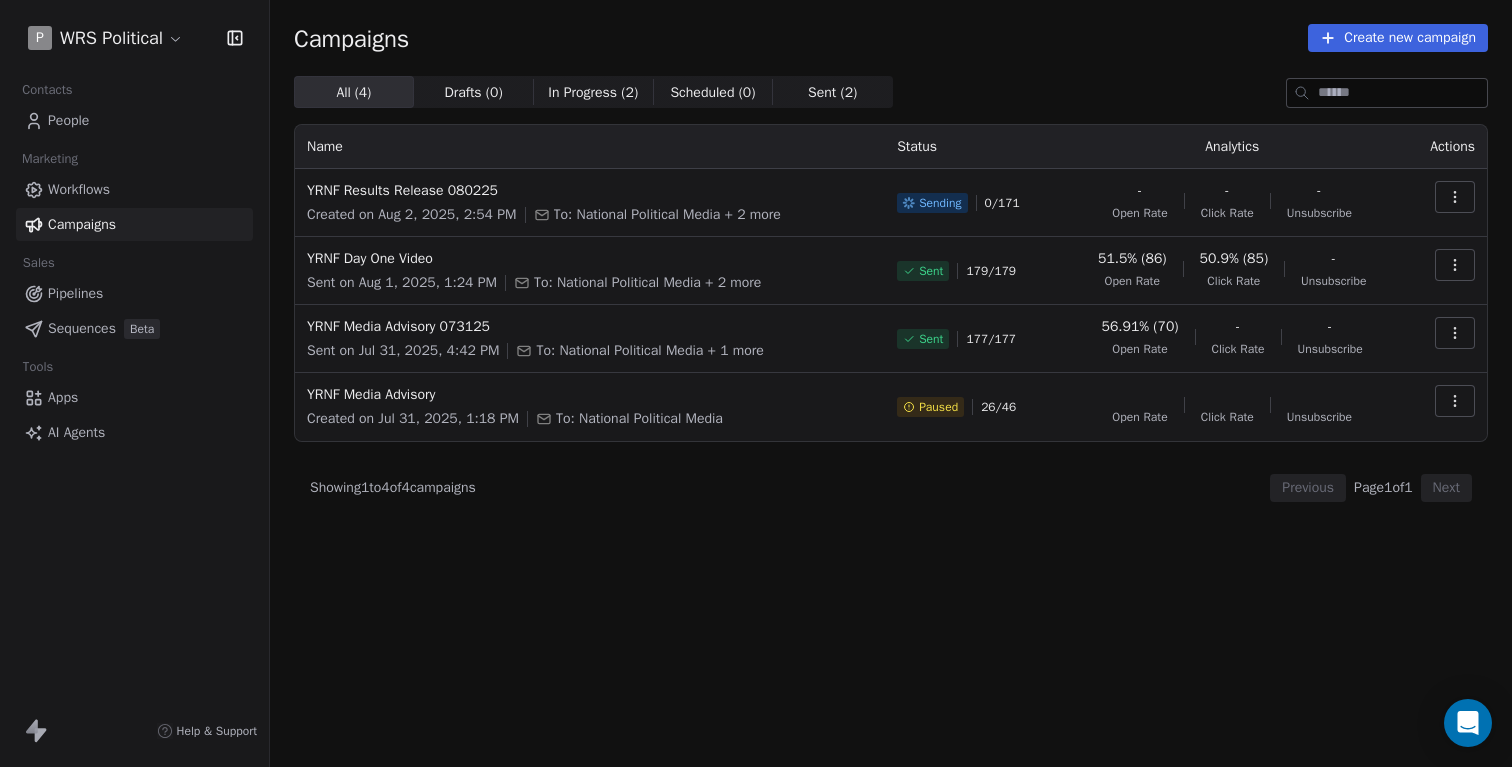 click on "All ( 4 ) All ( 4 ) Drafts ( 0 ) Drafts ( 0 ) In Progress ( 2 ) In Progress ( 2 ) Scheduled ( 0 ) Scheduled ( 0 ) Sent ( 2 ) Sent ( 2 ) Name Status Analytics Actions YRNF Results Release 080225 Created on Aug 2, 2025, 2:54 PM To: National Political Media + 2 more Sending 0 / 171 - Open Rate - Click Rate - Unsubscribe YRNF Day One Video Sent on Aug 1, 2025, 1:24 PM To: National Political Media + 2 more Sent 179 / 179 51.5% (86) Open Rate 50.9% (85) Click Rate - Unsubscribe YRNF Media Advisory 073125 Sent on Jul 31, 2025, 4:42 PM To: National Political Media + 1 more Sent 177 / 177 56.91% (70) Open Rate - Click Rate - Unsubscribe YRNF Media Advisory Created on Jul 31, 2025, 1:18 PM To: National Political Media Paused 26 / 46 Open Rate Click Rate Unsubscribe Showing 1 to 4 of 4 campaigns Previous Page 1 of 1 Next" at bounding box center [891, 333] 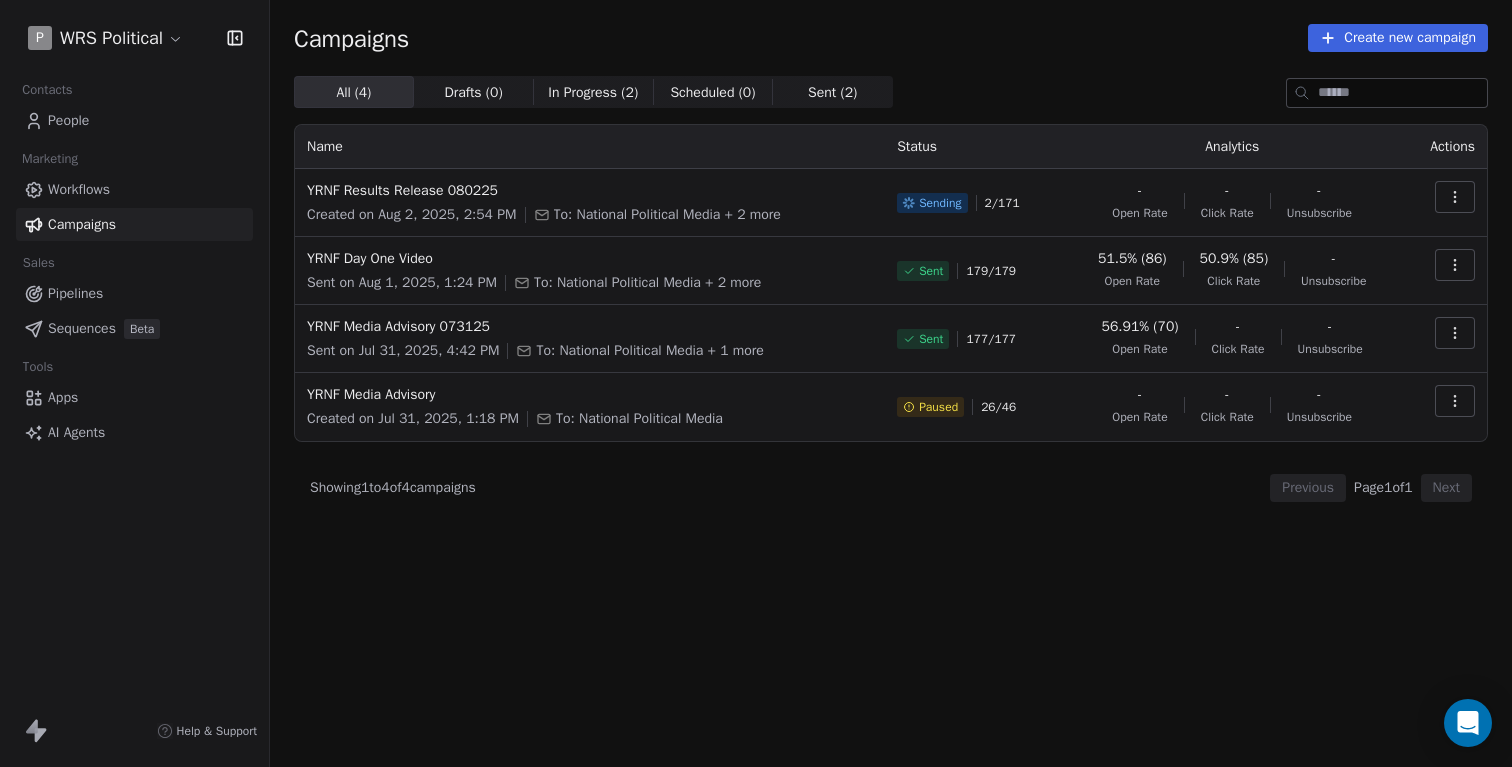 click on "All ( 4 ) All ( 4 ) Drafts ( 0 ) Drafts ( 0 ) In Progress ( 2 ) In Progress ( 2 ) Scheduled ( 0 ) Scheduled ( 0 ) Sent ( 2 ) Sent ( 2 ) Name Status Analytics Actions YRNF Results Release 080225 Created on Aug 2, 2025, 2:54 PM To: National Political Media + 2 more Sending 2 / 171 - Open Rate - Click Rate - Unsubscribe YRNF Day One Video Sent on Aug 1, 2025, 1:24 PM To: National Political Media + 2 more Sent 179 / 179 51.5% (86) Open Rate 50.9% (85) Click Rate - Unsubscribe YRNF Media Advisory 073125 Sent on Jul 31, 2025, 4:42 PM To: National Political Media + 1 more Sent 177 / 177 56.91% (70) Open Rate - Click Rate - Unsubscribe YRNF Media Advisory Created on Jul 31, 2025, 1:18 PM To: National Political Media Paused 26 / 46 - Open Rate - Click Rate - Unsubscribe Showing 1 to 4 of 4 campaigns Previous Page 1 of 1 Next" at bounding box center (891, 333) 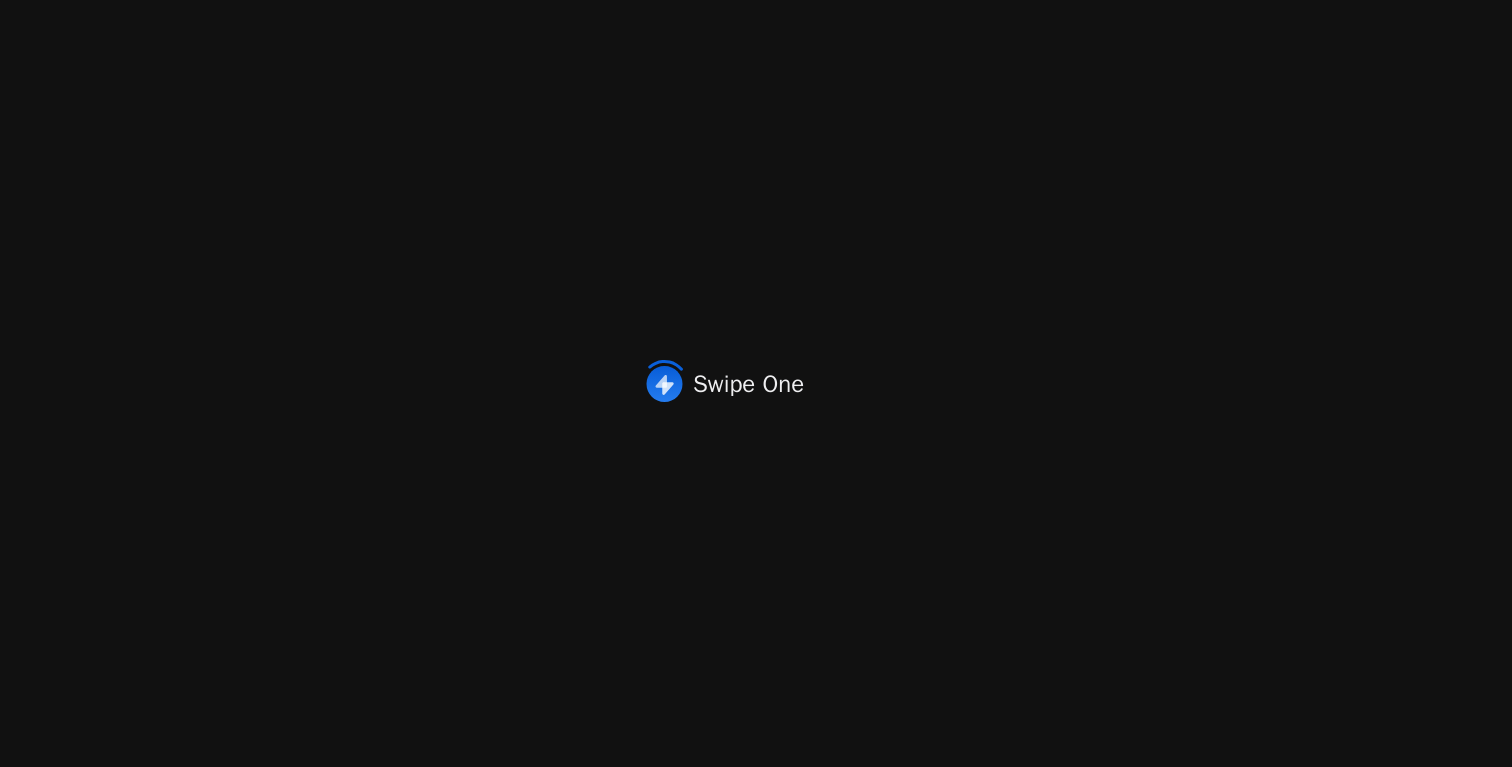 scroll, scrollTop: 0, scrollLeft: 0, axis: both 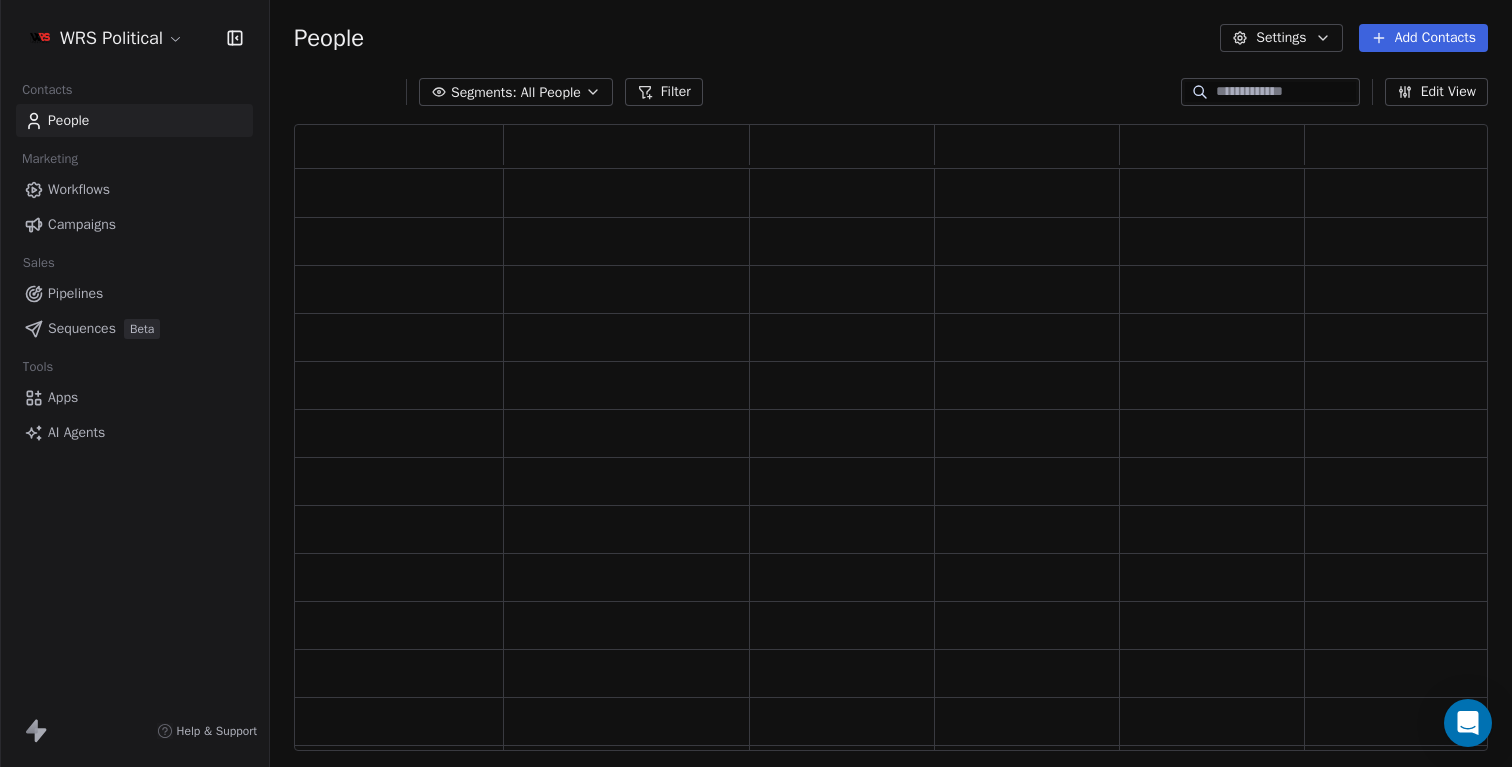 click on "People Settings  Add Contacts" at bounding box center (891, 38) 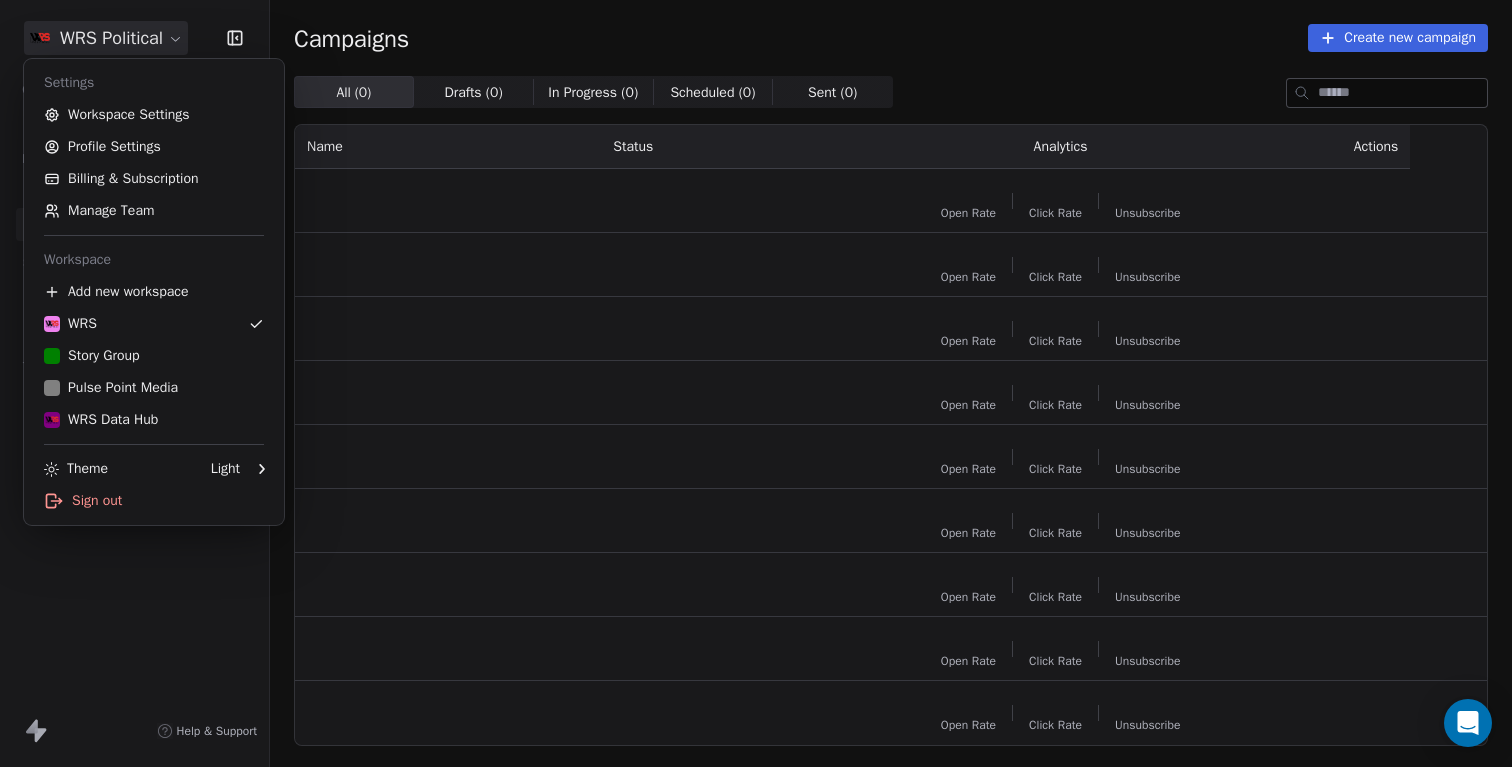 click on "WRS Political Contacts People Marketing Workflows Campaigns Sales Pipelines Sequences Beta Tools Apps AI Agents Help & Support Campaigns  Create new campaign All ( 0 ) All ( 0 ) Drafts ( 0 ) Drafts ( 0 ) In Progress ( 0 ) In Progress ( 0 ) Scheduled ( 0 ) Scheduled ( 0 ) Sent ( 0 ) Sent ( 0 ) Name Status Analytics Actions Open Rate Click Rate Unsubscribe Open Rate Click Rate Unsubscribe Open Rate Click Rate Unsubscribe Open Rate Click Rate Unsubscribe Open Rate Click Rate Unsubscribe Open Rate Click Rate Unsubscribe Open Rate Click Rate Unsubscribe Open Rate Click Rate Unsubscribe Open Rate Click Rate Unsubscribe
Settings Workspace Settings Profile Settings Billing & Subscription Manage Team   Workspace Add new workspace WRS Story Group Pulse Point Media WRS Data Hub Theme Light Sign out" at bounding box center (756, 383) 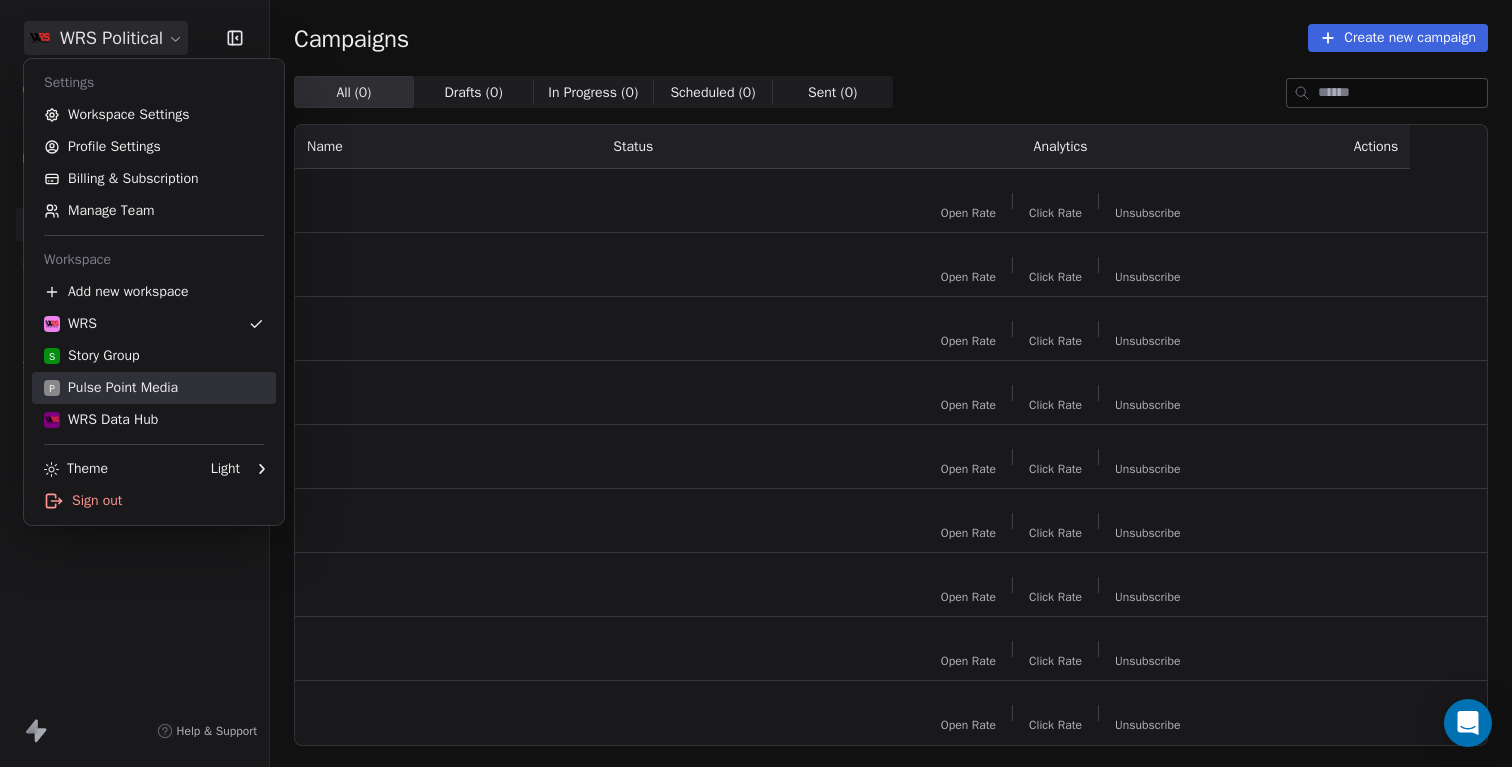 click on "P Pulse Point Media" at bounding box center [111, 388] 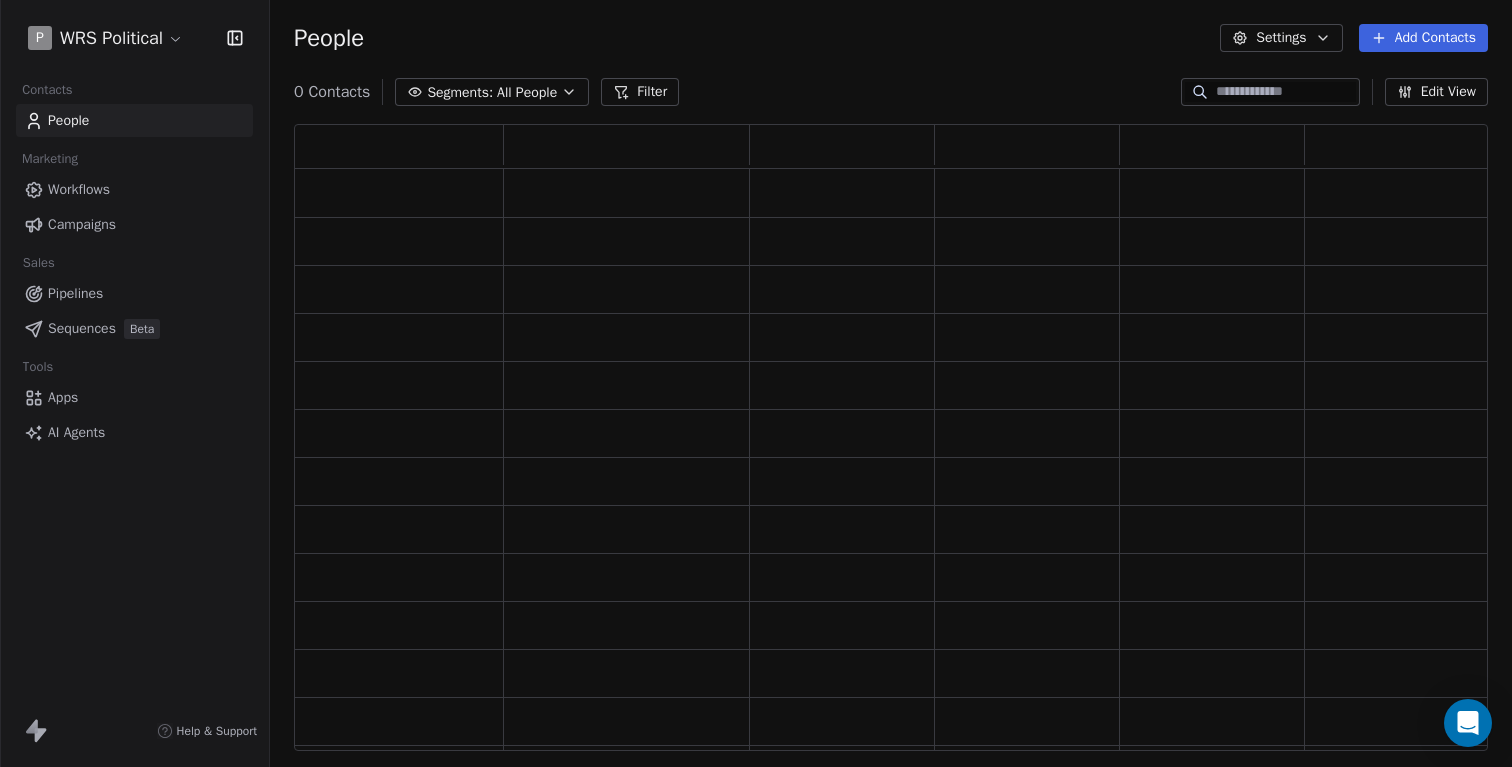 scroll, scrollTop: 1, scrollLeft: 1, axis: both 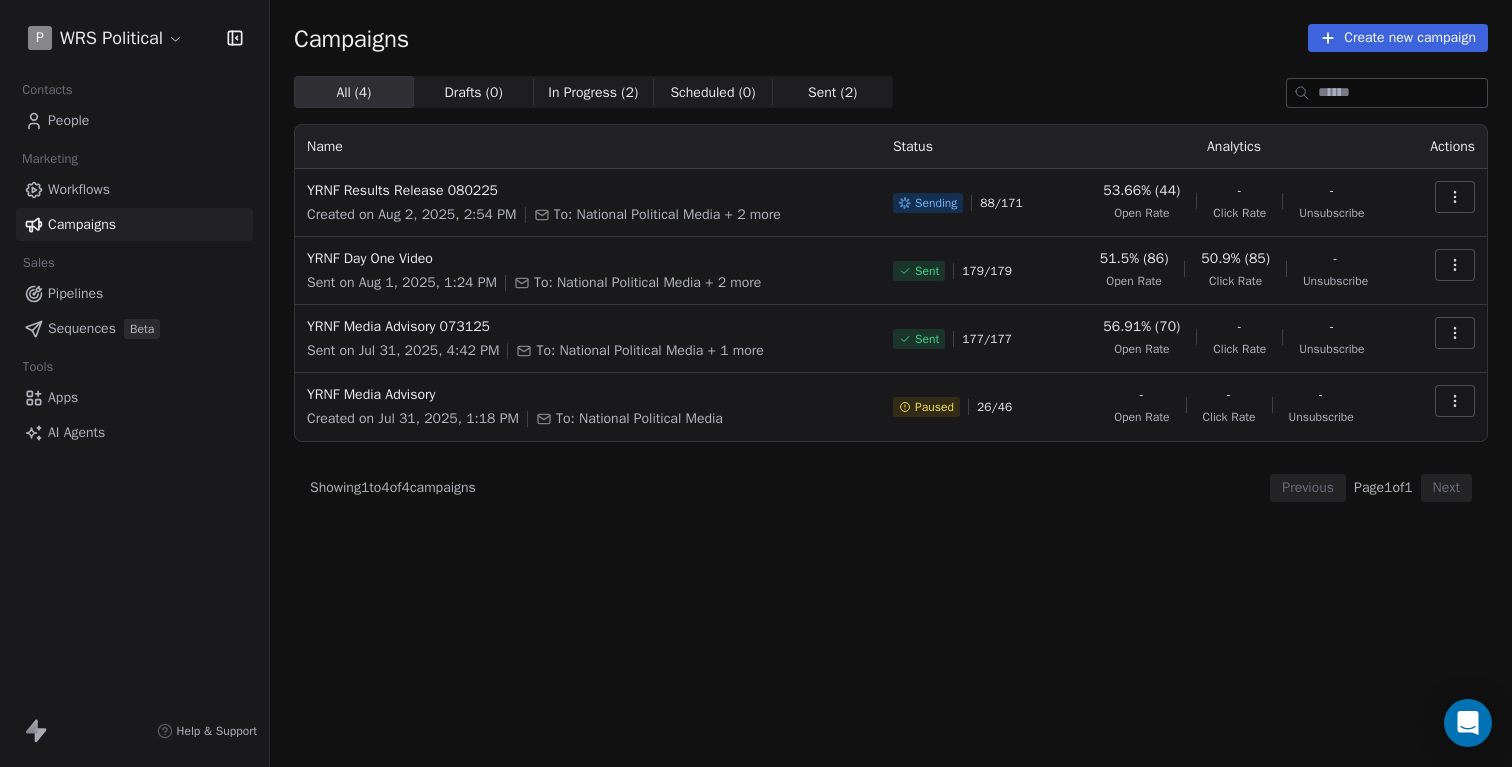 click on "Campaigns  Create new campaign All ( 4 ) All ( 4 ) Drafts ( 0 ) Drafts ( 0 ) In Progress ( 2 ) In Progress ( 2 ) Scheduled ( 0 ) Scheduled ( 0 ) Sent ( 2 ) Sent ( 2 ) Name Status Analytics Actions YRNF Results Release 080225 Created on Aug 2, 2025, 2:54 PM To: National Political Media + 2 more Sending 88 / 171 53.66% (44) Open Rate - Click Rate - Unsubscribe YRNF Day One Video Sent on Aug 1, 2025, 1:24 PM To: National Political Media + 2 more Sent 179 / 179 51.5% (86) Open Rate 50.9% (85) Click Rate - Unsubscribe YRNF Media Advisory 073125 Sent on Jul 31, 2025, 4:42 PM To: National Political Media + 1 more Sent 177 / 177 56.91% (70) Open Rate - Click Rate - Unsubscribe YRNF Media Advisory Created on Jul 31, 2025, 1:18 PM To: National Political Media  Paused 26 / 46 - Open Rate - Click Rate - Unsubscribe Showing  1  to  4  of  4  campaigns Previous Page  1  of  1 Next" at bounding box center [891, 307] 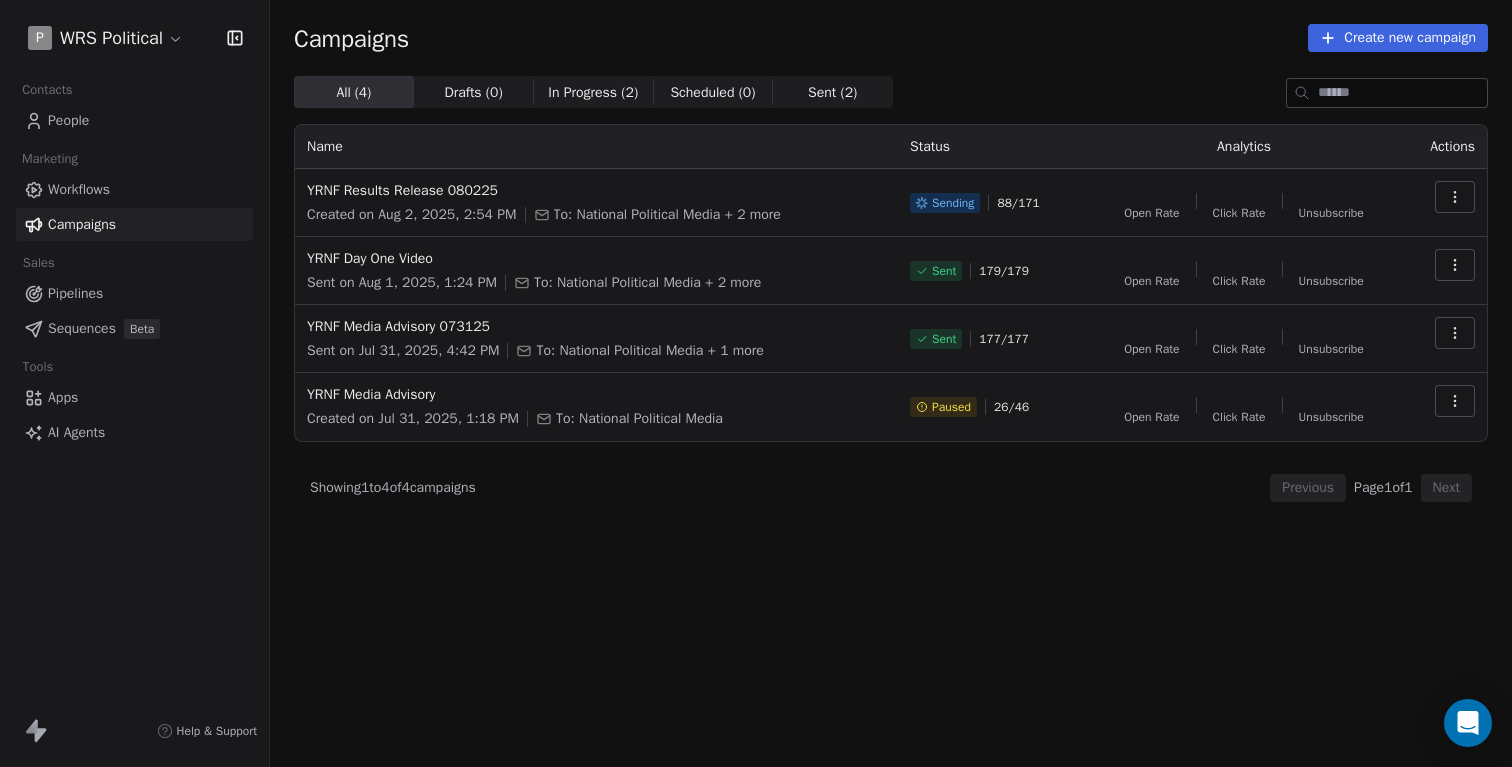 scroll, scrollTop: 0, scrollLeft: 0, axis: both 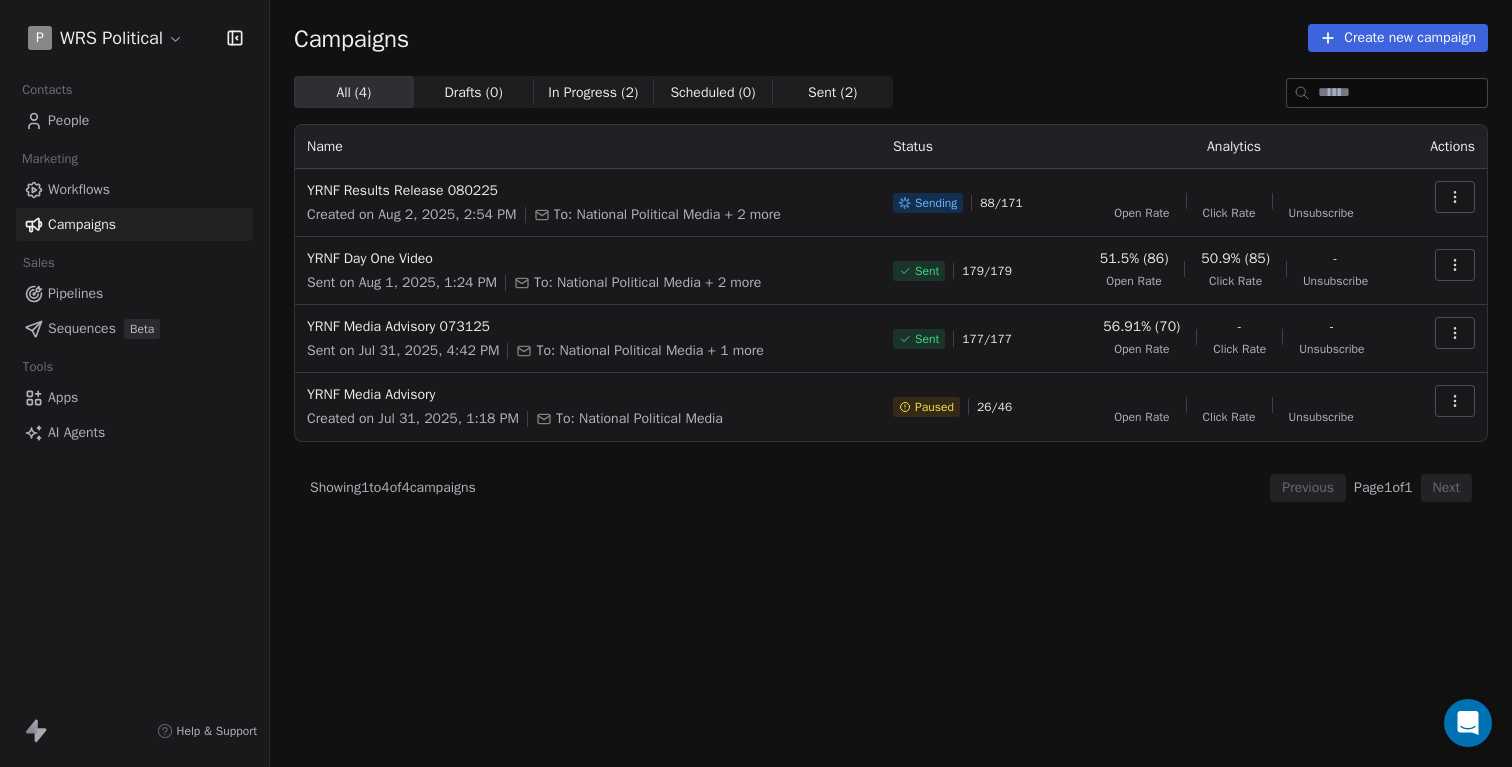 click on "All ( 4 ) All ( 4 ) Drafts ( 0 ) Drafts ( 0 ) In Progress ( 2 ) In Progress ( 2 ) Scheduled ( 0 ) Scheduled ( 0 ) Sent ( 2 ) Sent ( 2 )" at bounding box center (891, 92) 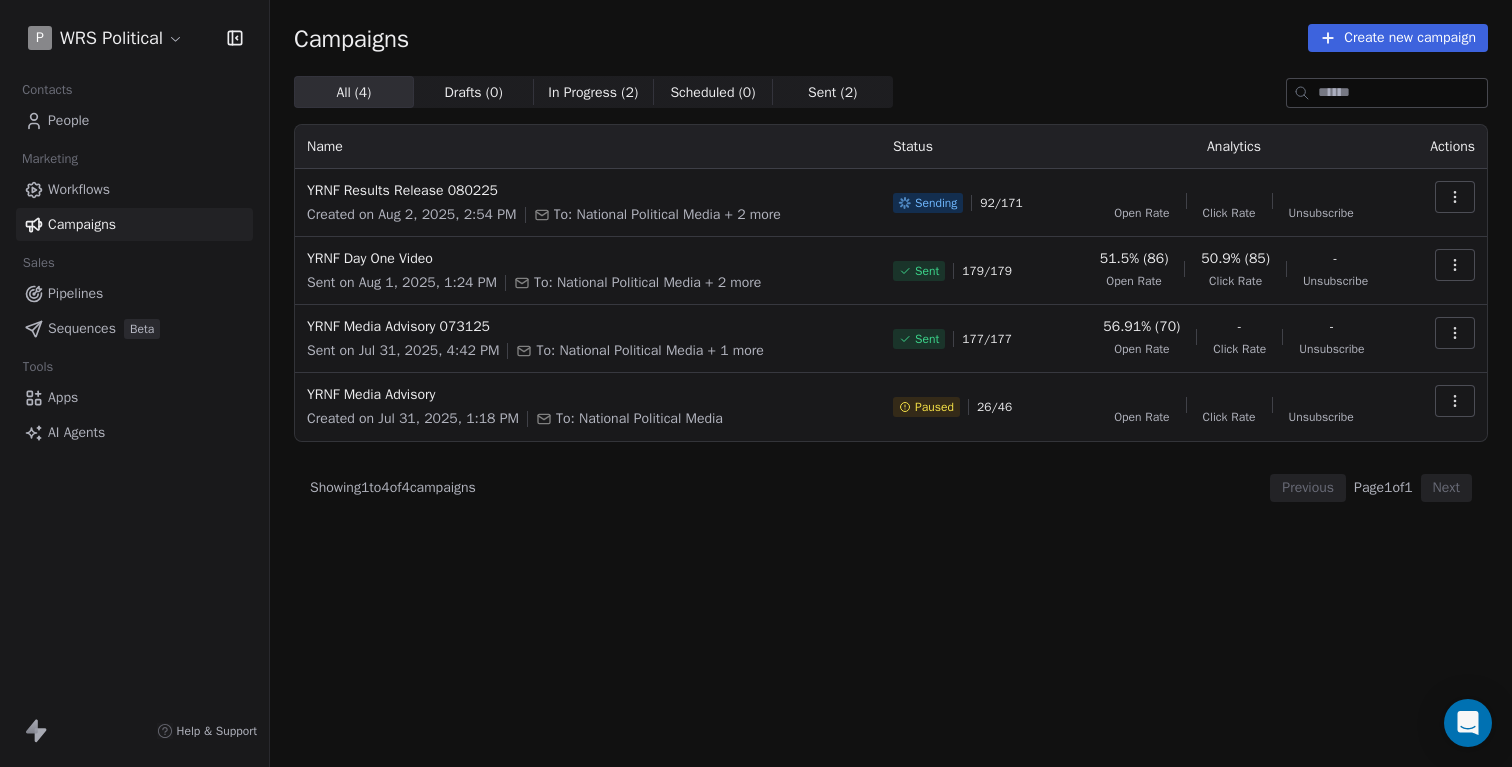 scroll, scrollTop: 0, scrollLeft: 0, axis: both 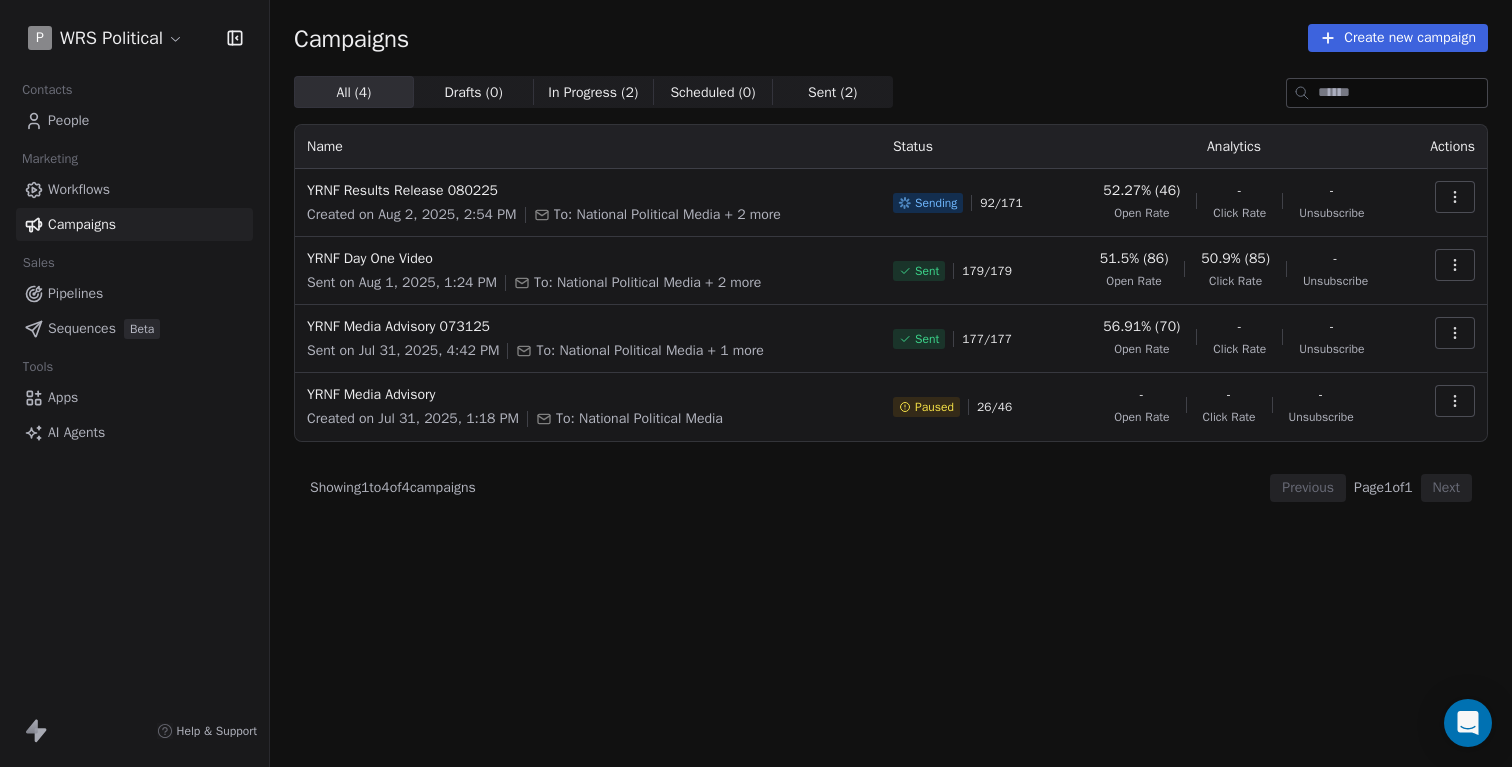click at bounding box center (1455, 197) 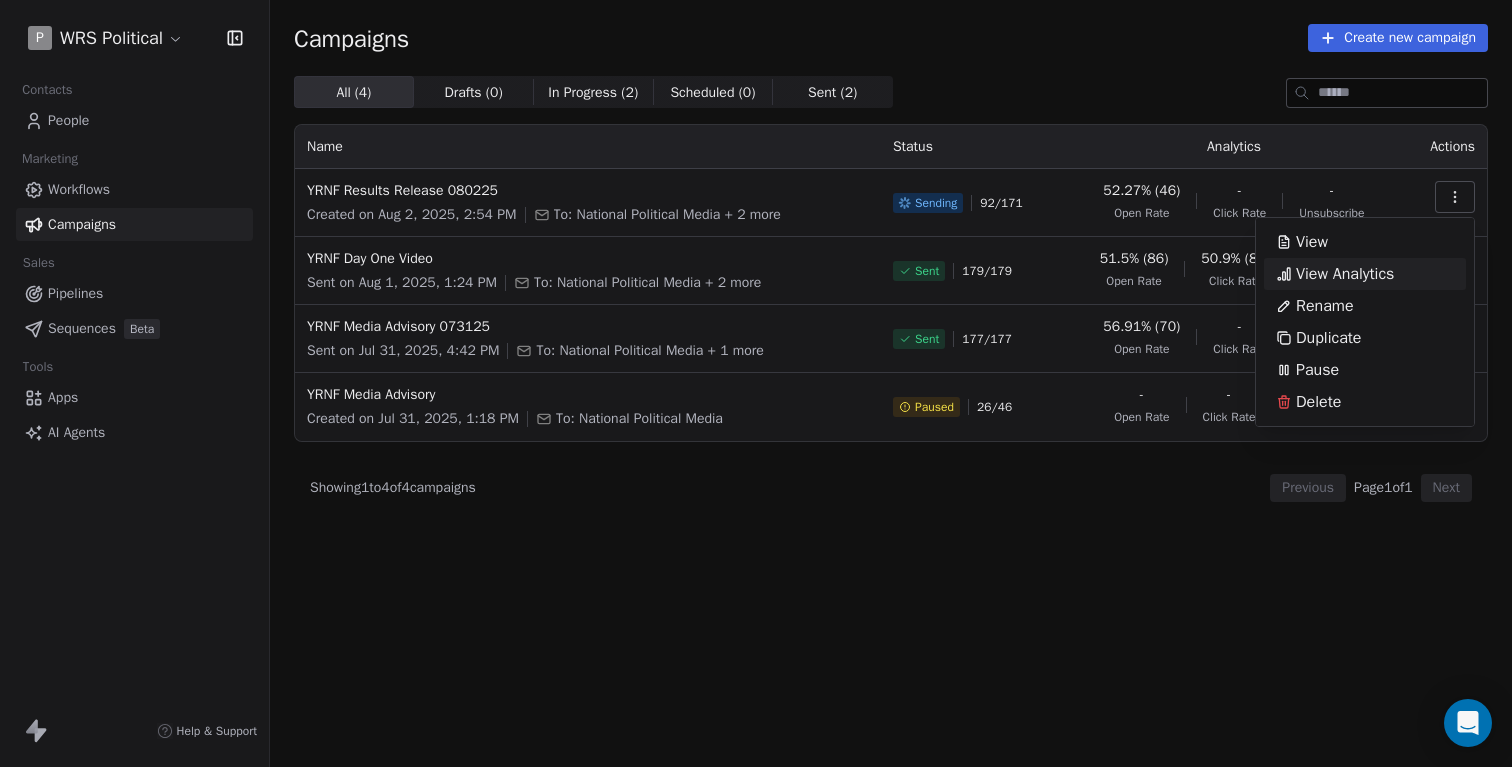 click on "View Analytics" at bounding box center [1345, 274] 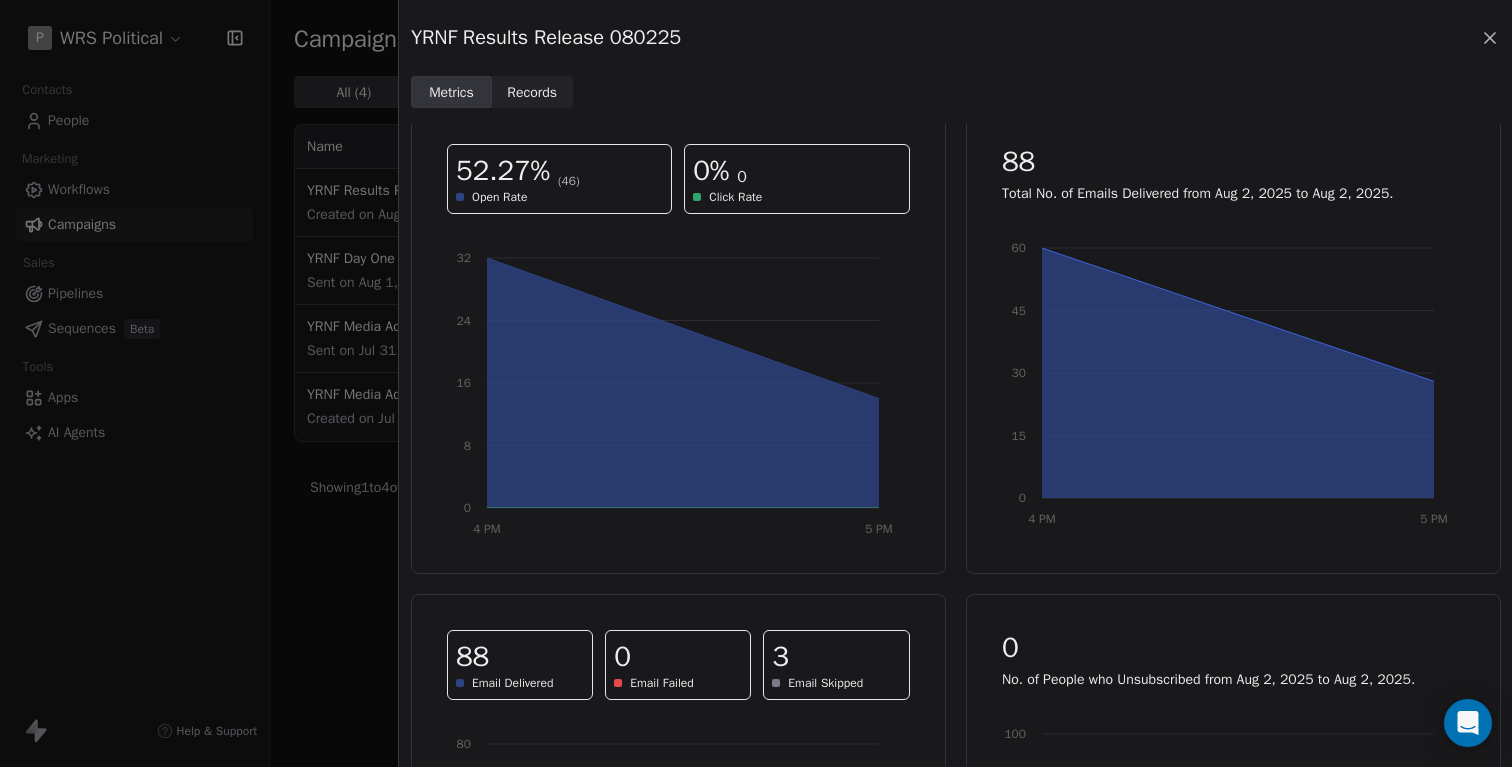 scroll, scrollTop: 0, scrollLeft: 0, axis: both 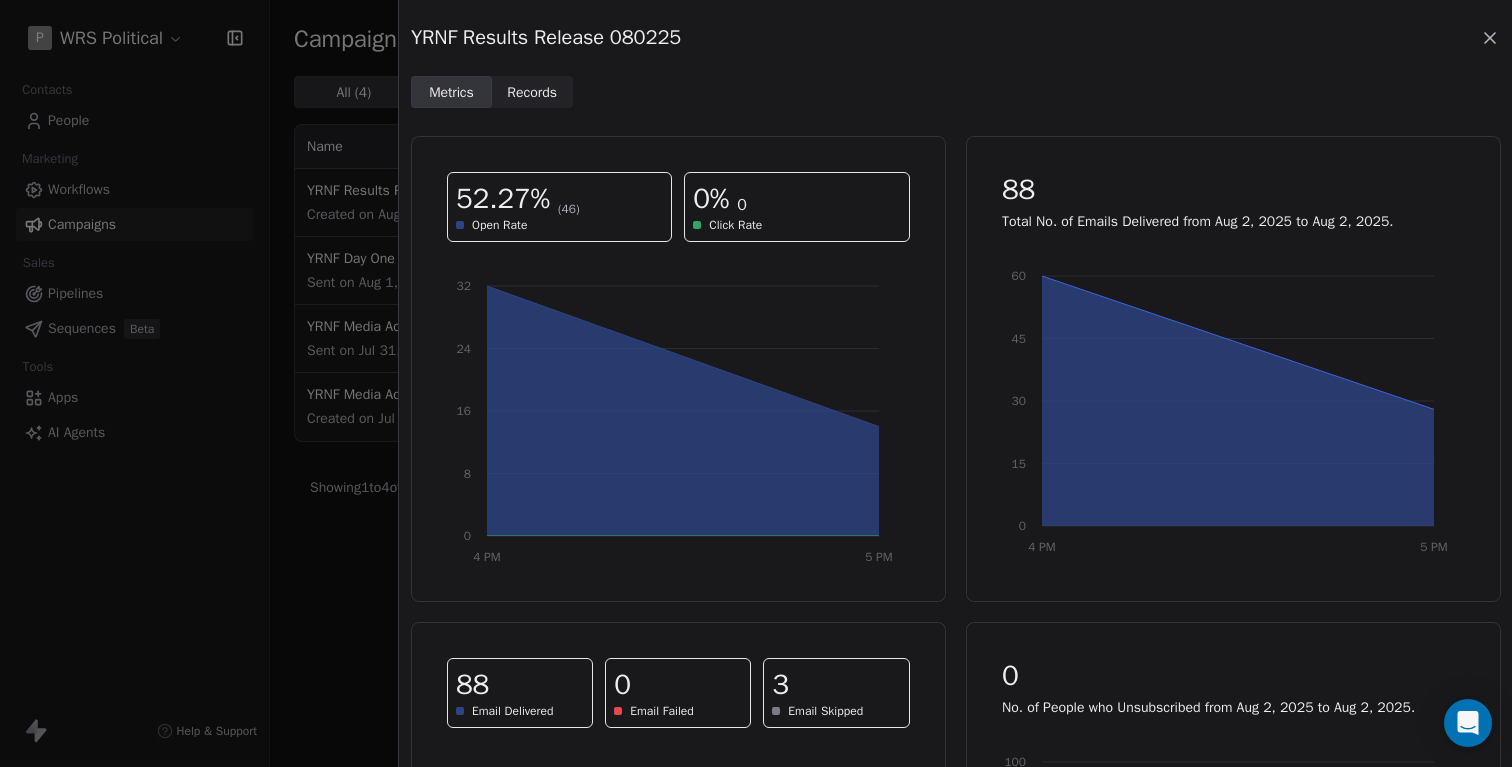 click on "Records" at bounding box center [532, 92] 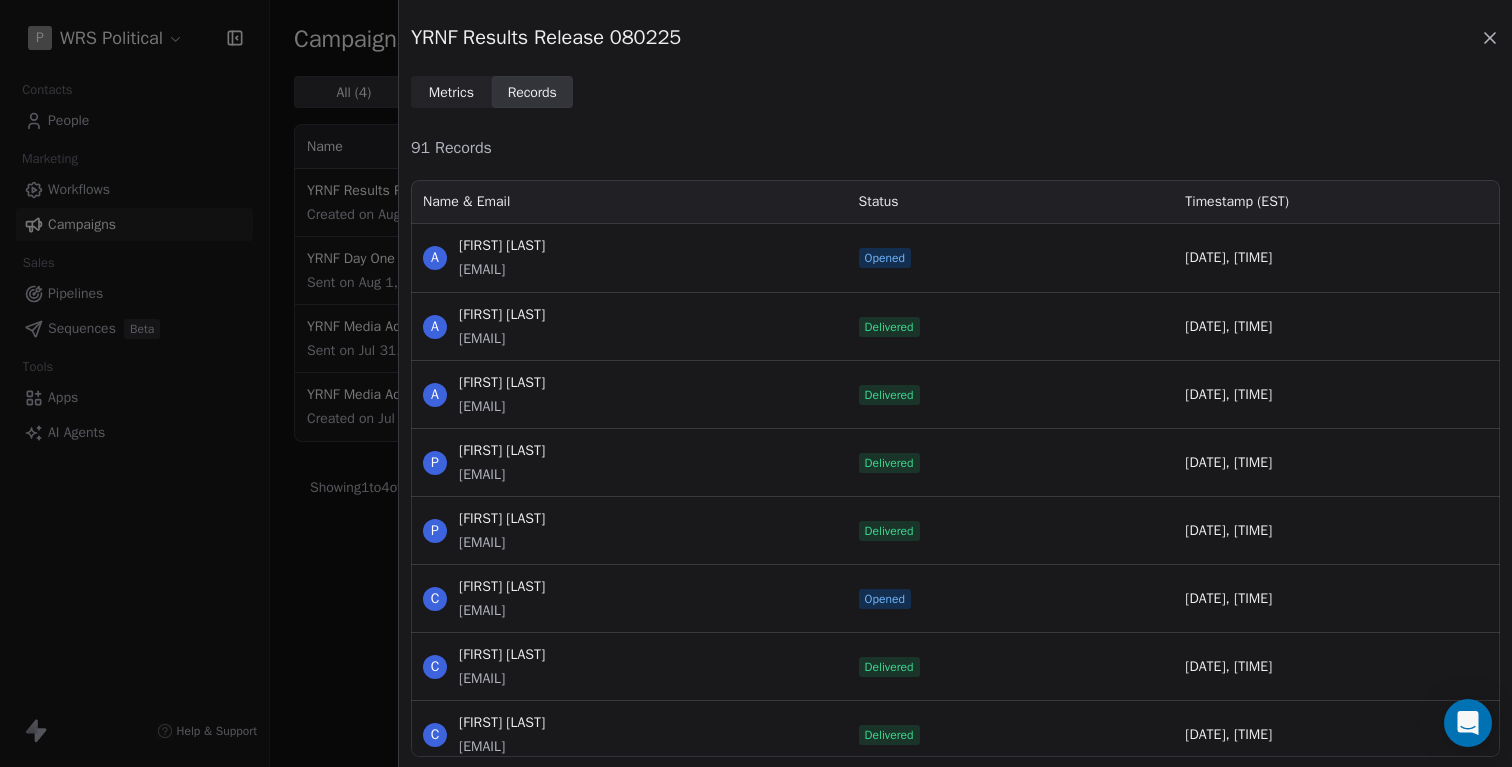 scroll, scrollTop: 1, scrollLeft: 1, axis: both 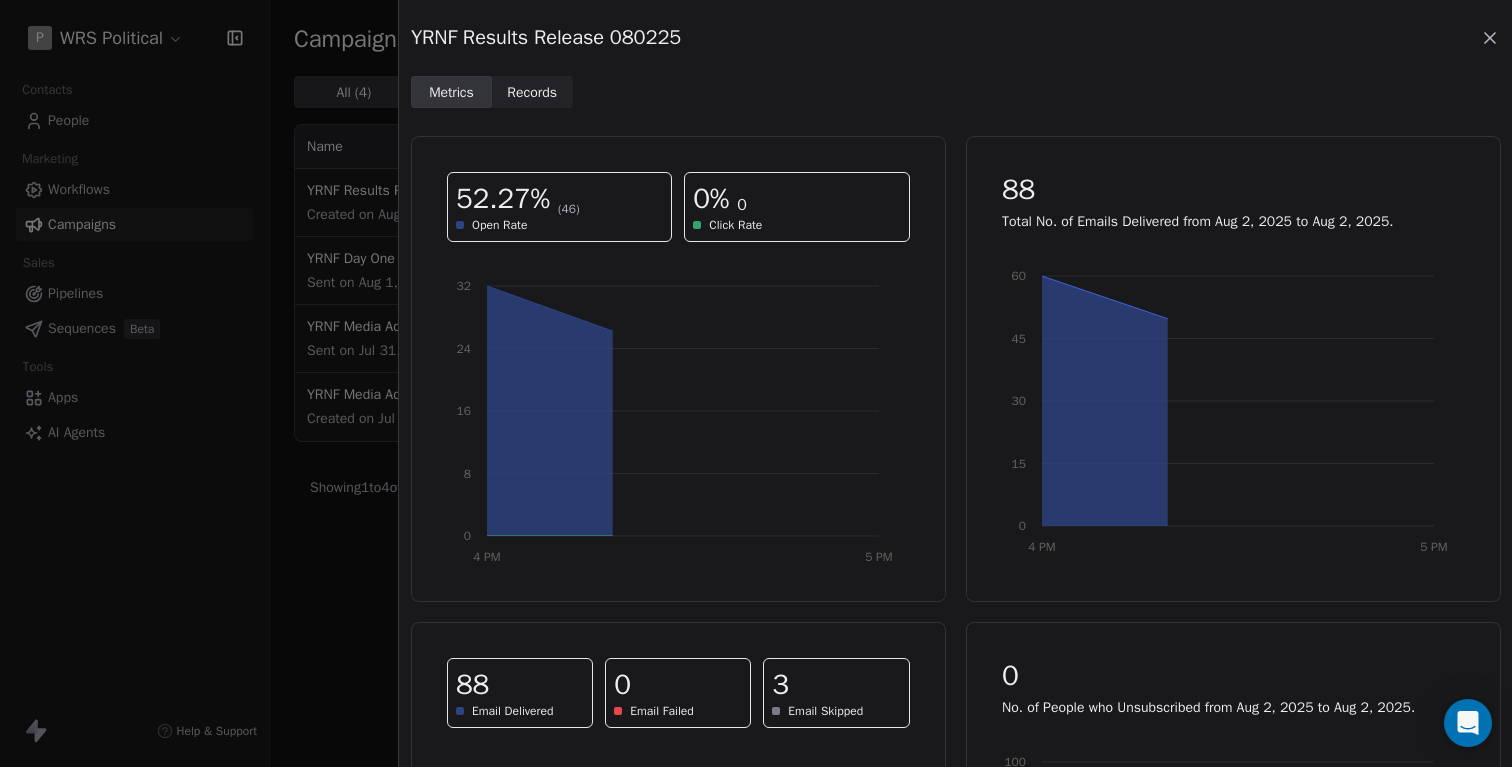 click on "Records" at bounding box center (532, 92) 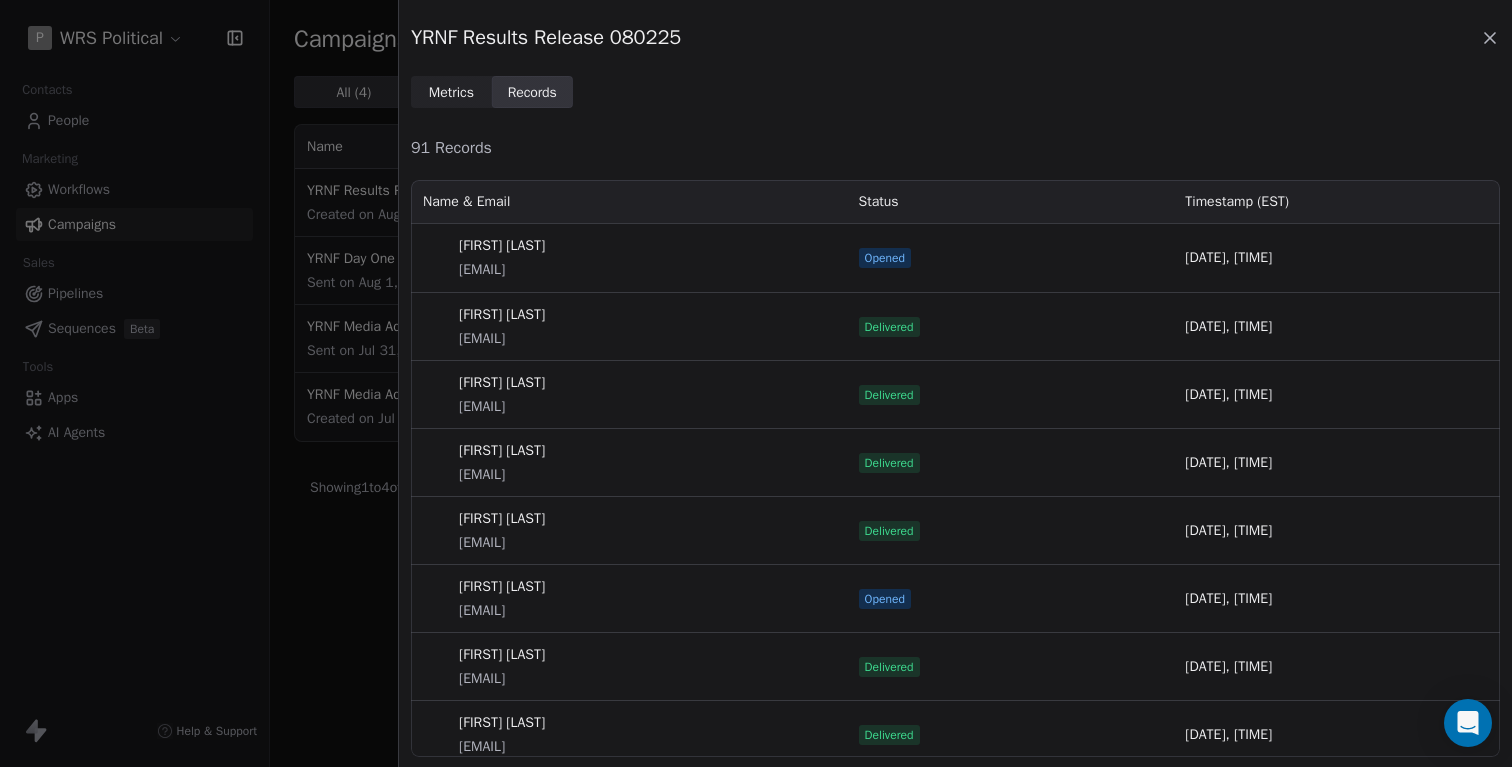 scroll, scrollTop: 1, scrollLeft: 1, axis: both 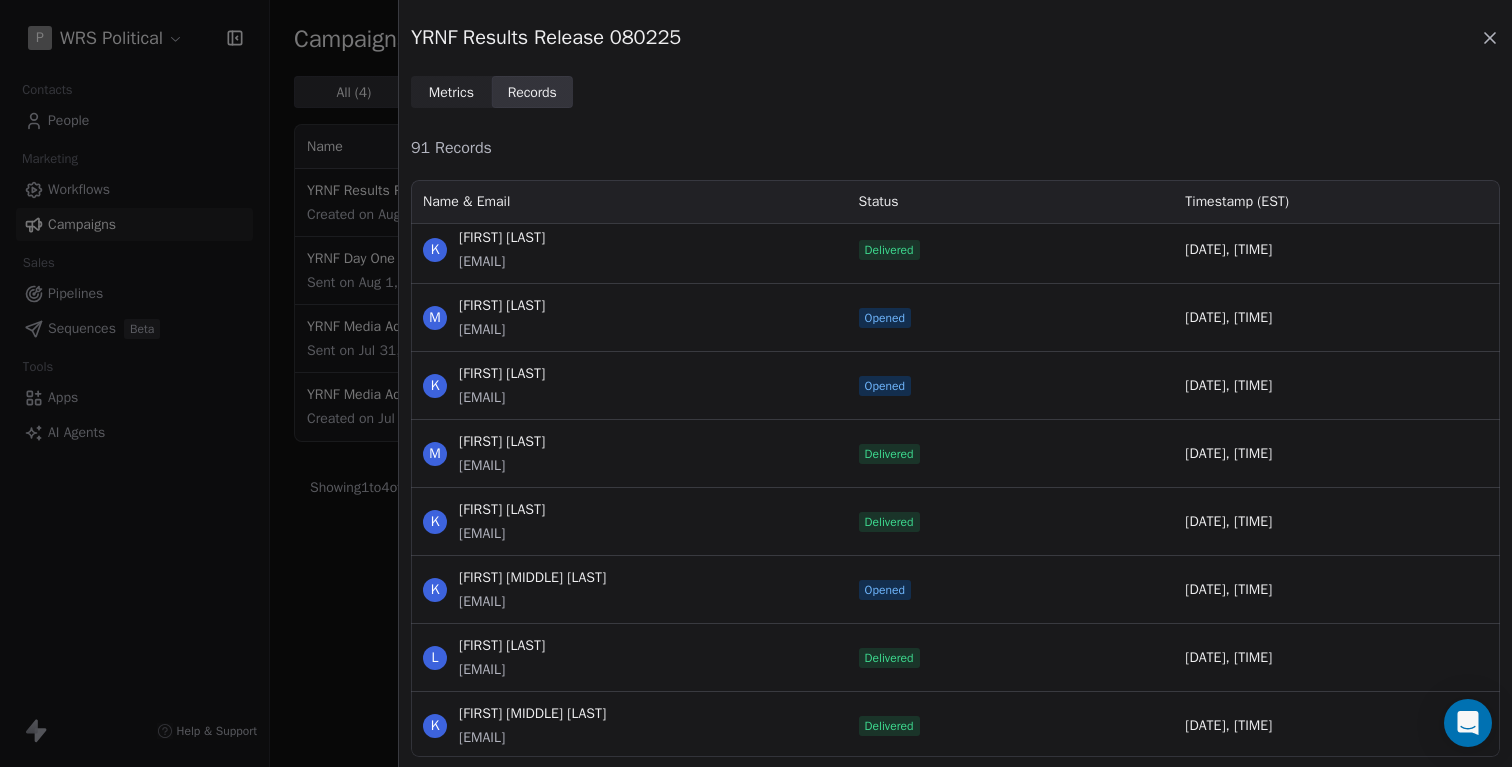 drag, startPoint x: 1501, startPoint y: 49, endPoint x: 1494, endPoint y: 38, distance: 13.038404 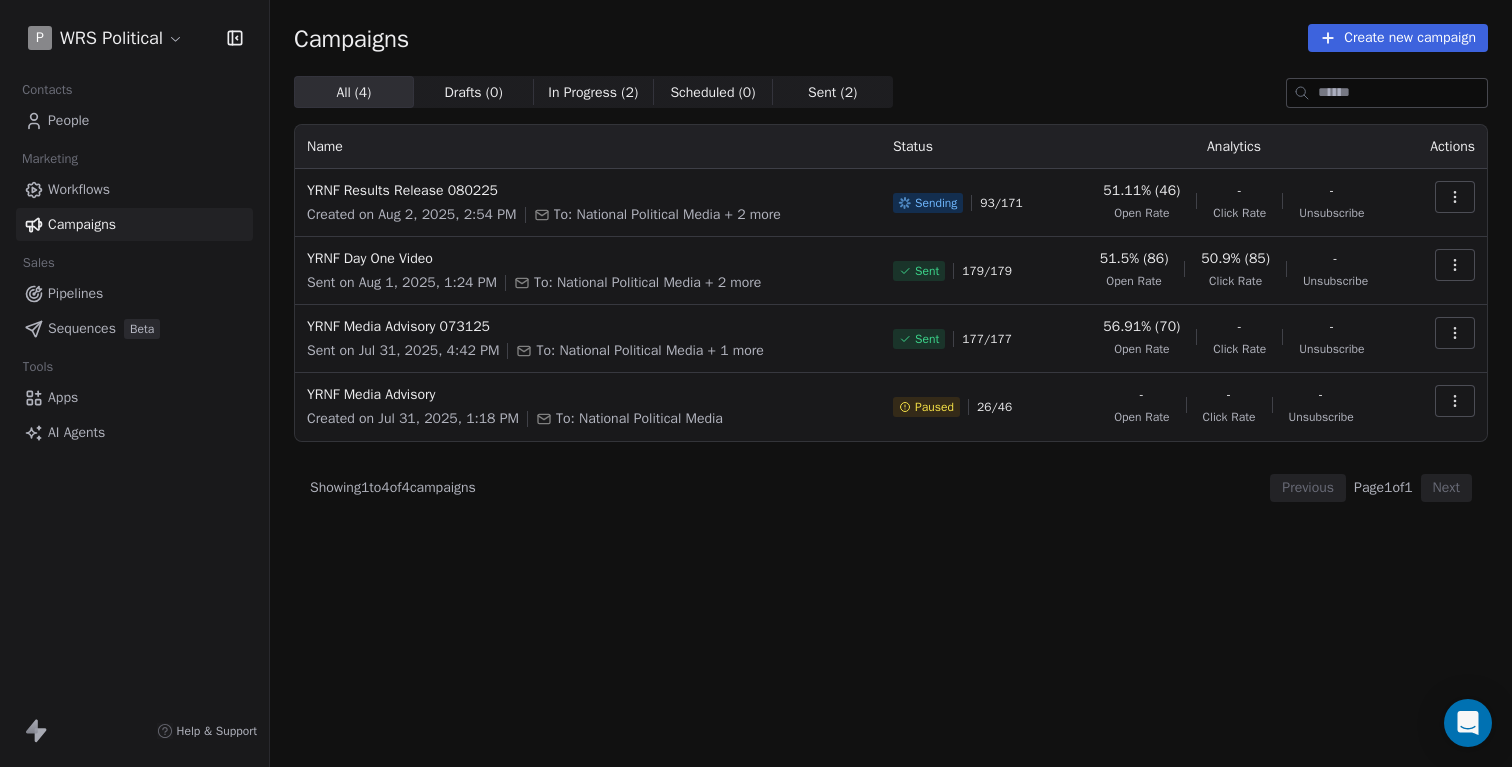 click on "Campaigns  Create new campaign" at bounding box center [891, 38] 